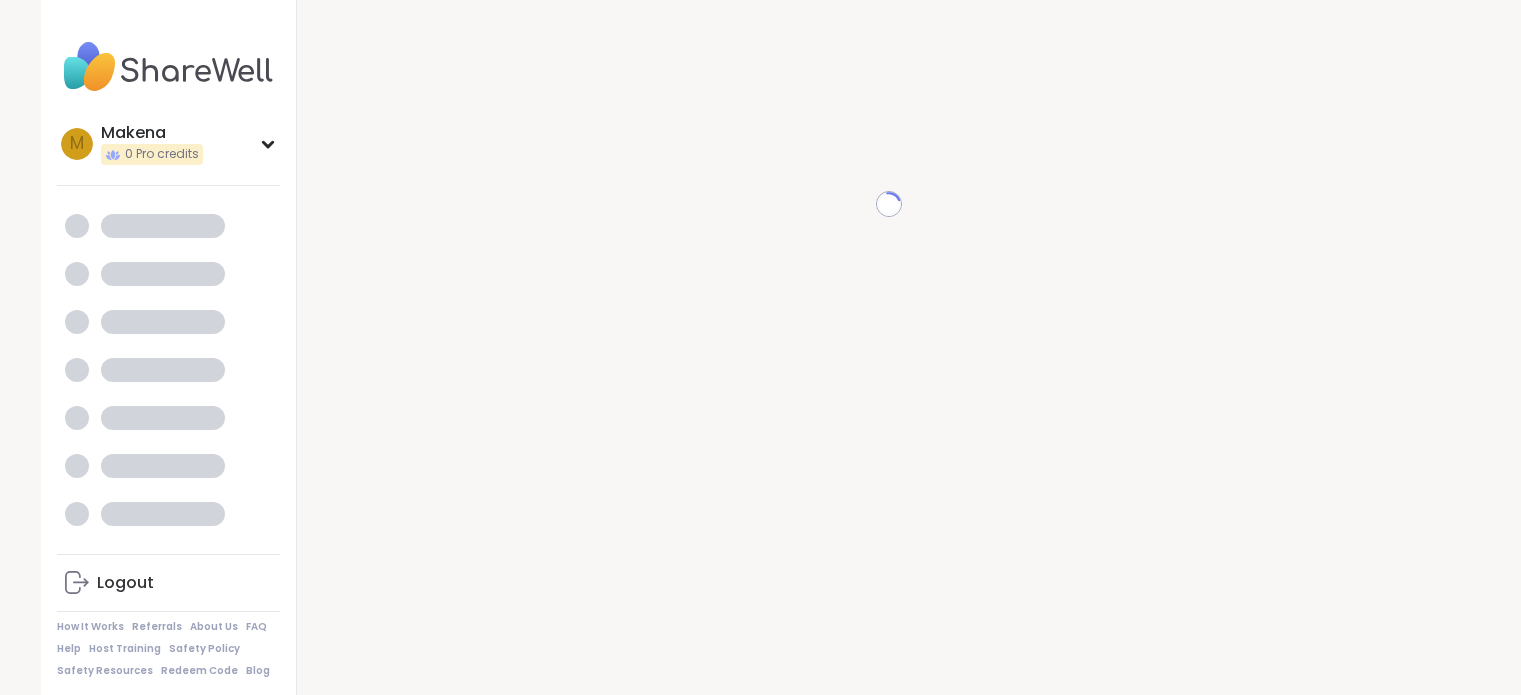 scroll, scrollTop: 0, scrollLeft: 0, axis: both 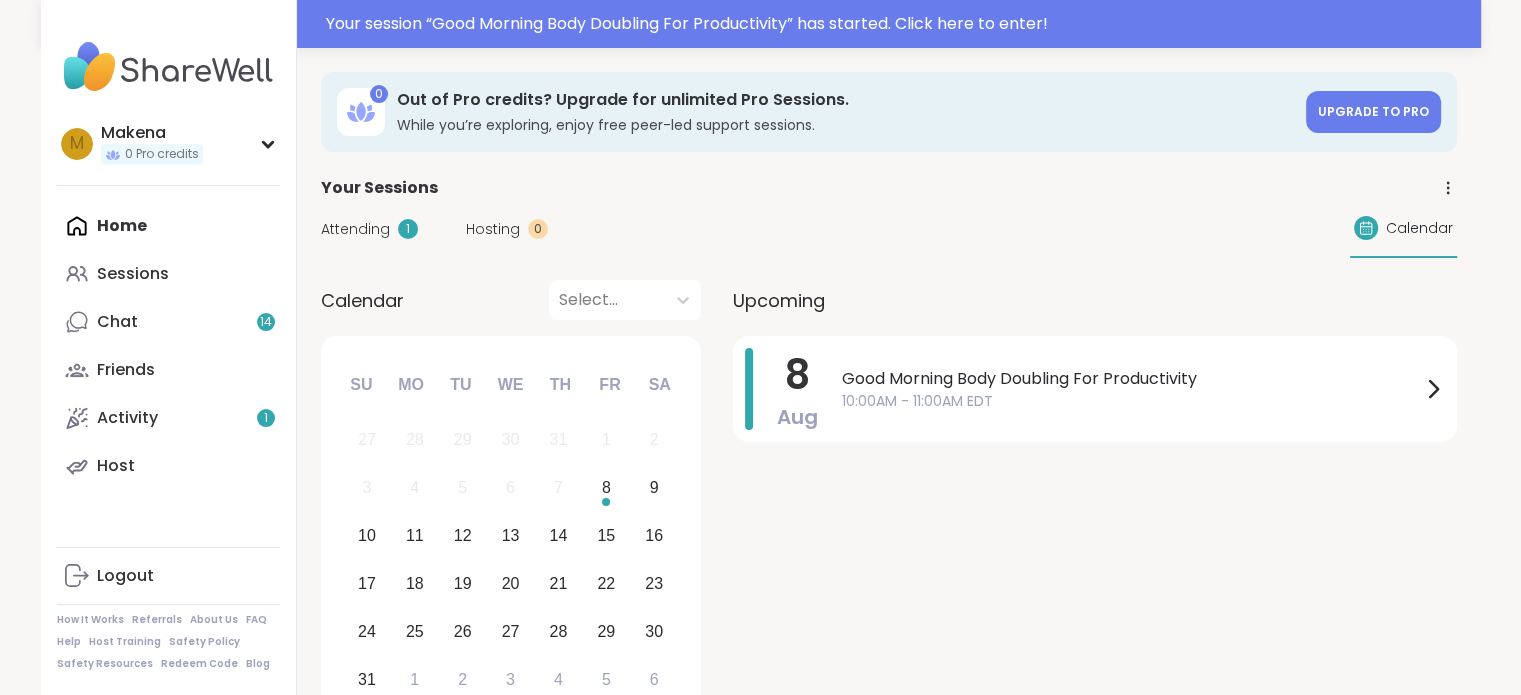 click on "10:00AM - 11:00AM EDT" at bounding box center [1131, 401] 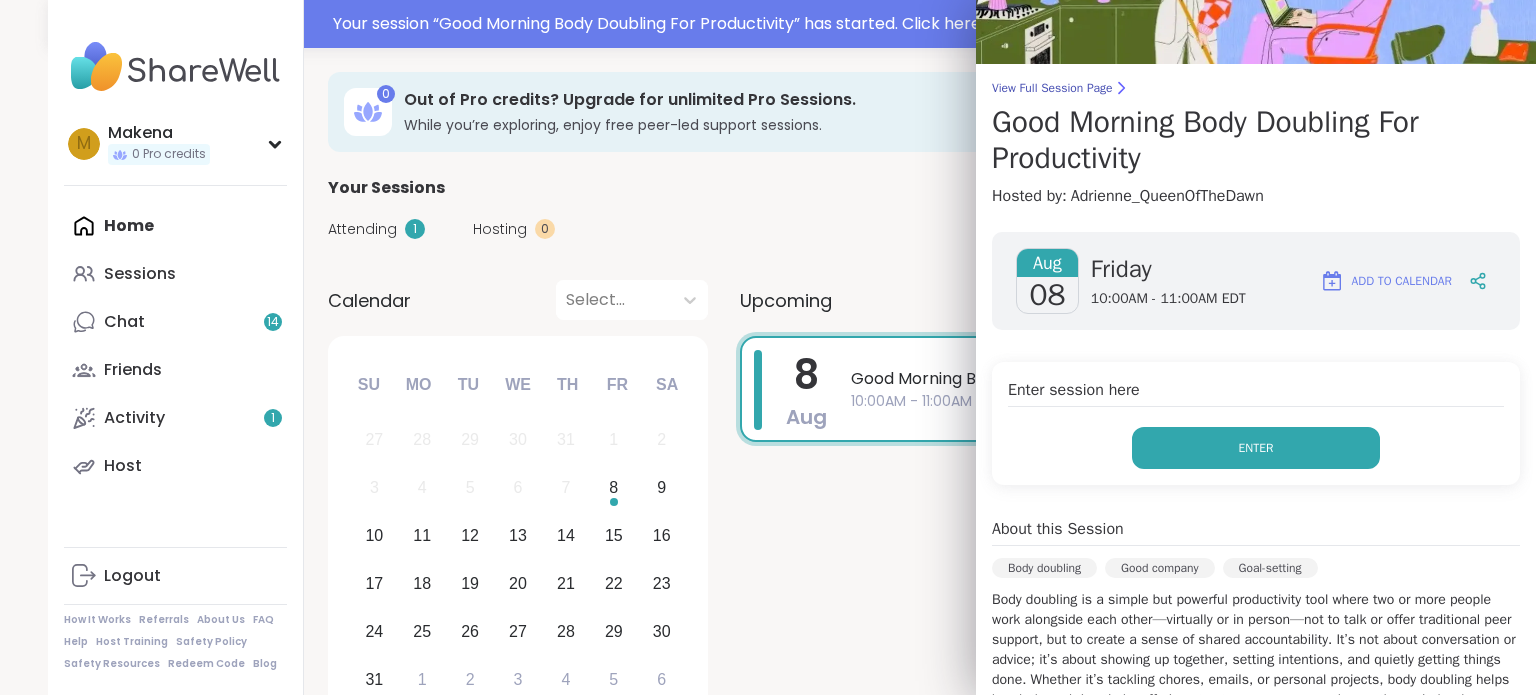 scroll, scrollTop: 200, scrollLeft: 0, axis: vertical 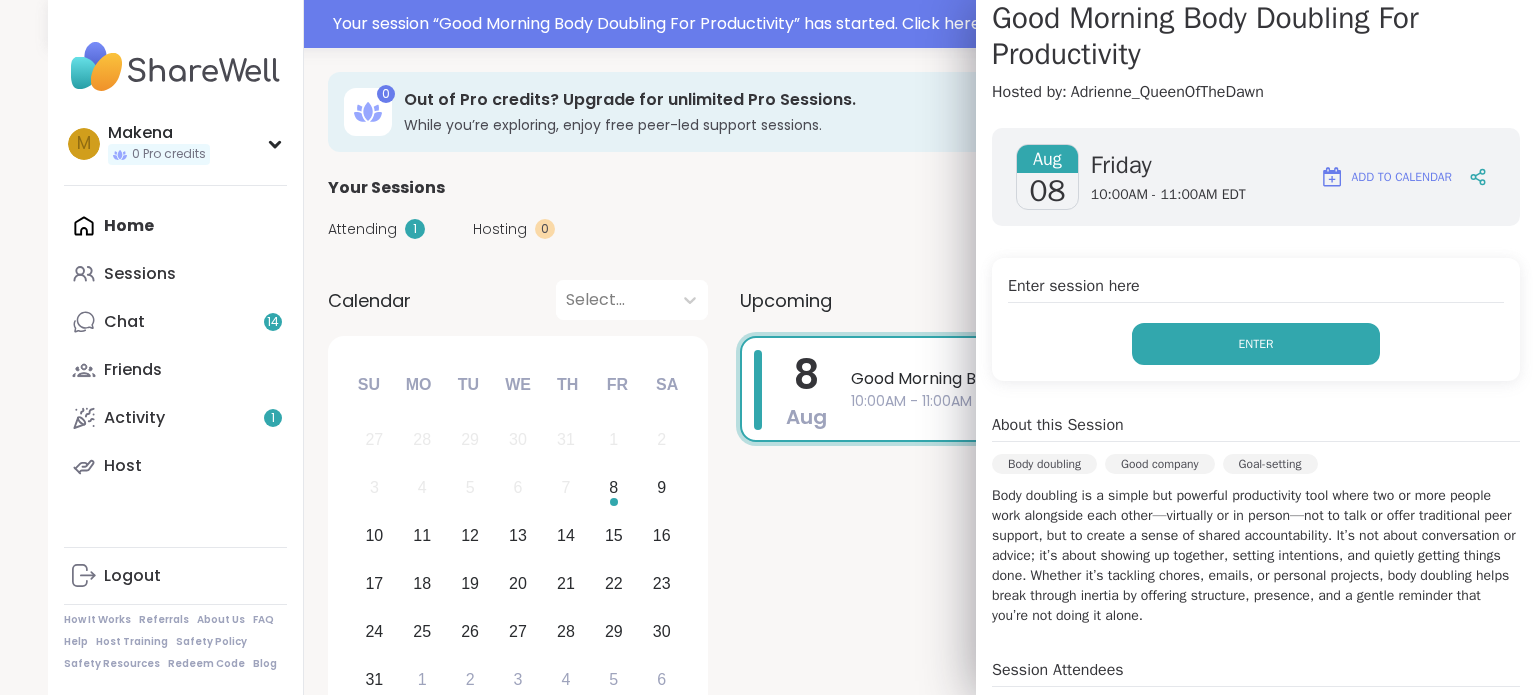 click on "Enter" at bounding box center (1256, 344) 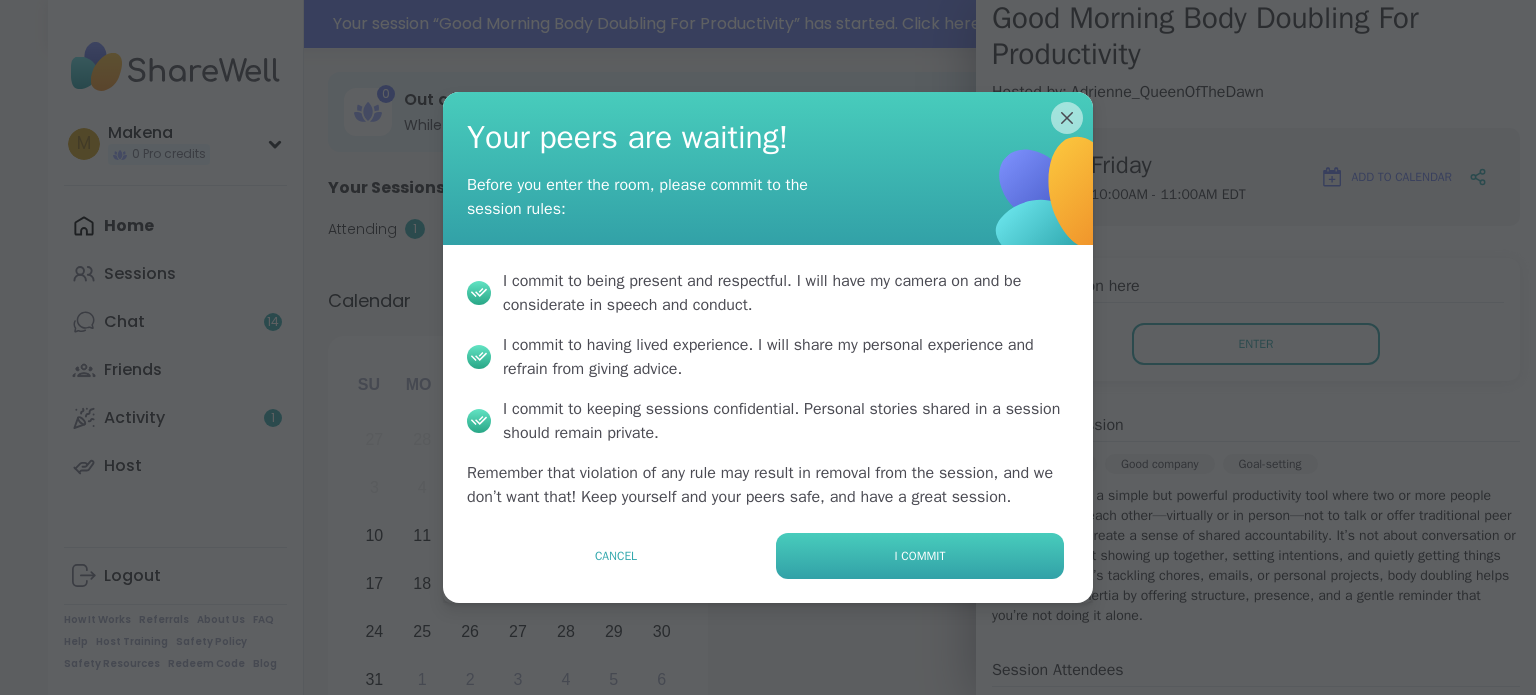 click on "I commit" at bounding box center (920, 556) 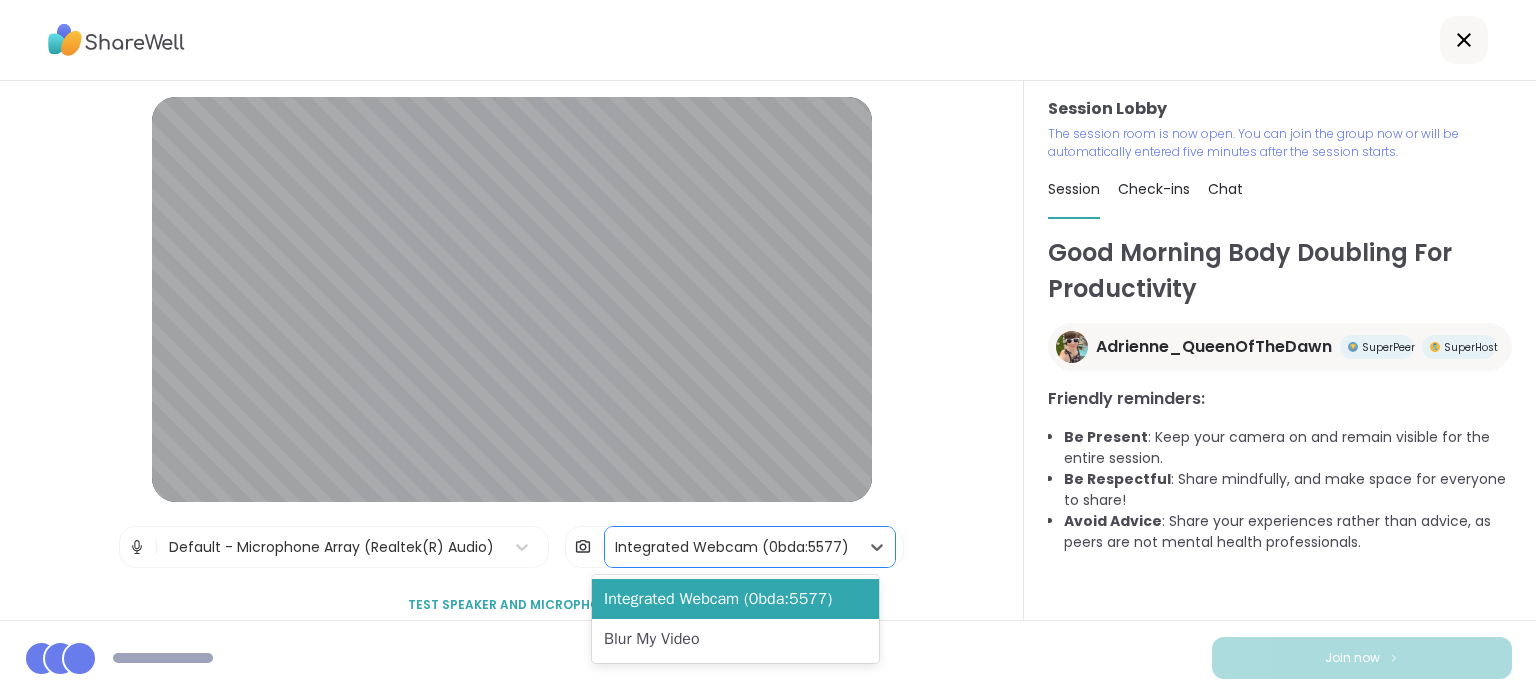 click on "Integrated Webcam (0bda:5577)" at bounding box center [732, 547] 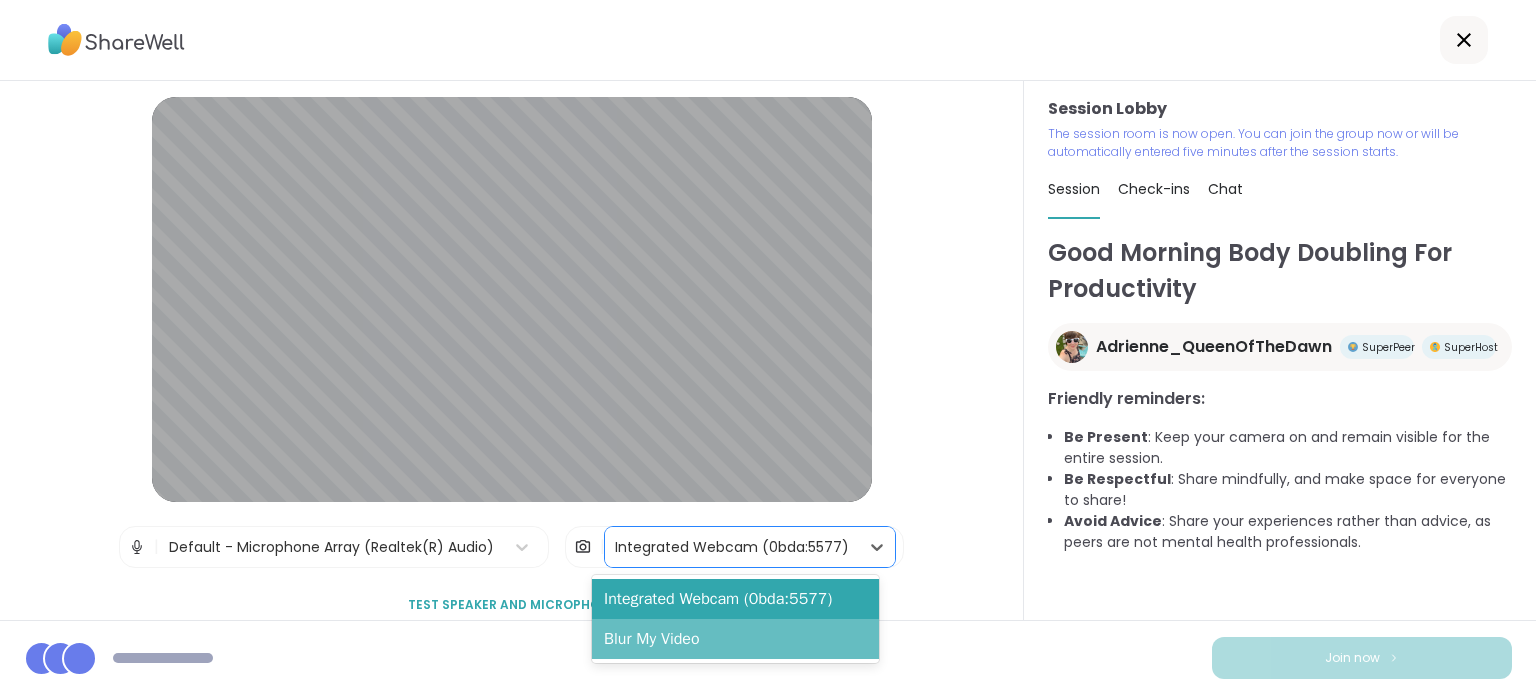 click on "Blur My Video" at bounding box center (735, 639) 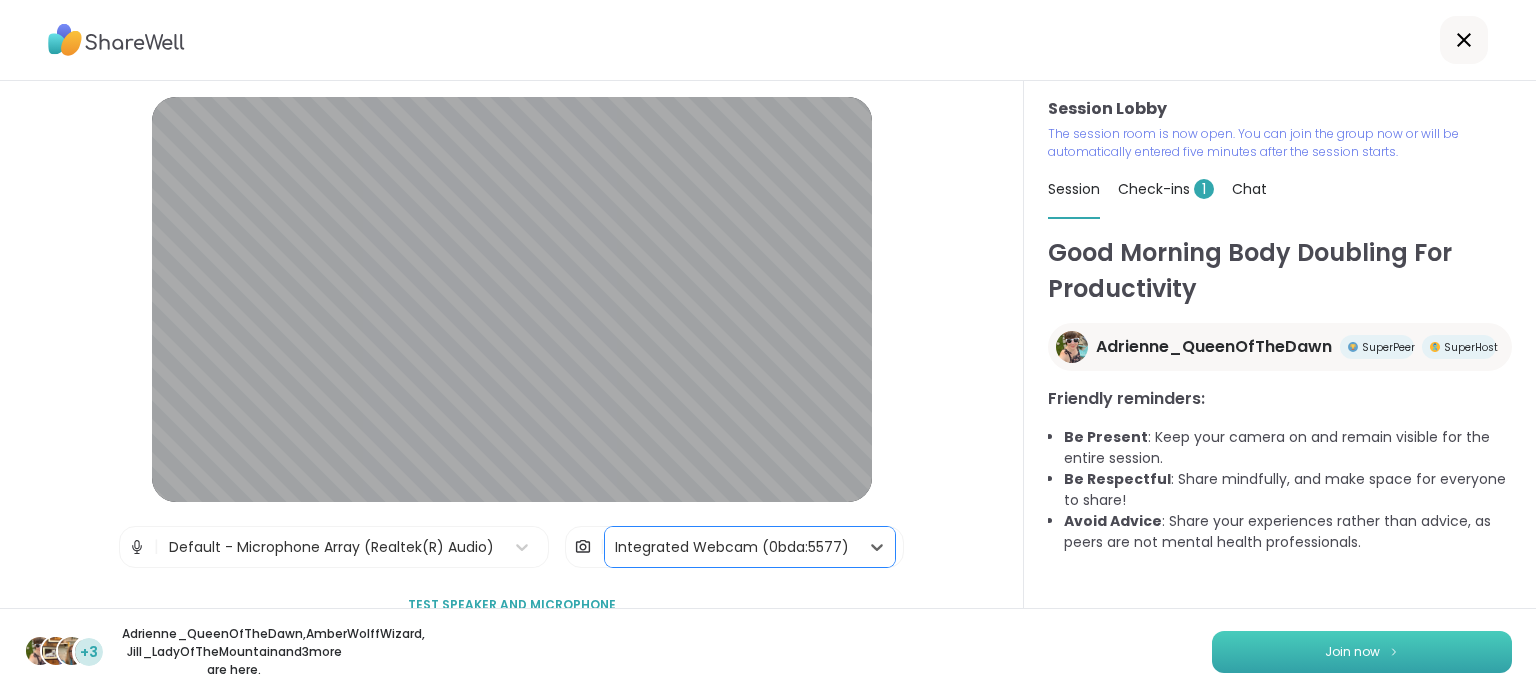 click on "Join now" at bounding box center (1362, 652) 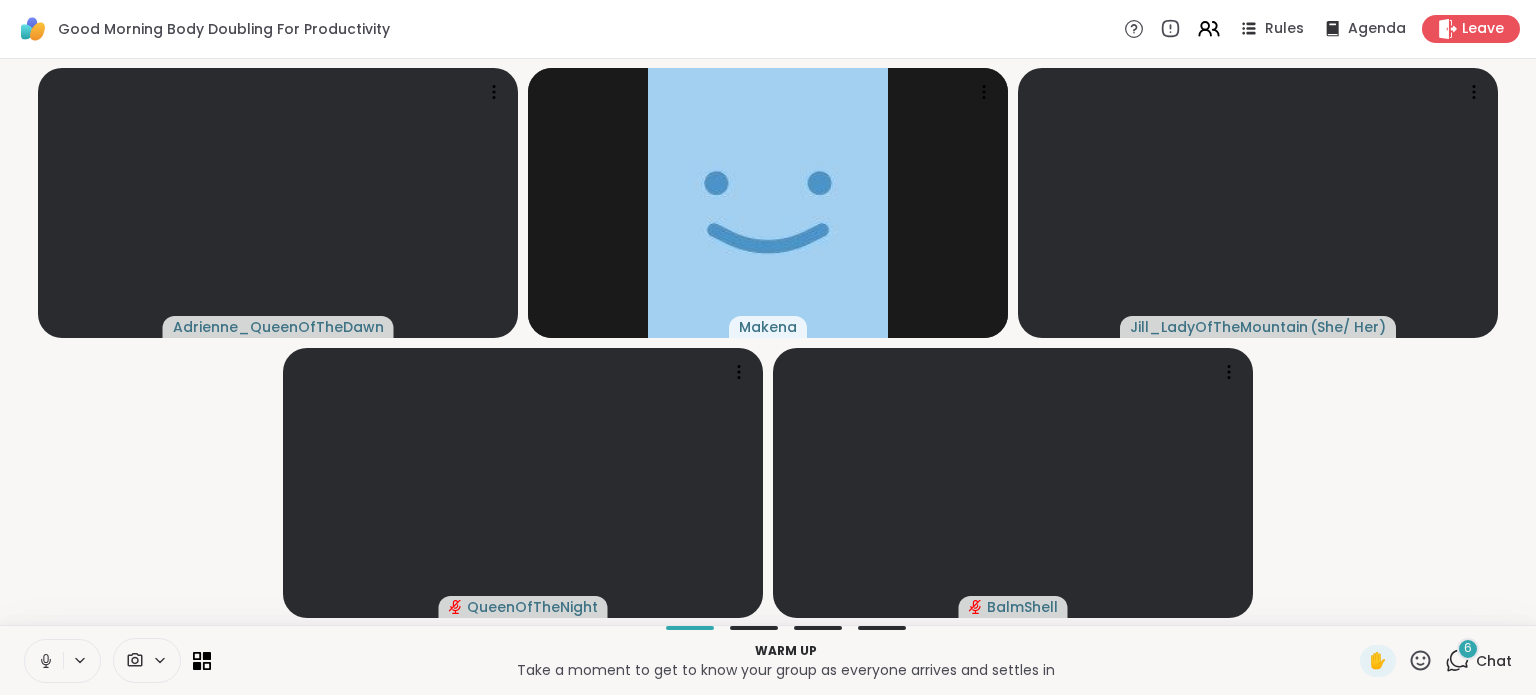 click on "6 Chat" at bounding box center (1478, 661) 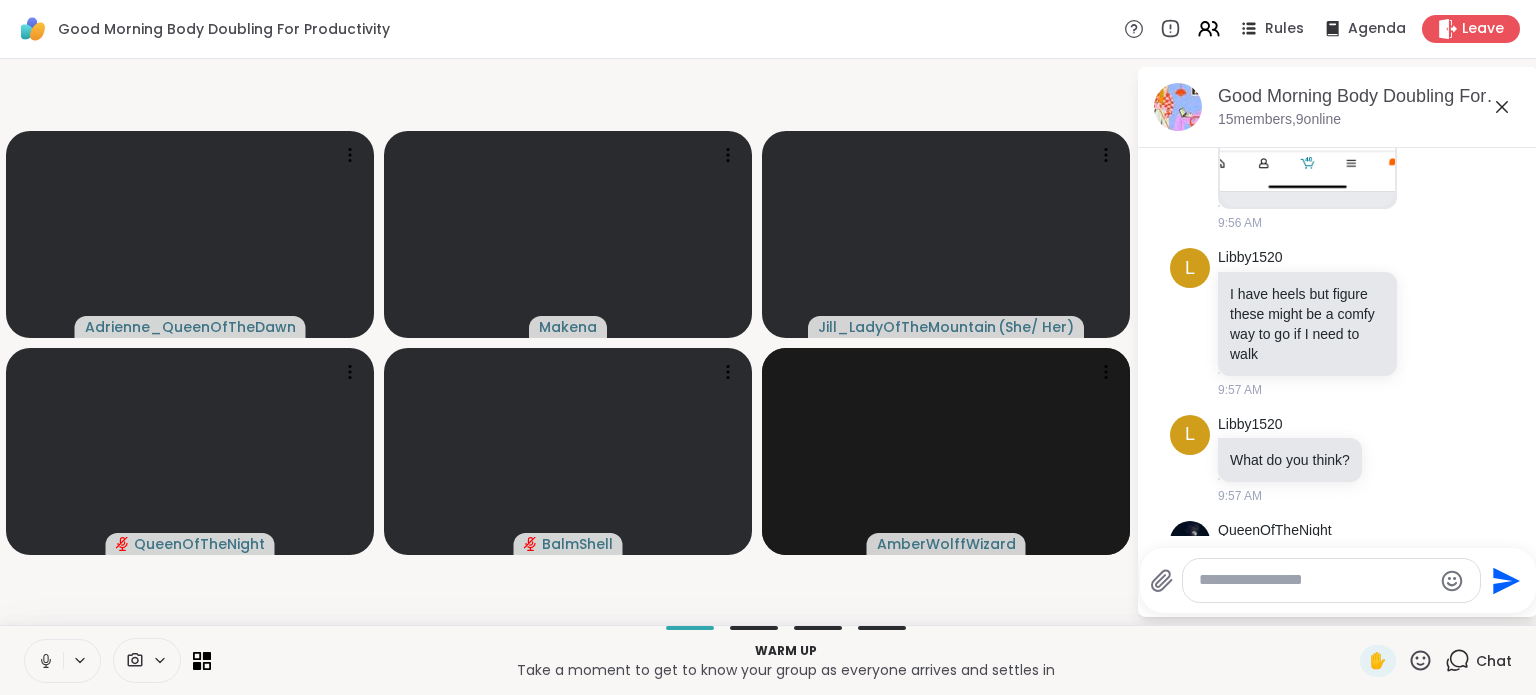 scroll, scrollTop: 1164, scrollLeft: 0, axis: vertical 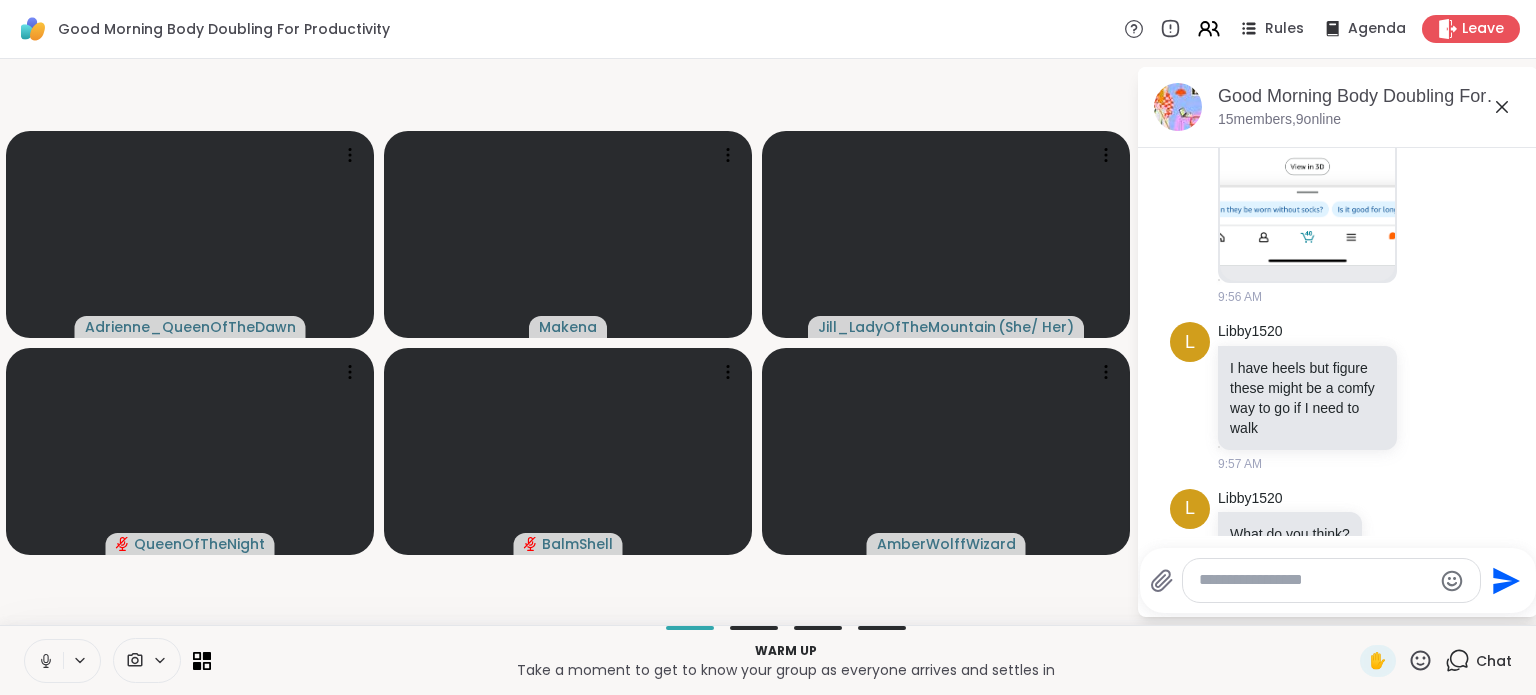 click 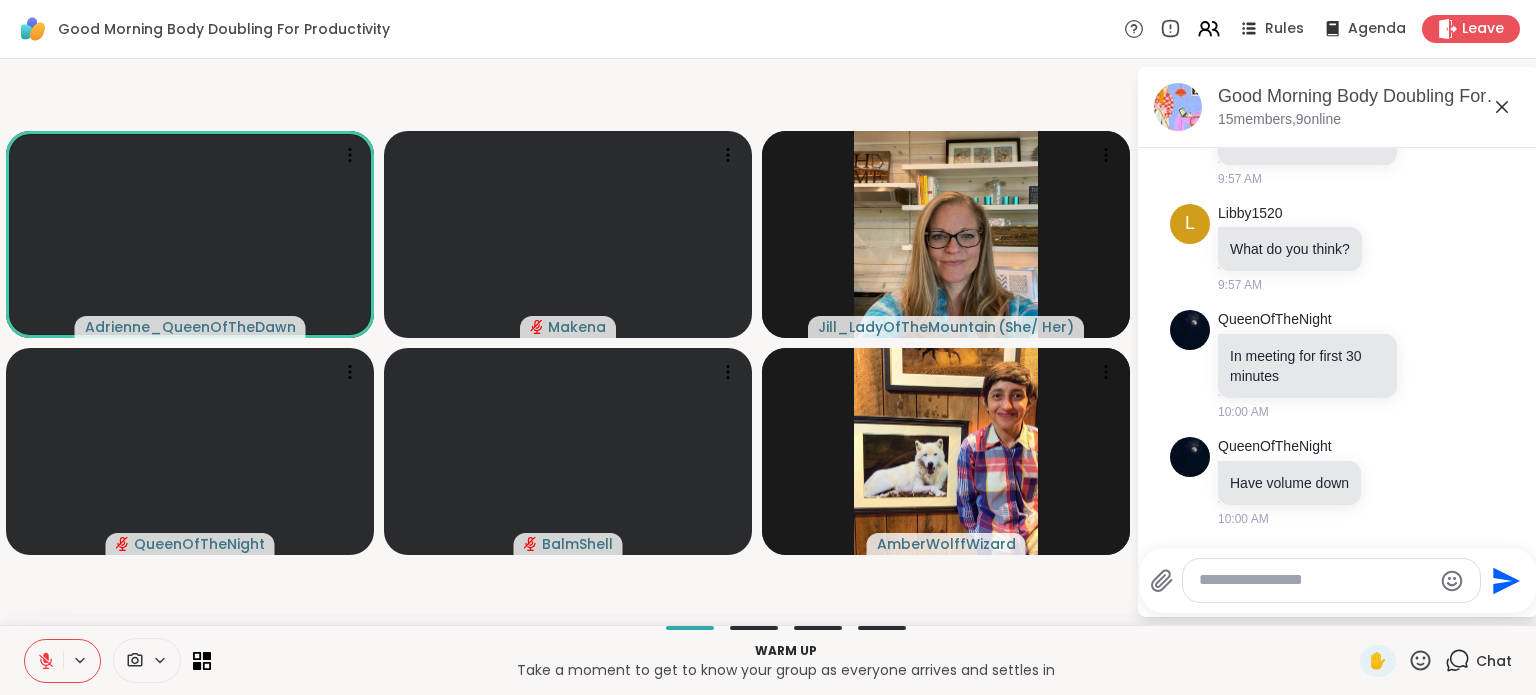 scroll, scrollTop: 1464, scrollLeft: 0, axis: vertical 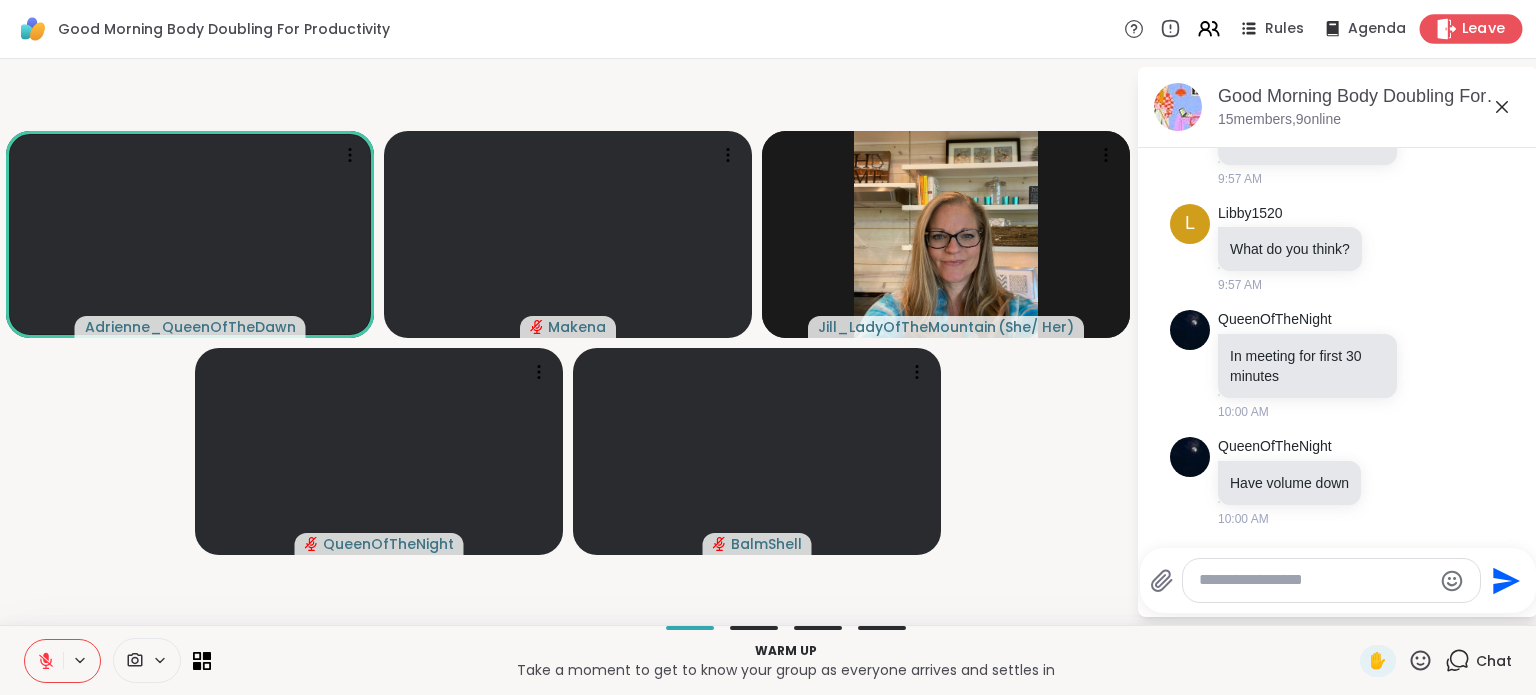 type 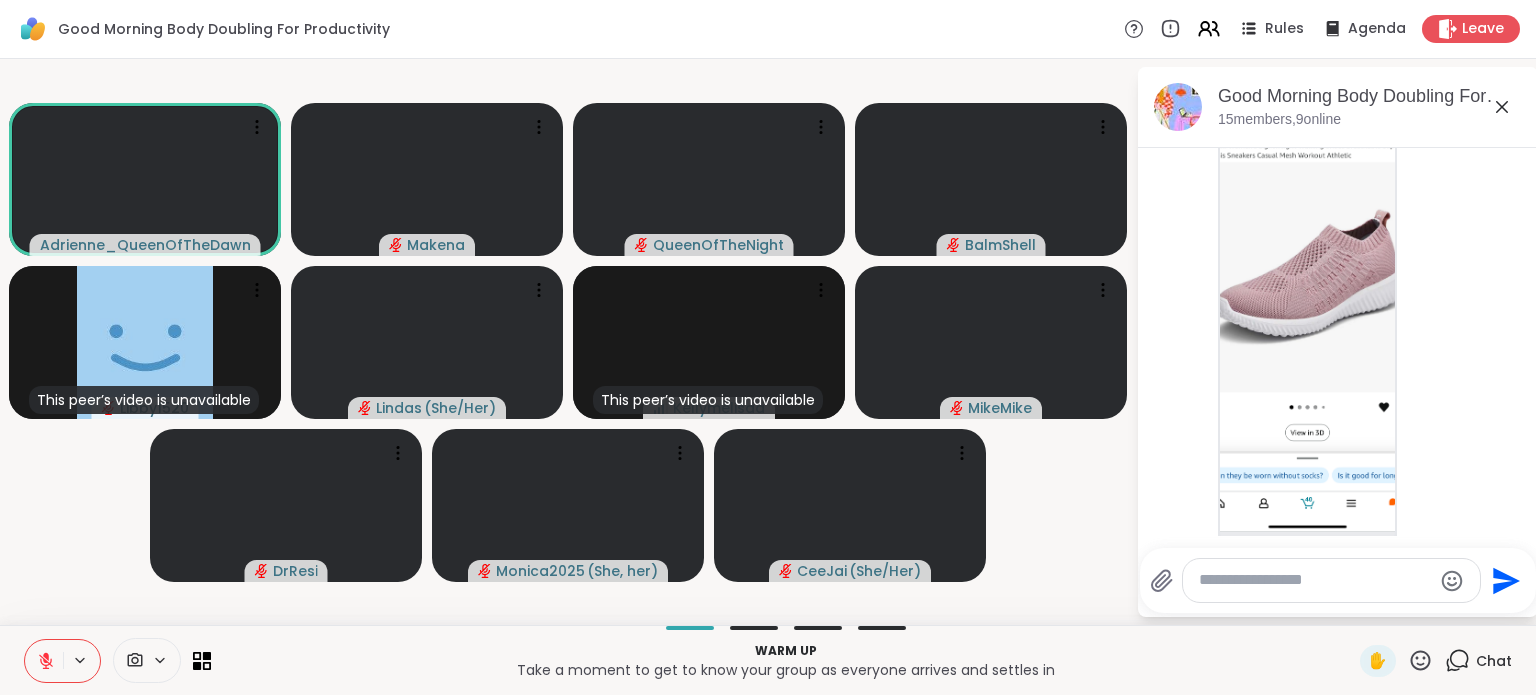scroll, scrollTop: 2948, scrollLeft: 0, axis: vertical 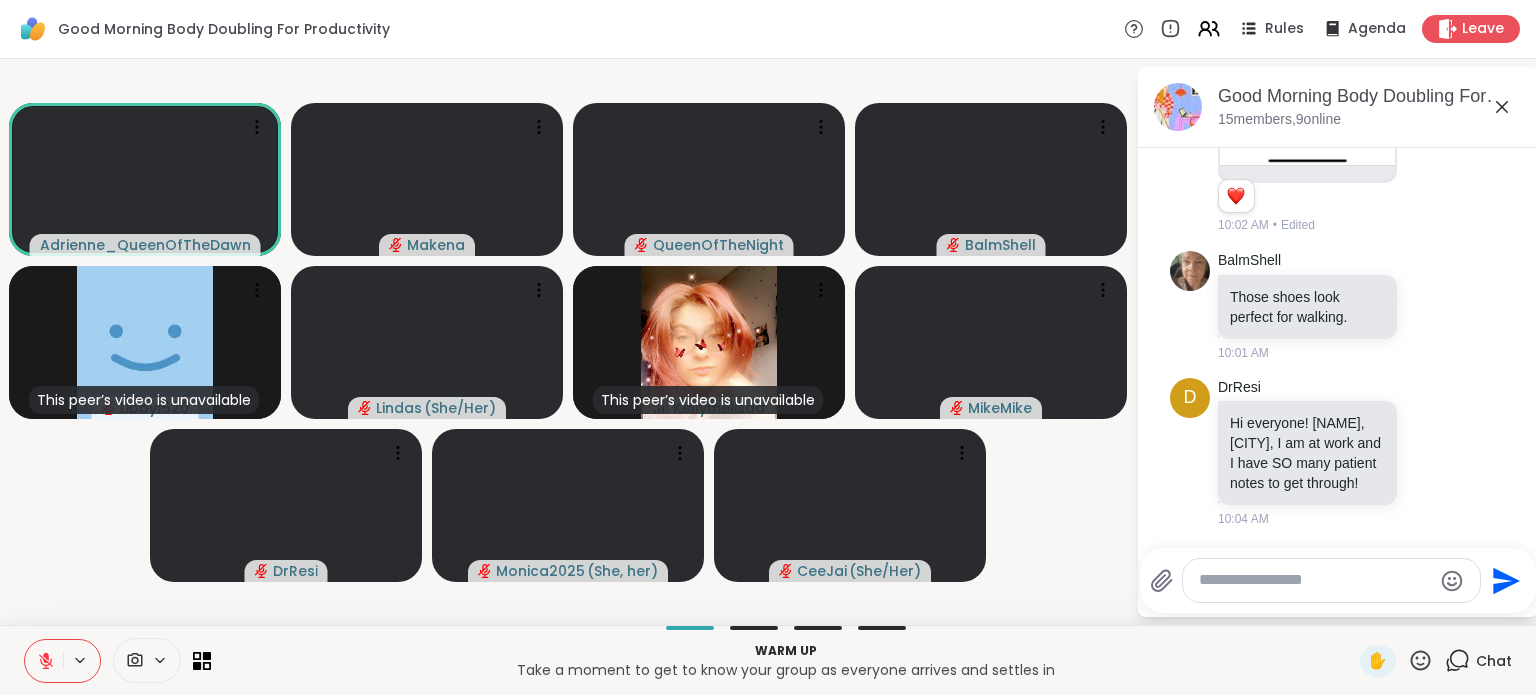 click at bounding box center (1315, 580) 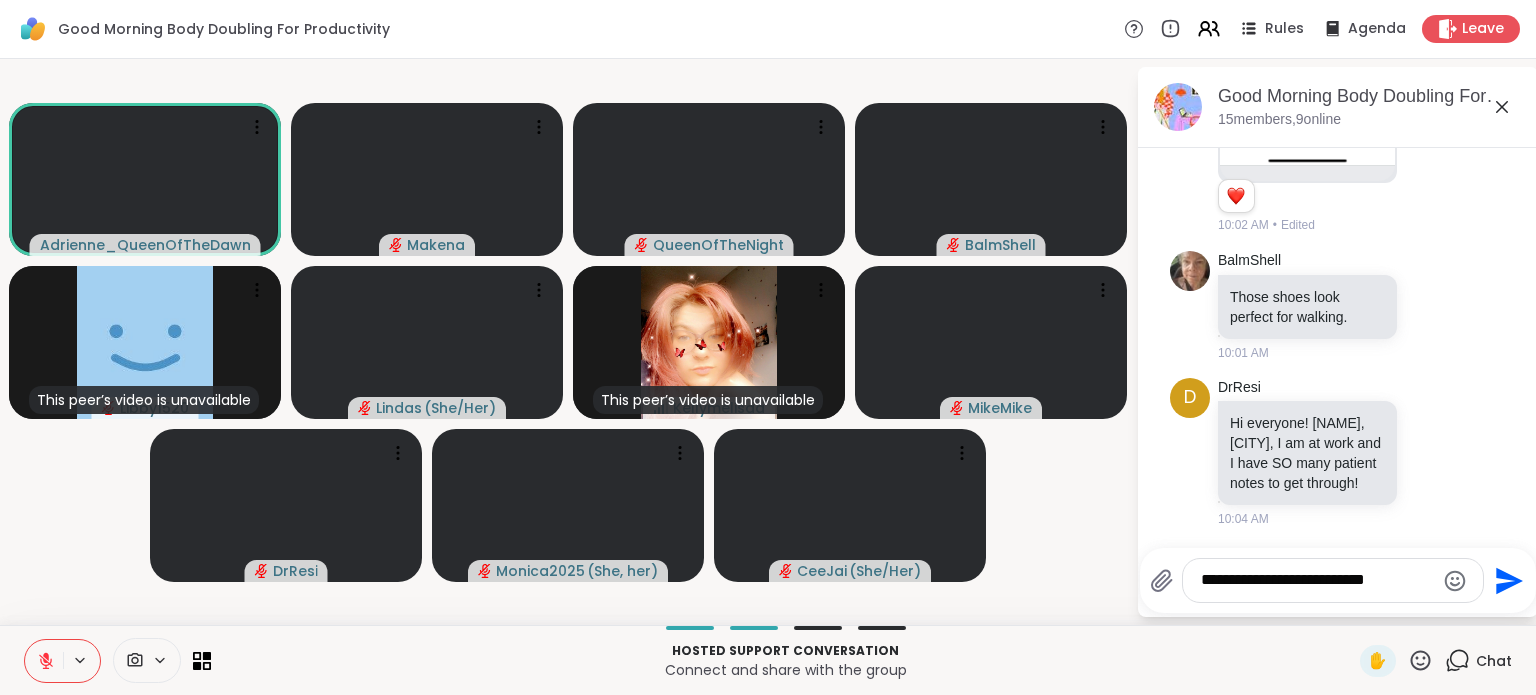 click on "**********" at bounding box center [1317, 580] 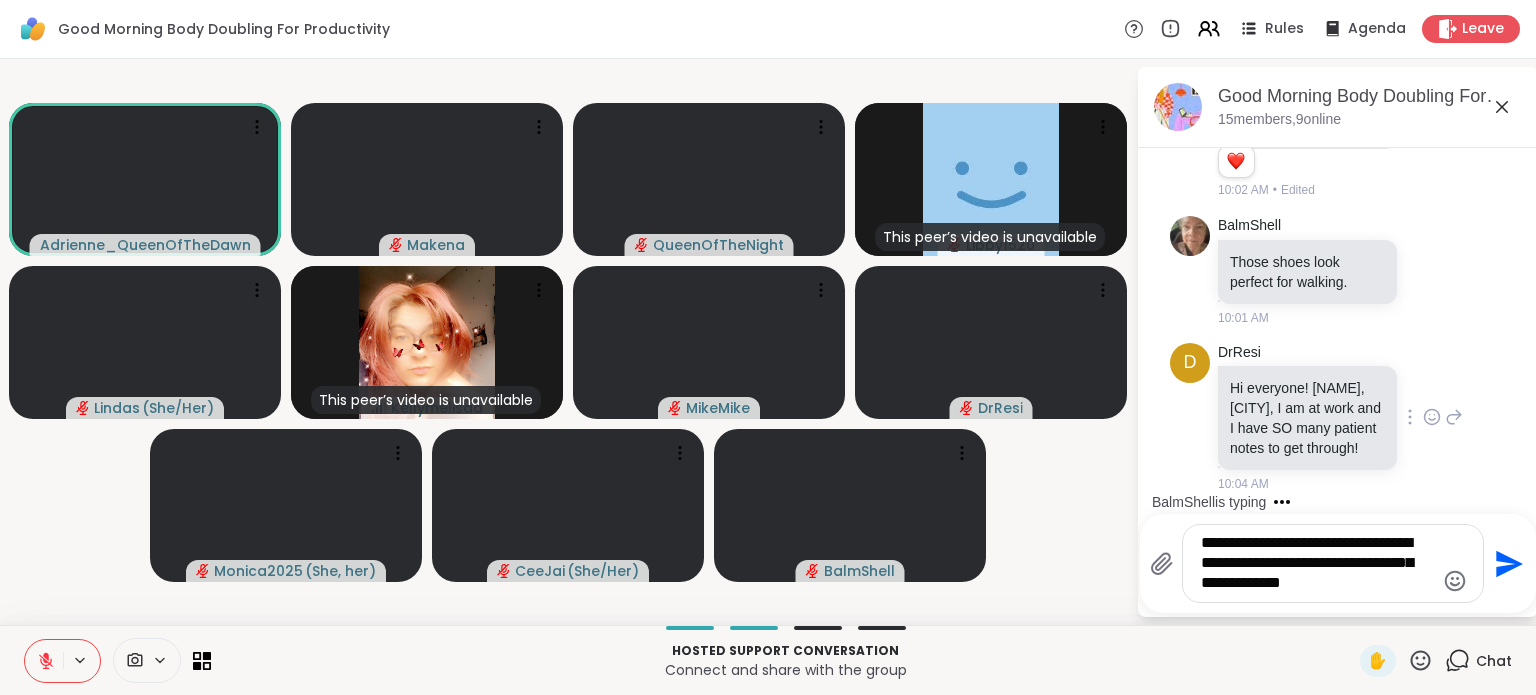 scroll, scrollTop: 3039, scrollLeft: 0, axis: vertical 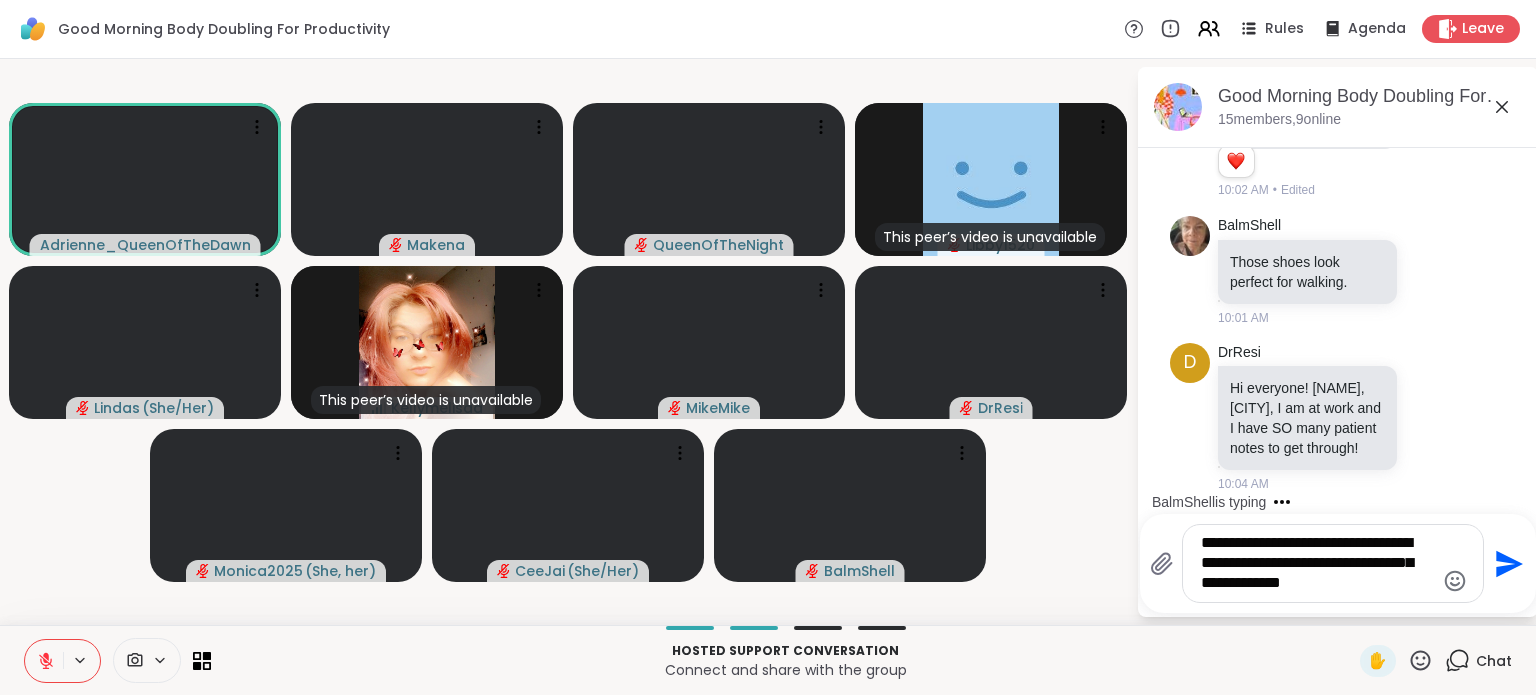 click on "**********" at bounding box center [1317, 563] 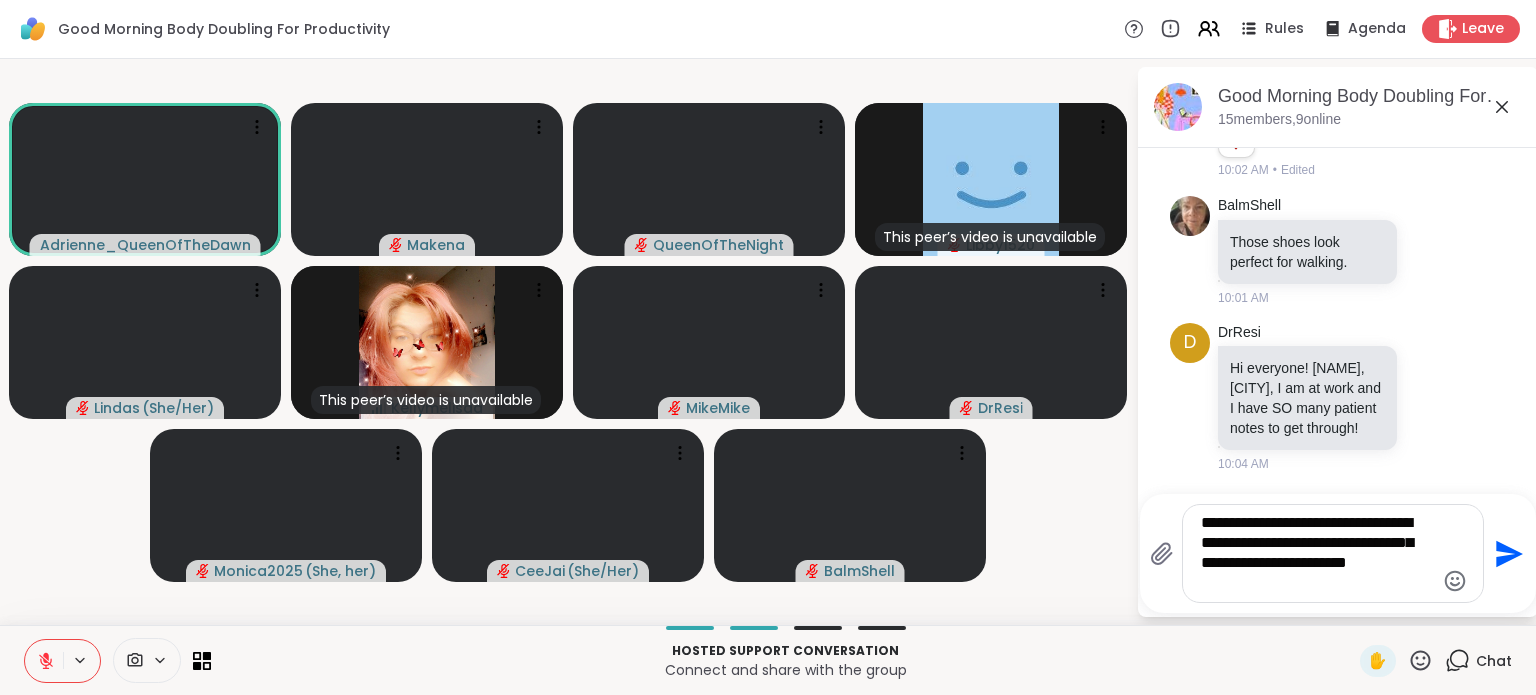 click 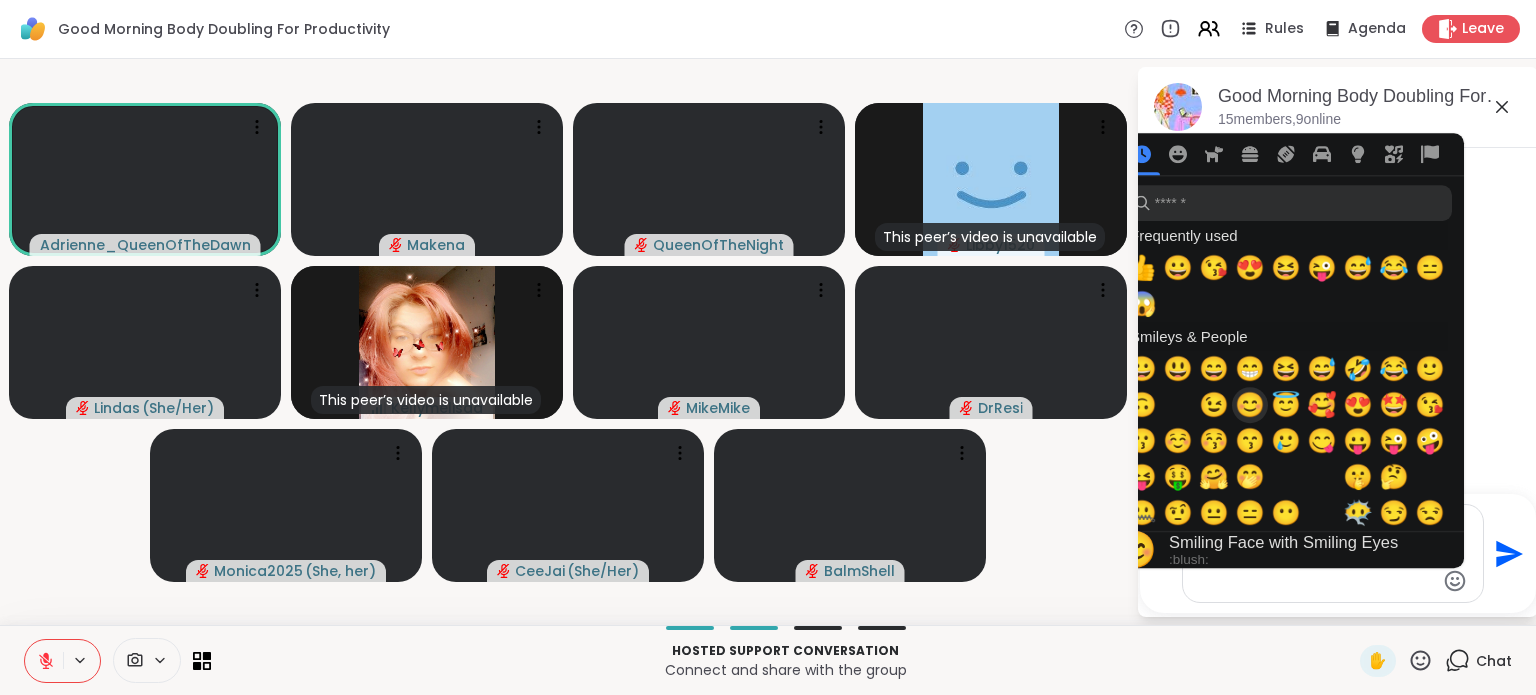 click on "😊" at bounding box center [1250, 405] 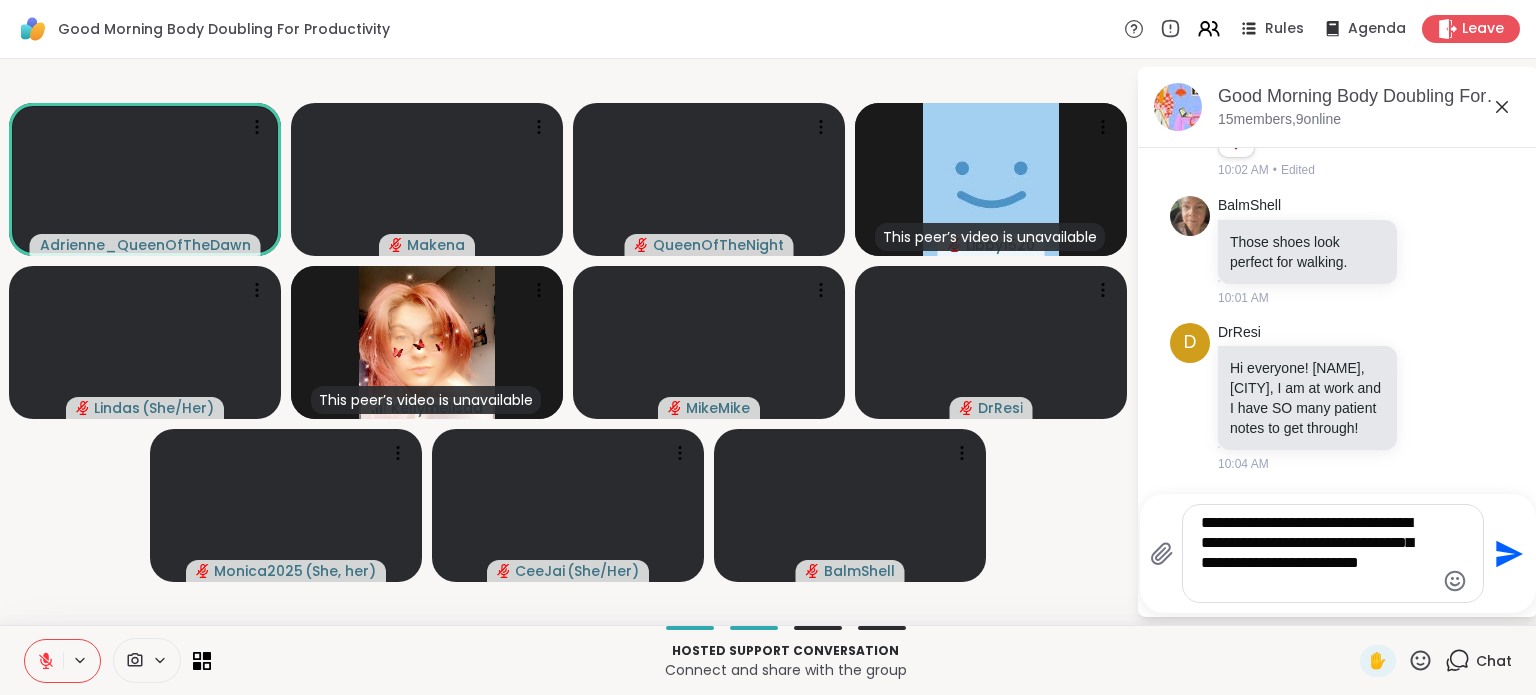 click on "**********" at bounding box center (1338, 553) 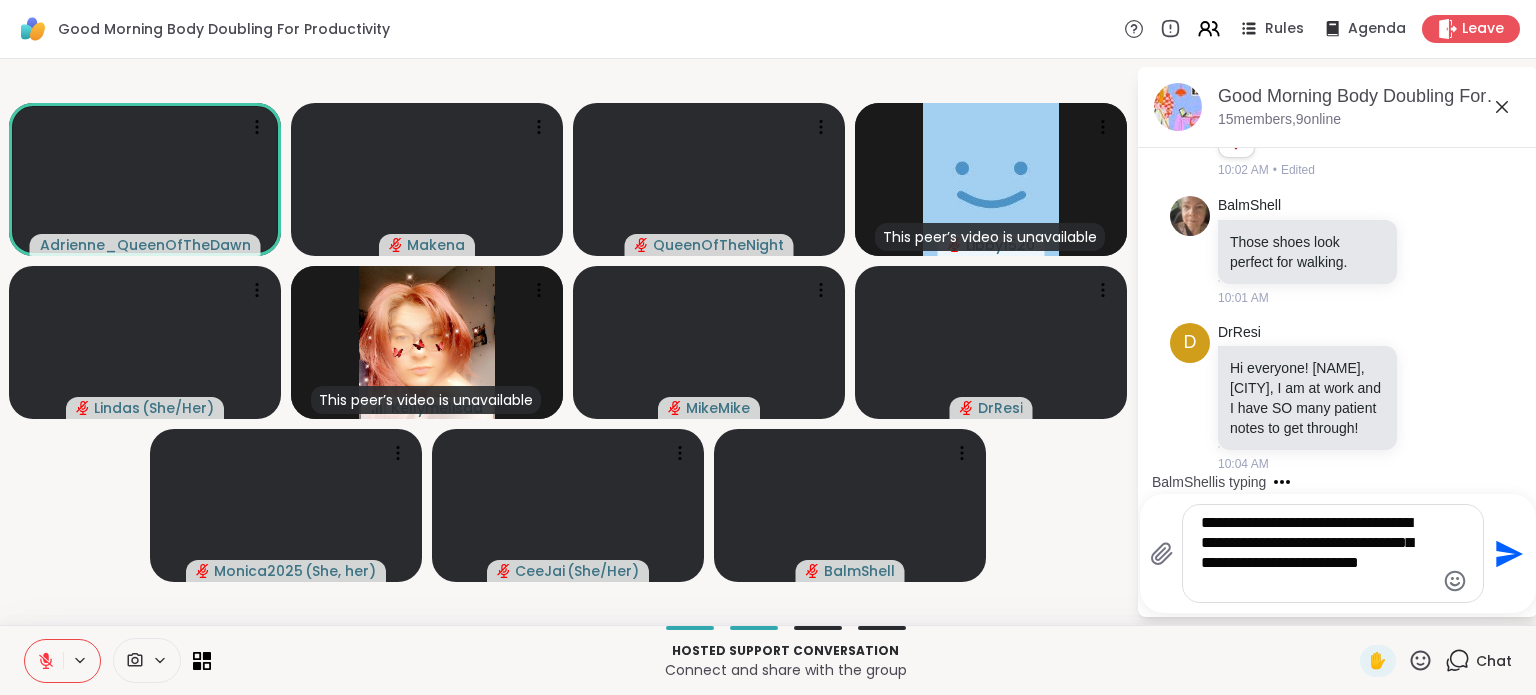 click on "**********" at bounding box center (1317, 553) 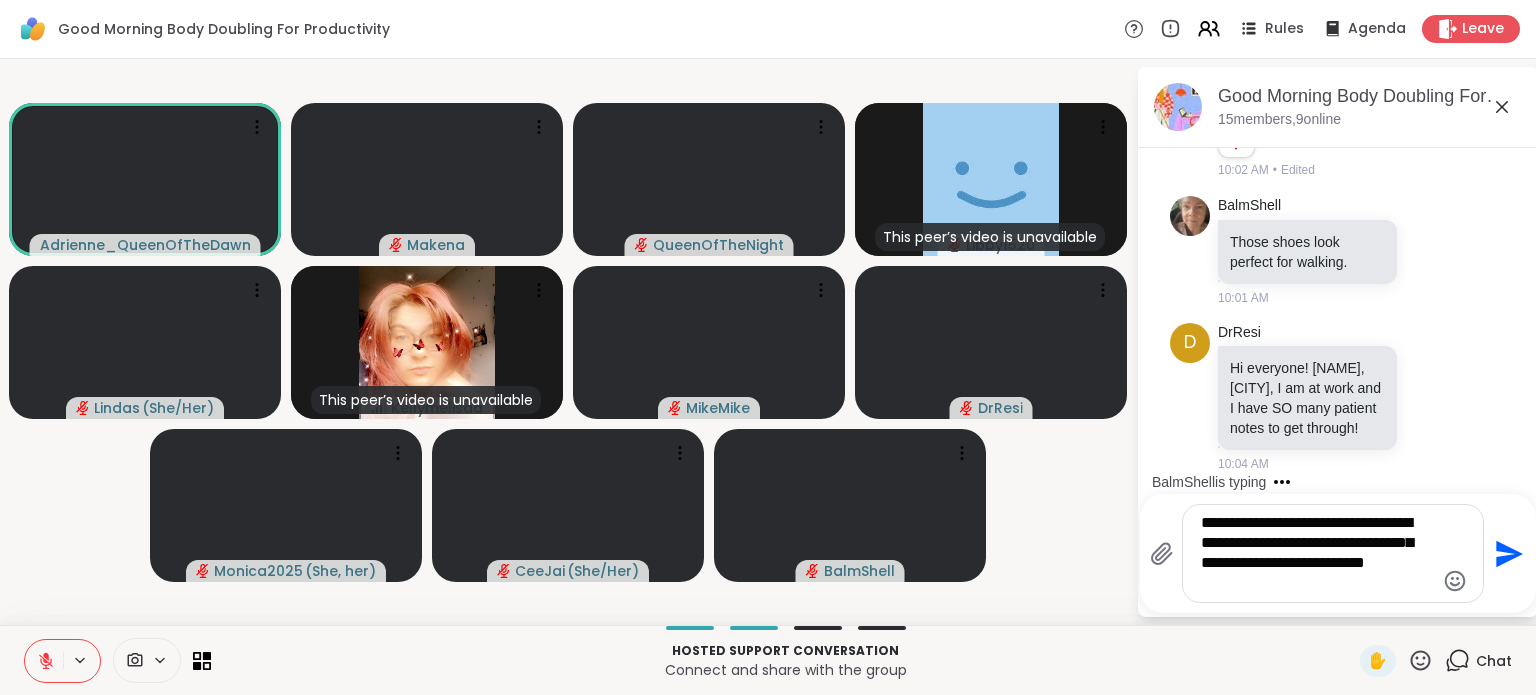 type on "**********" 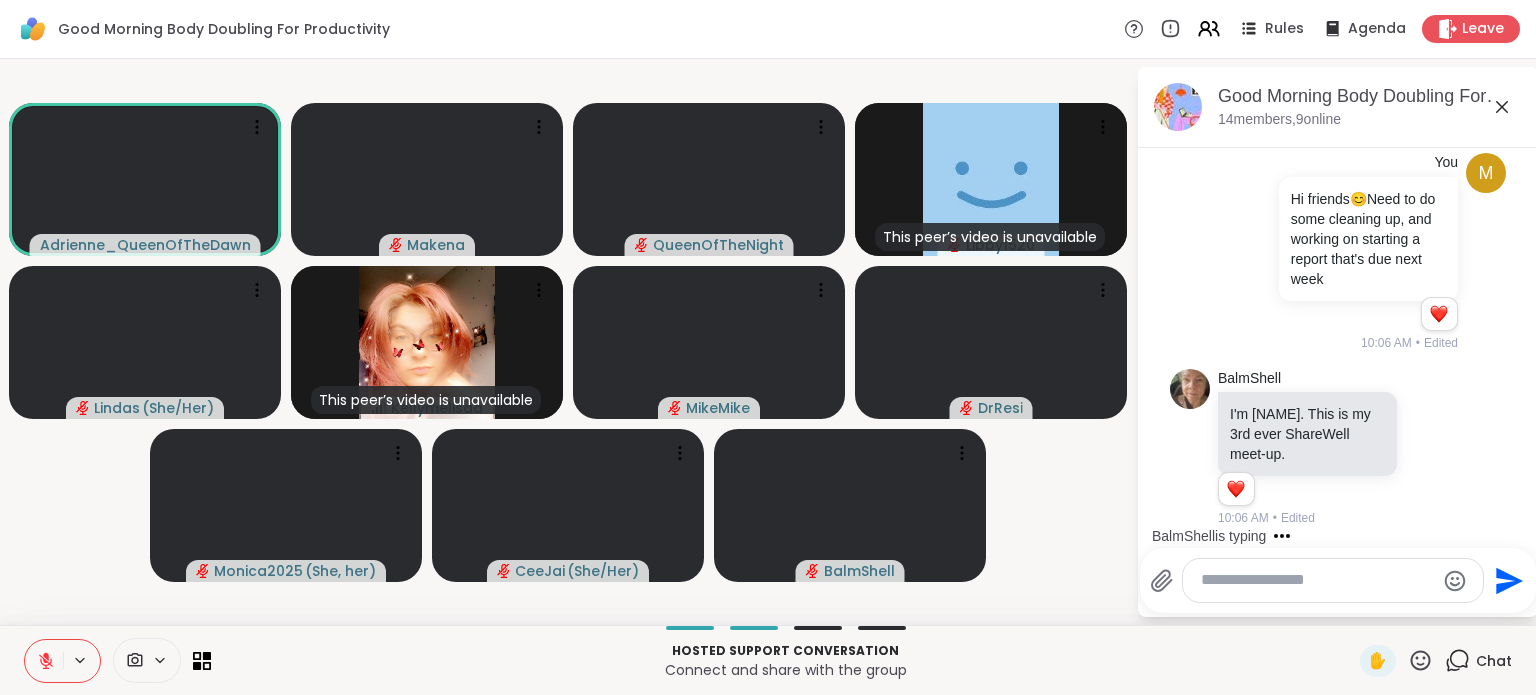 scroll, scrollTop: 3395, scrollLeft: 0, axis: vertical 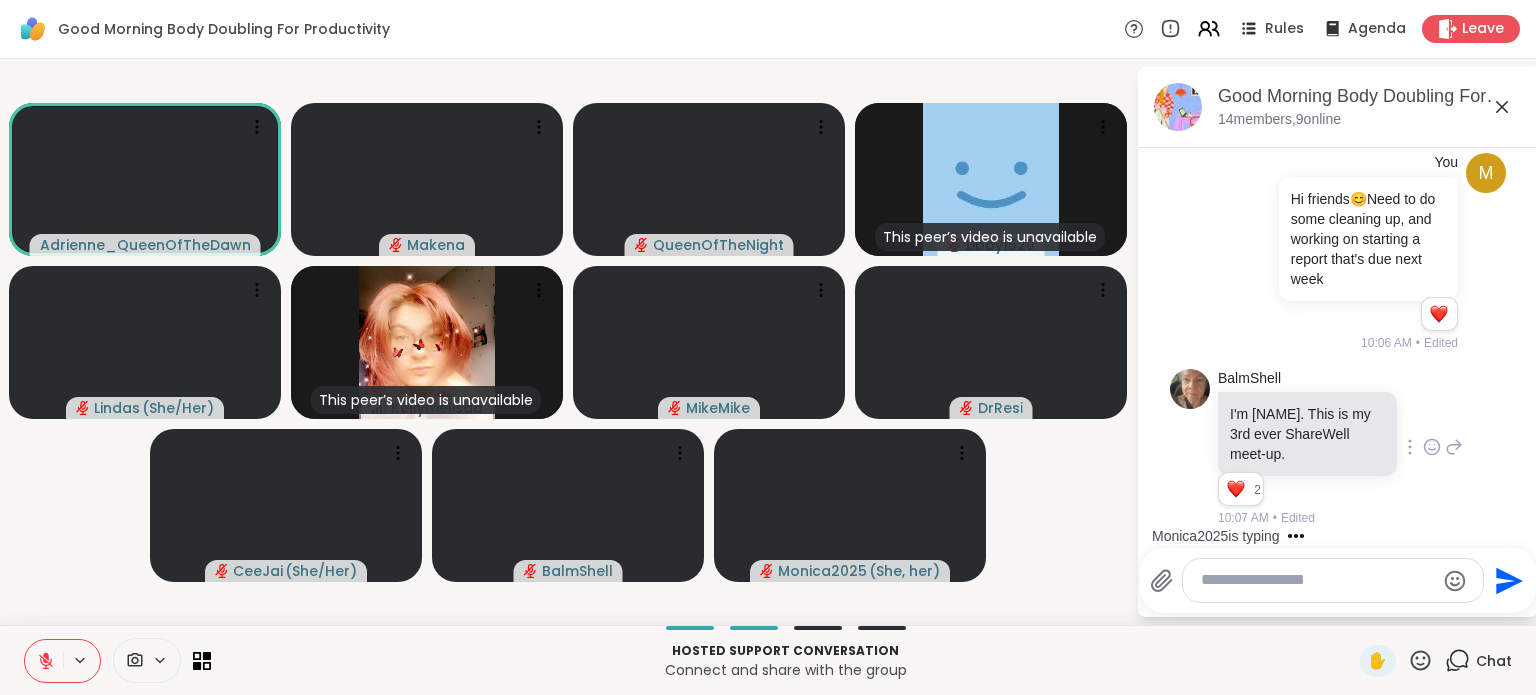 click 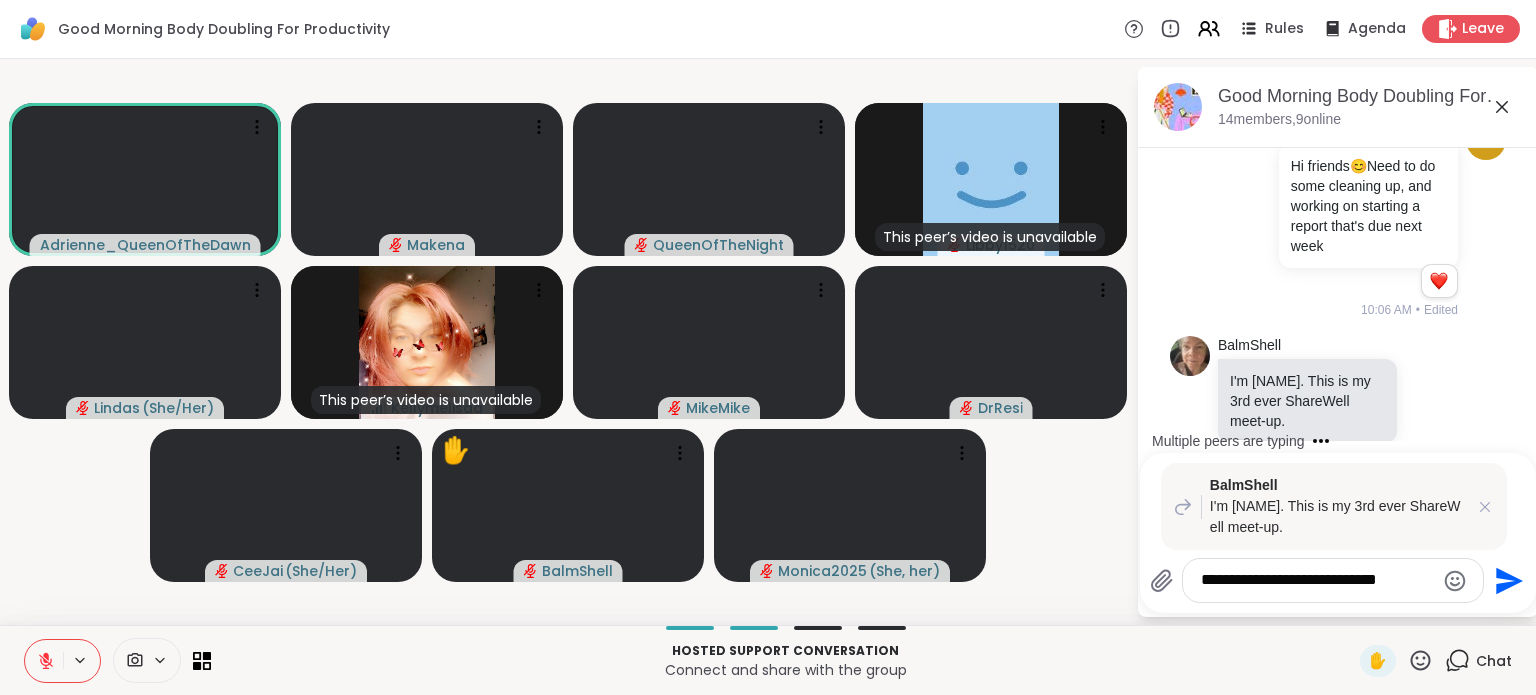type on "**********" 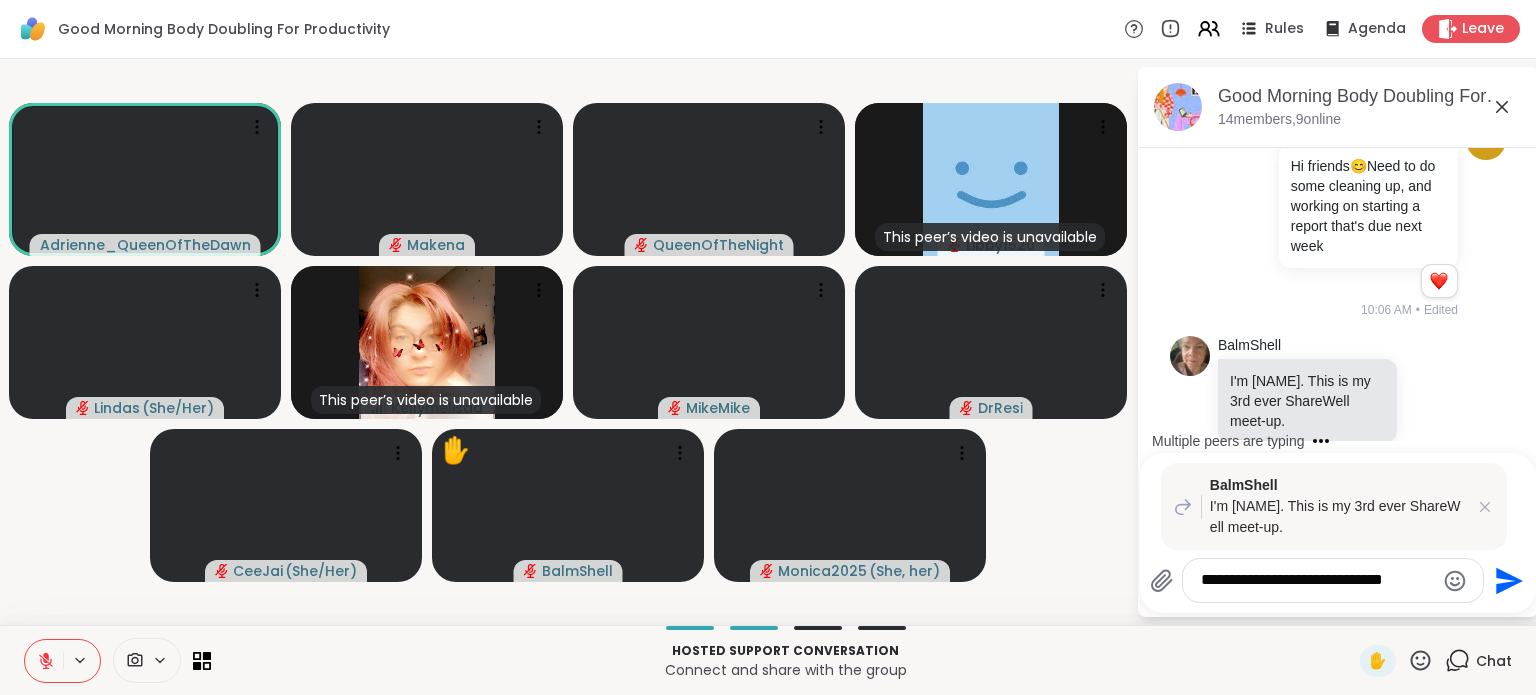 type 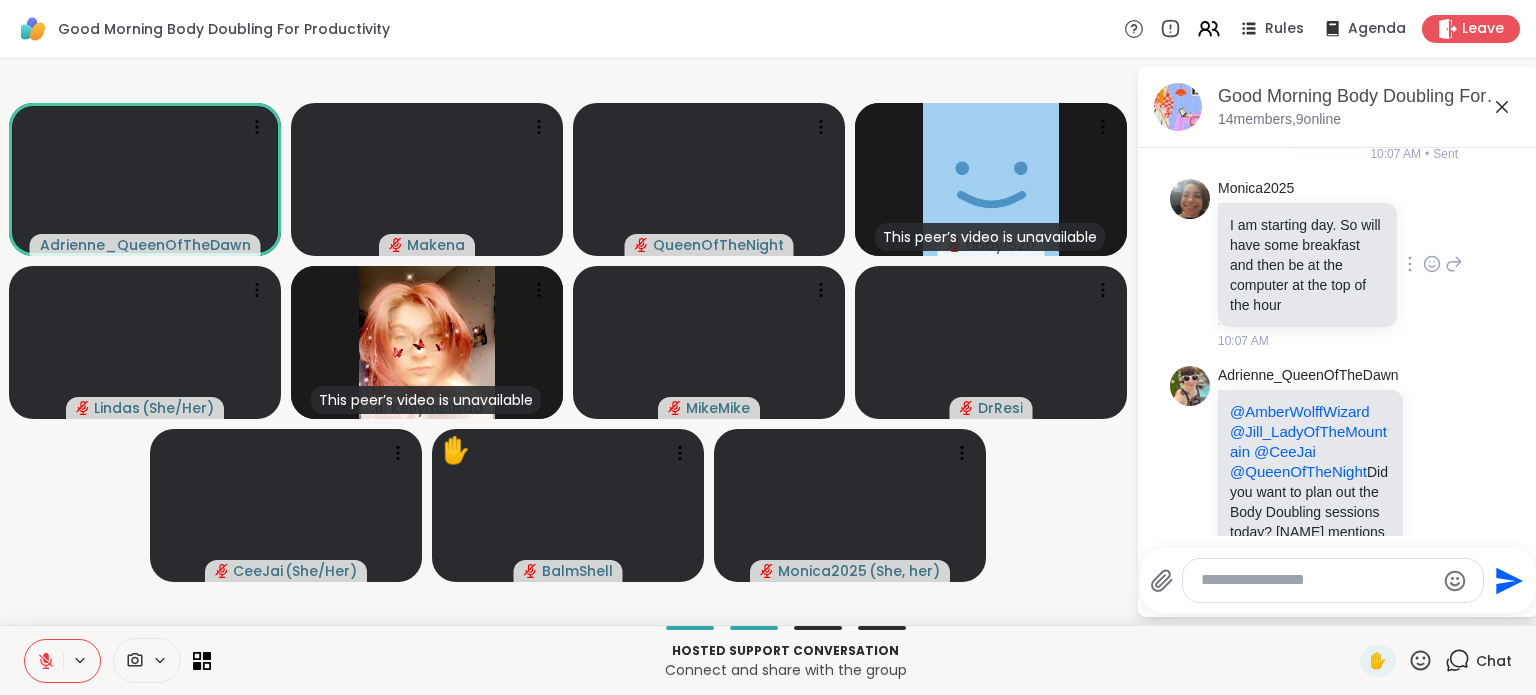 scroll, scrollTop: 4069, scrollLeft: 0, axis: vertical 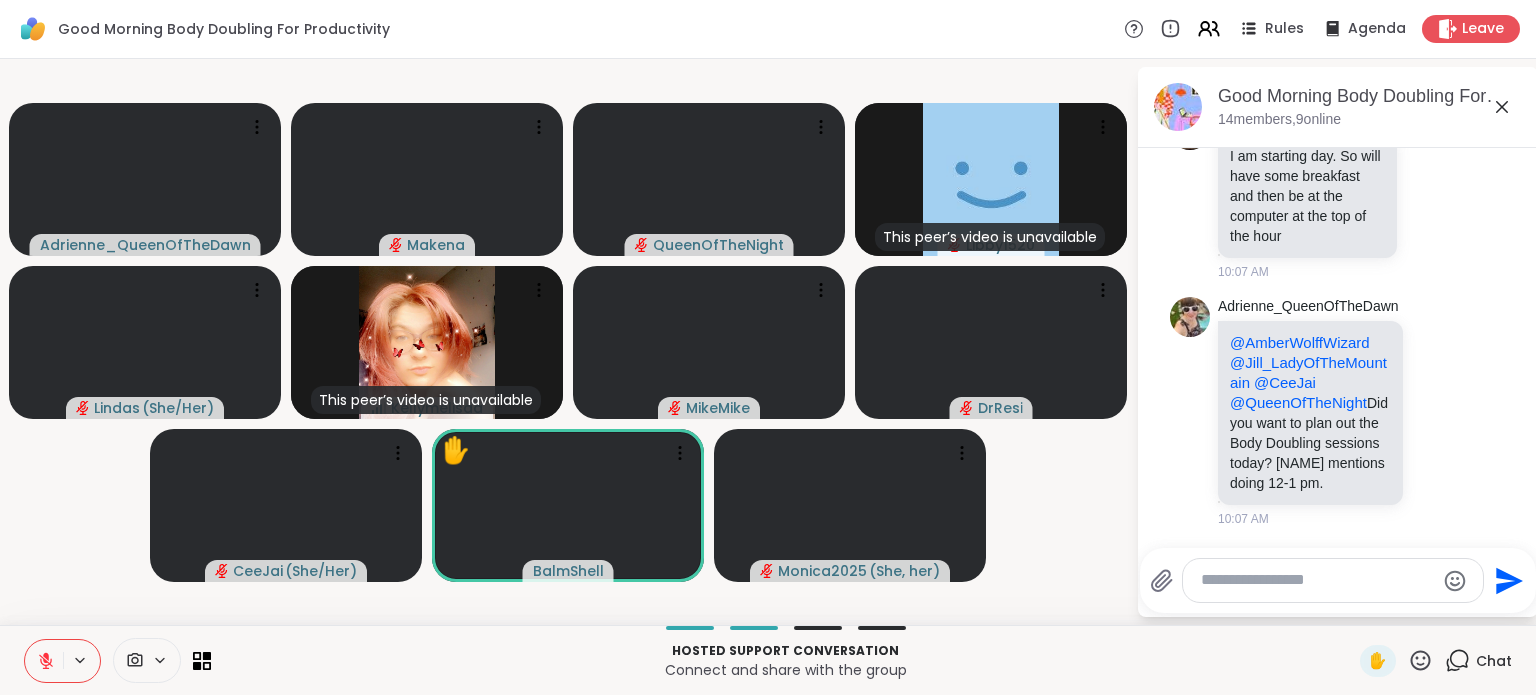 click 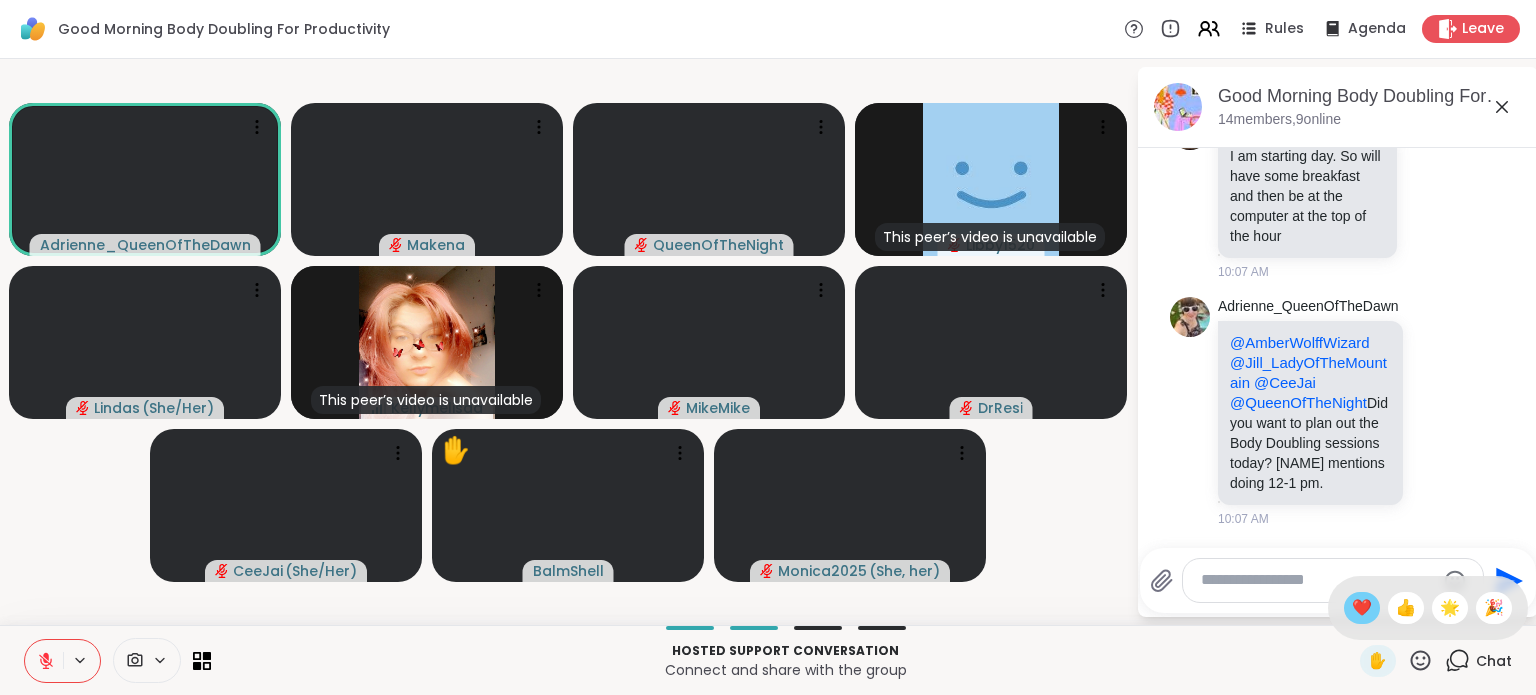 click on "❤️" at bounding box center [1362, 608] 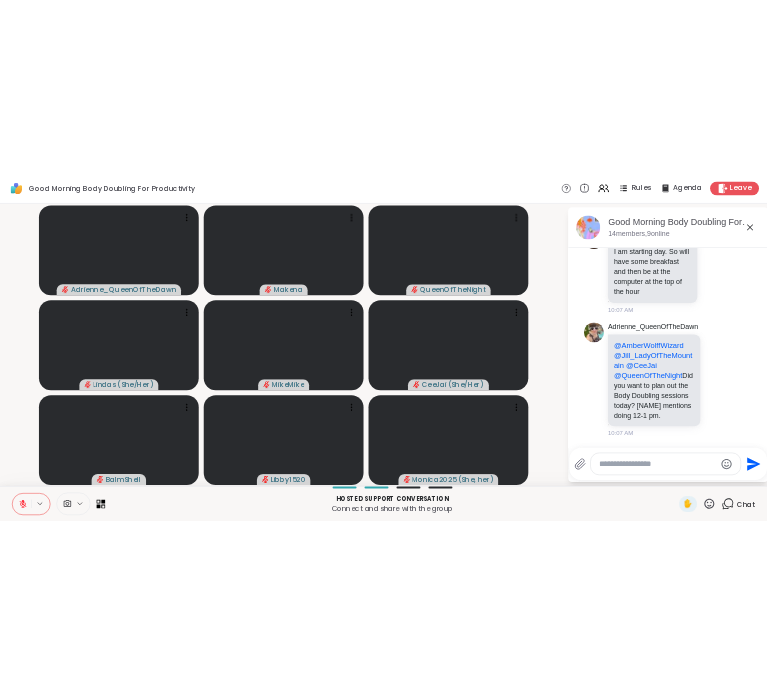 scroll, scrollTop: 3612, scrollLeft: 0, axis: vertical 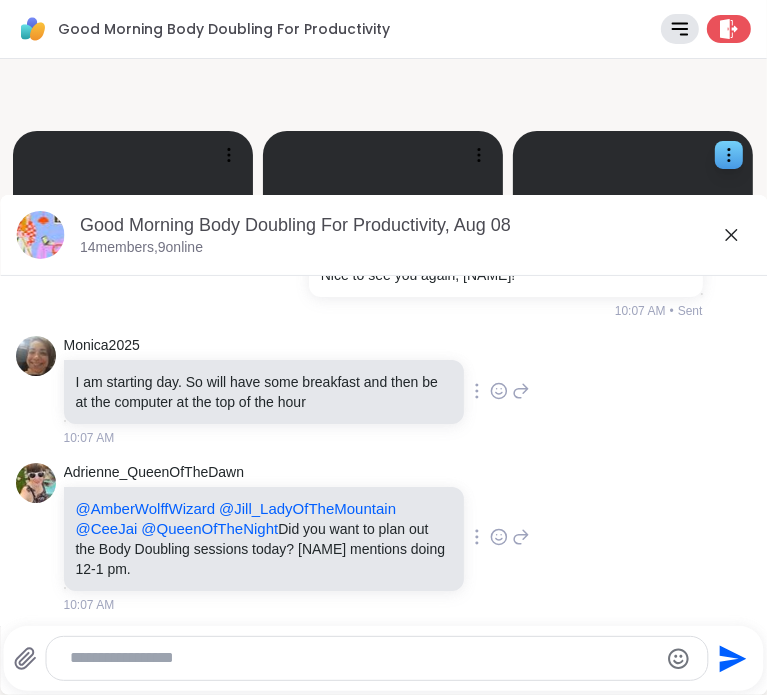 click 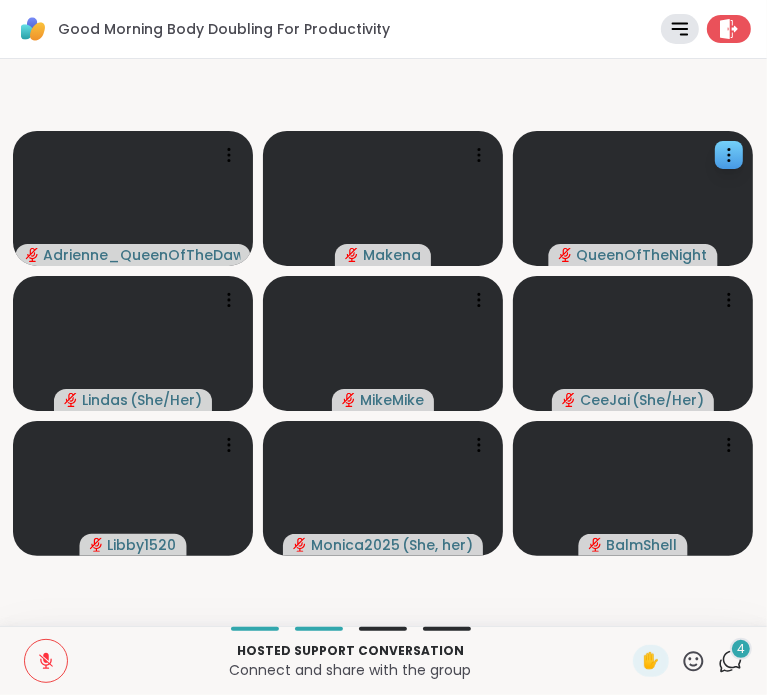 click on "4" at bounding box center [741, 649] 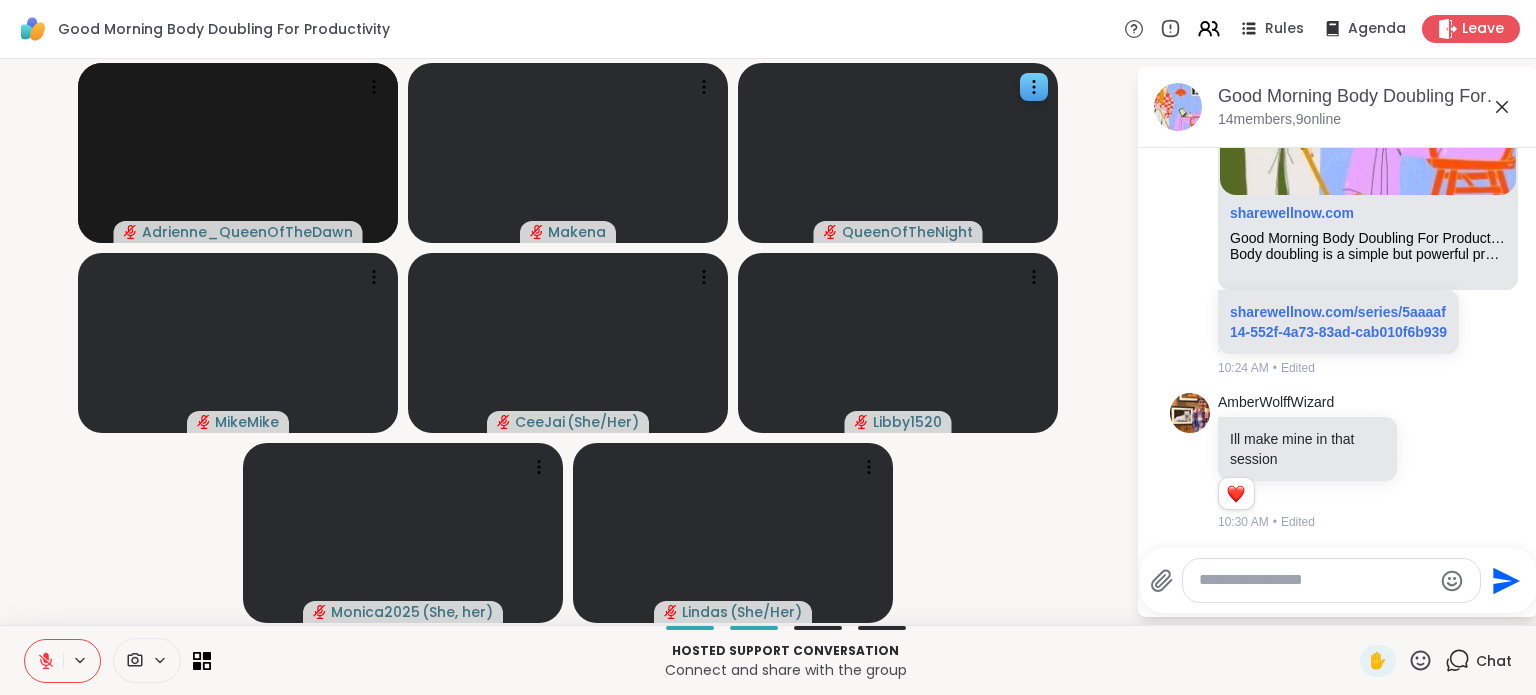 scroll, scrollTop: 6559, scrollLeft: 0, axis: vertical 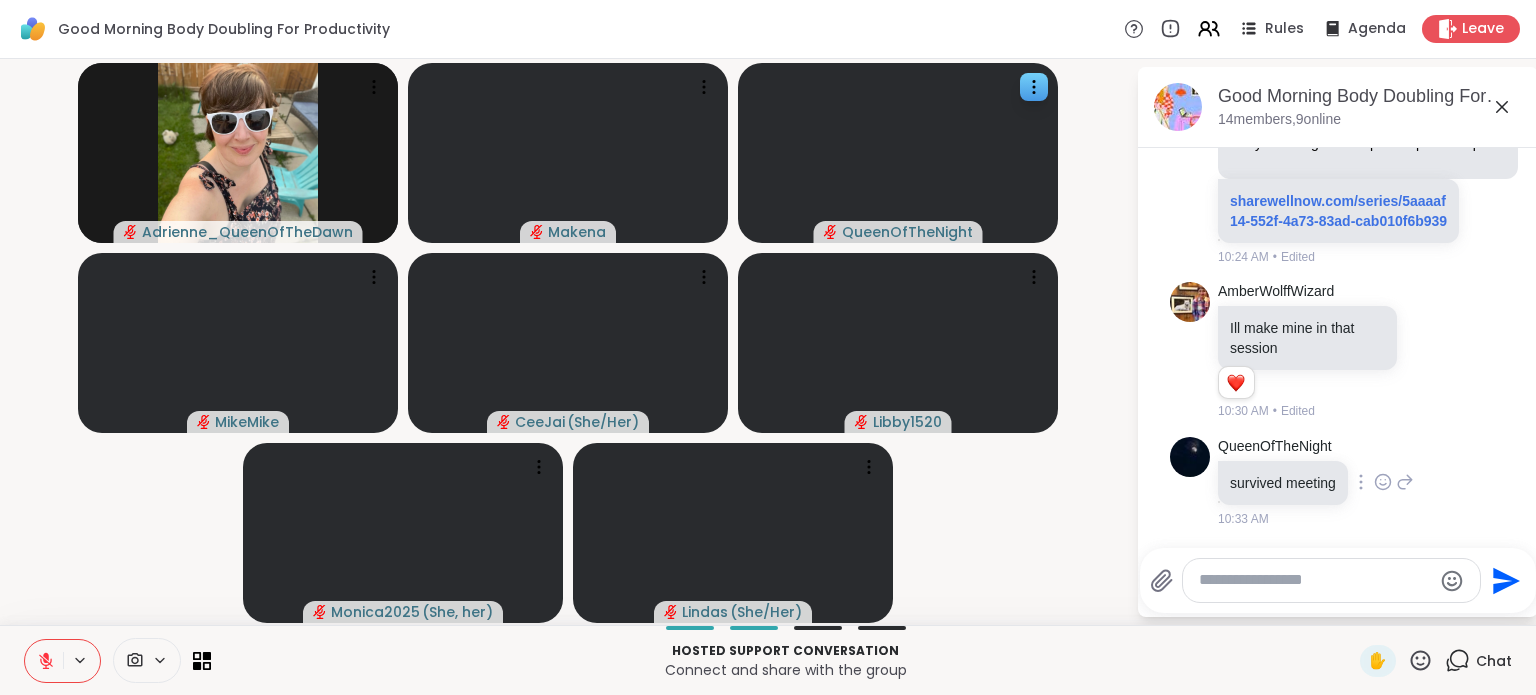 click 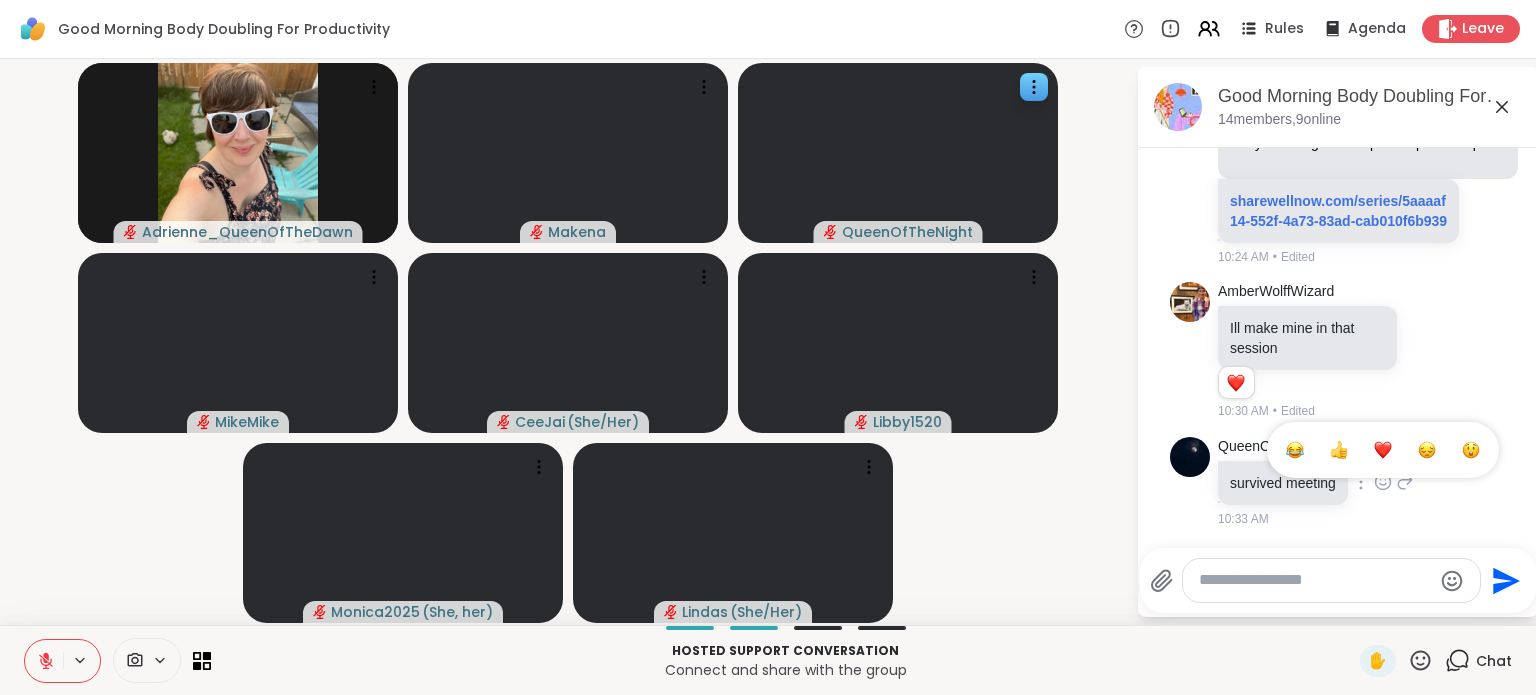 click at bounding box center [1383, 450] 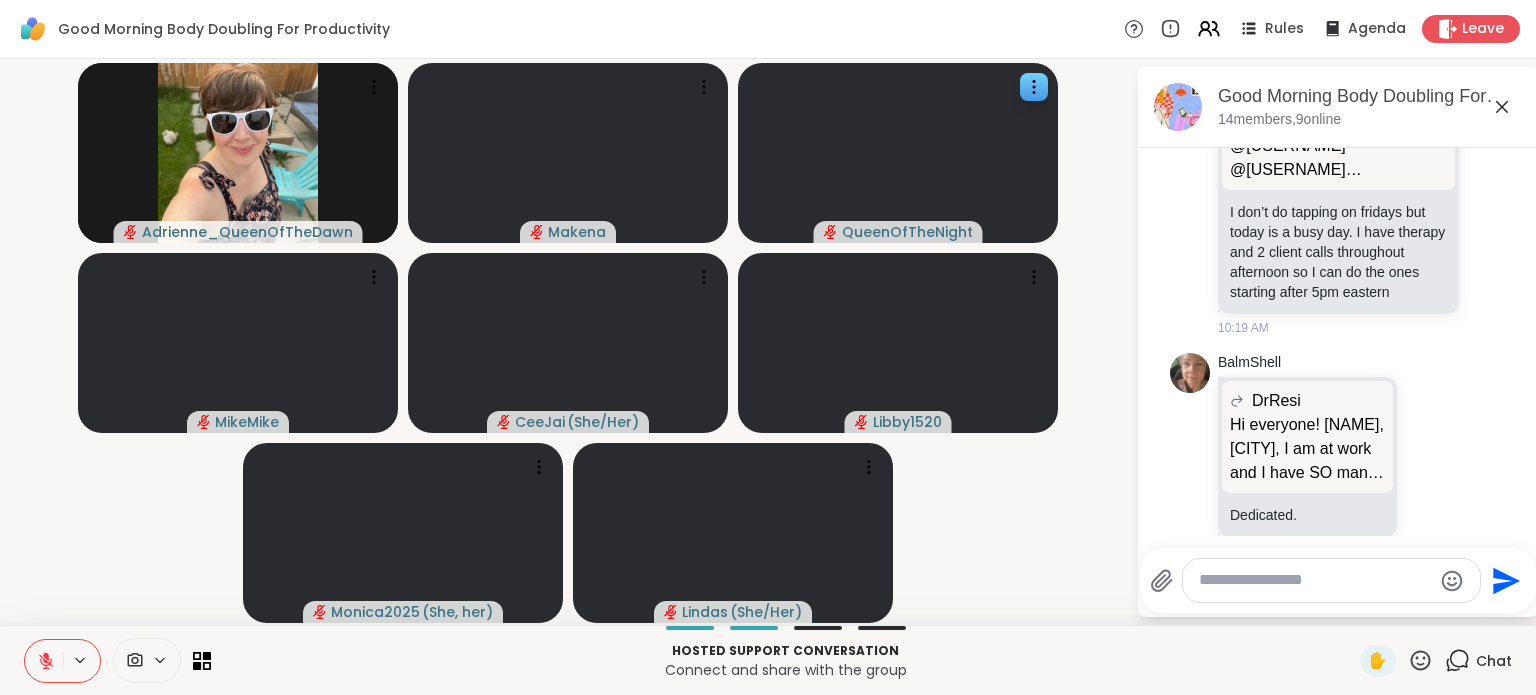 scroll, scrollTop: 4687, scrollLeft: 0, axis: vertical 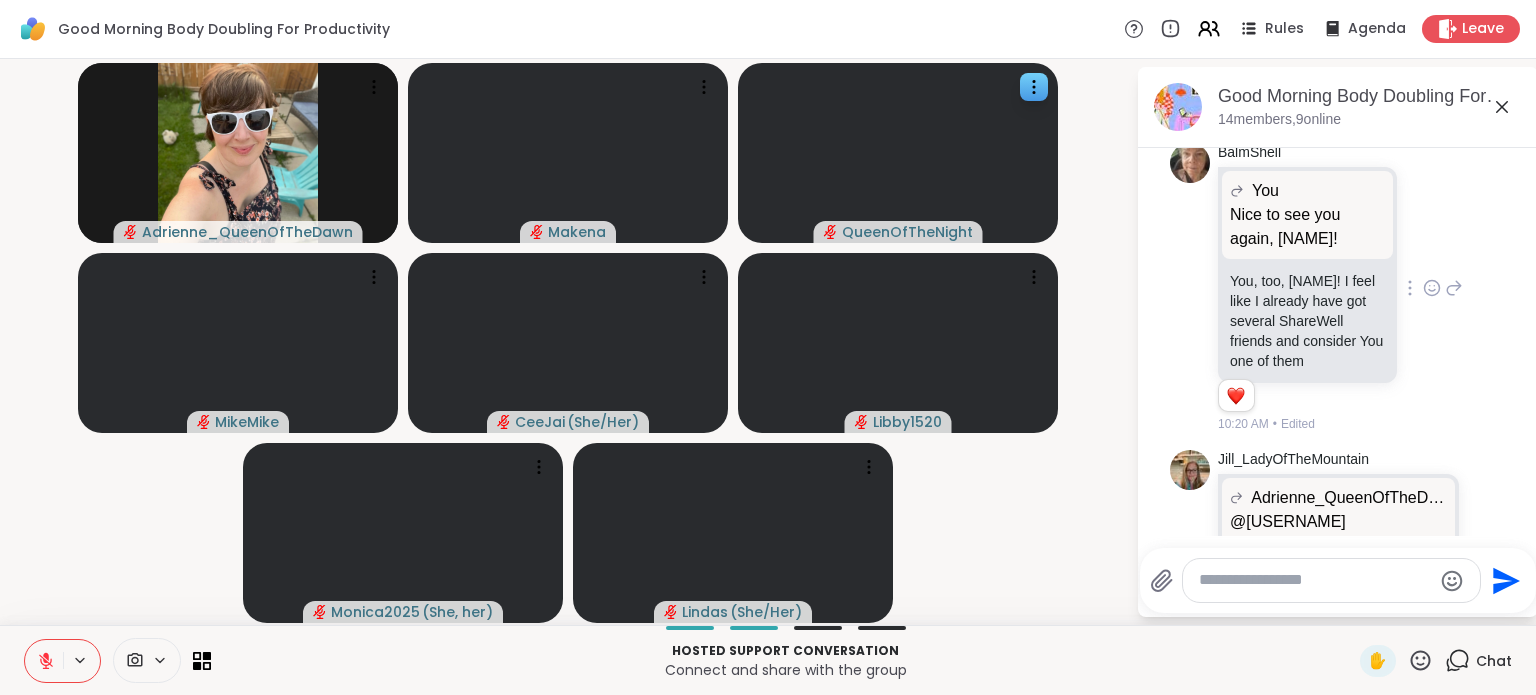 click 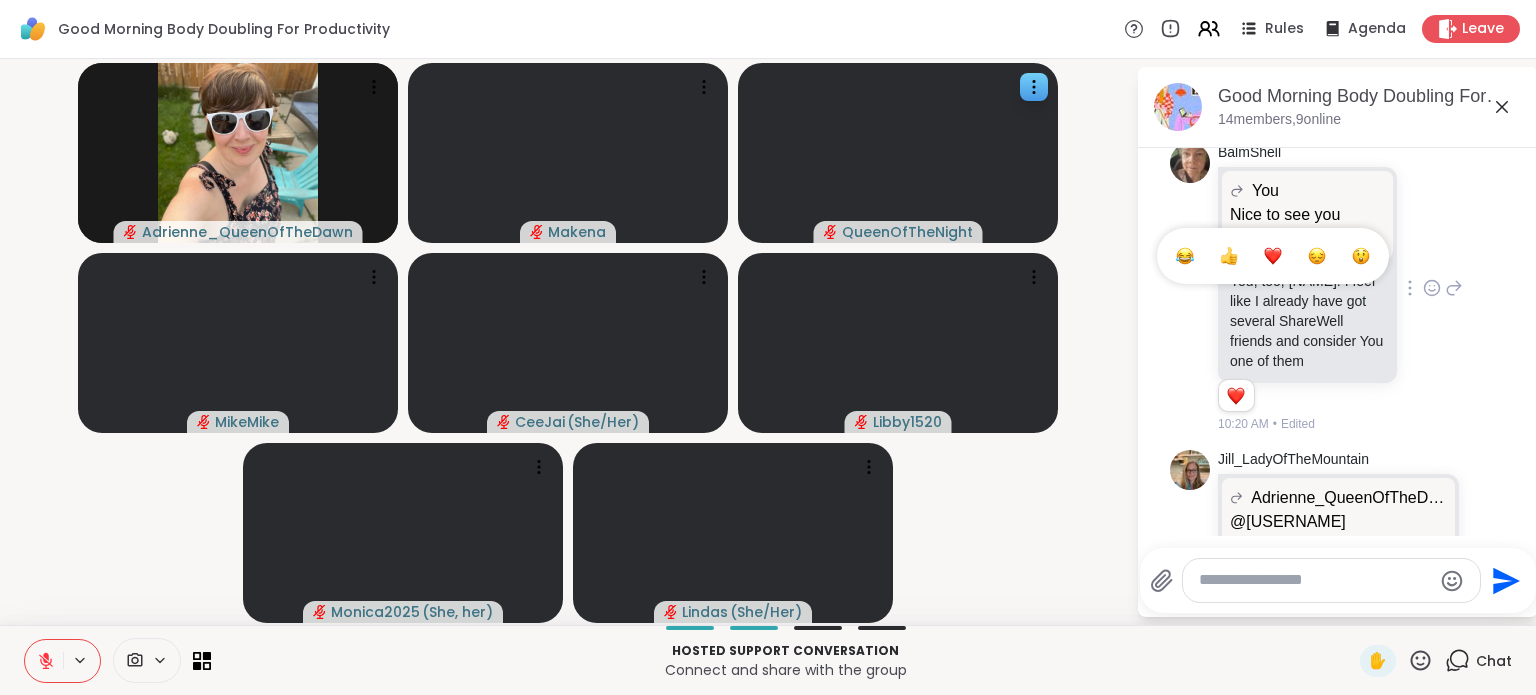 click at bounding box center [1273, 256] 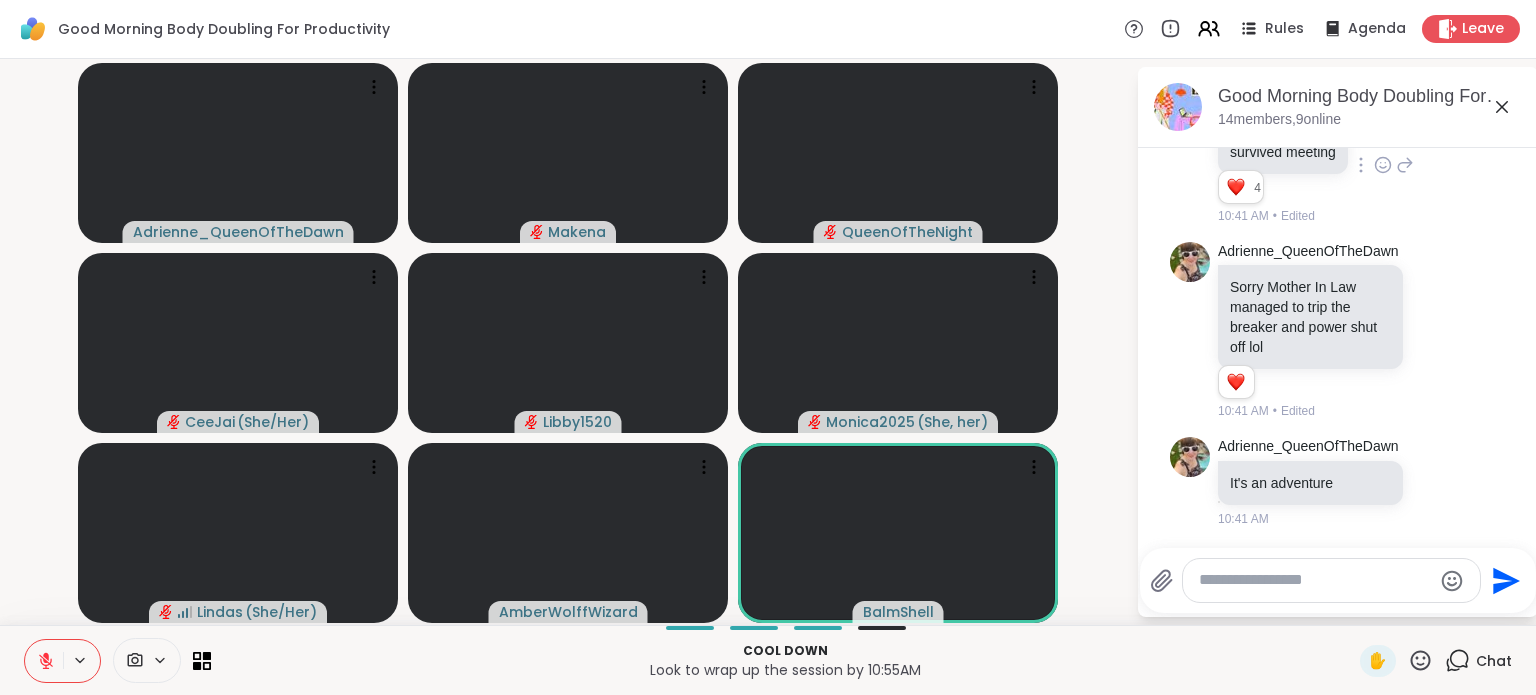 scroll, scrollTop: 6944, scrollLeft: 0, axis: vertical 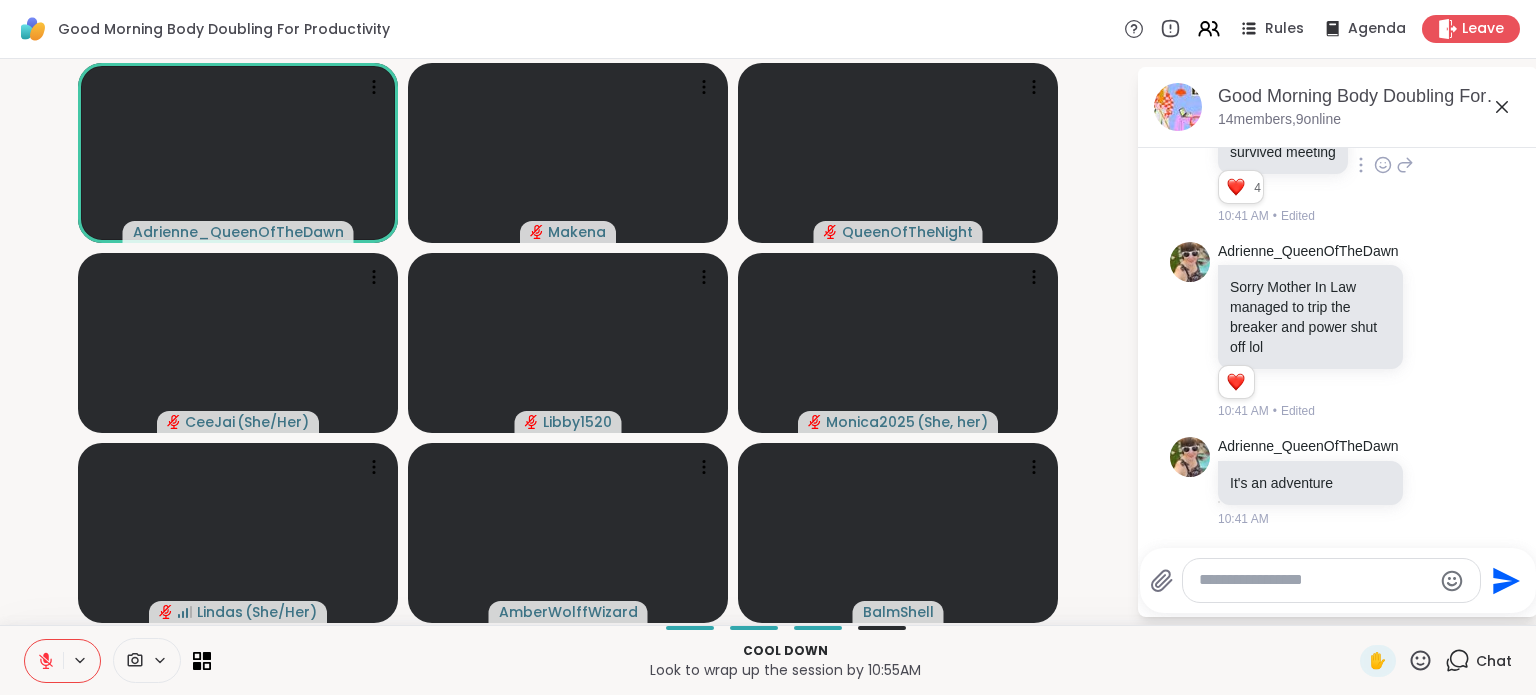 click 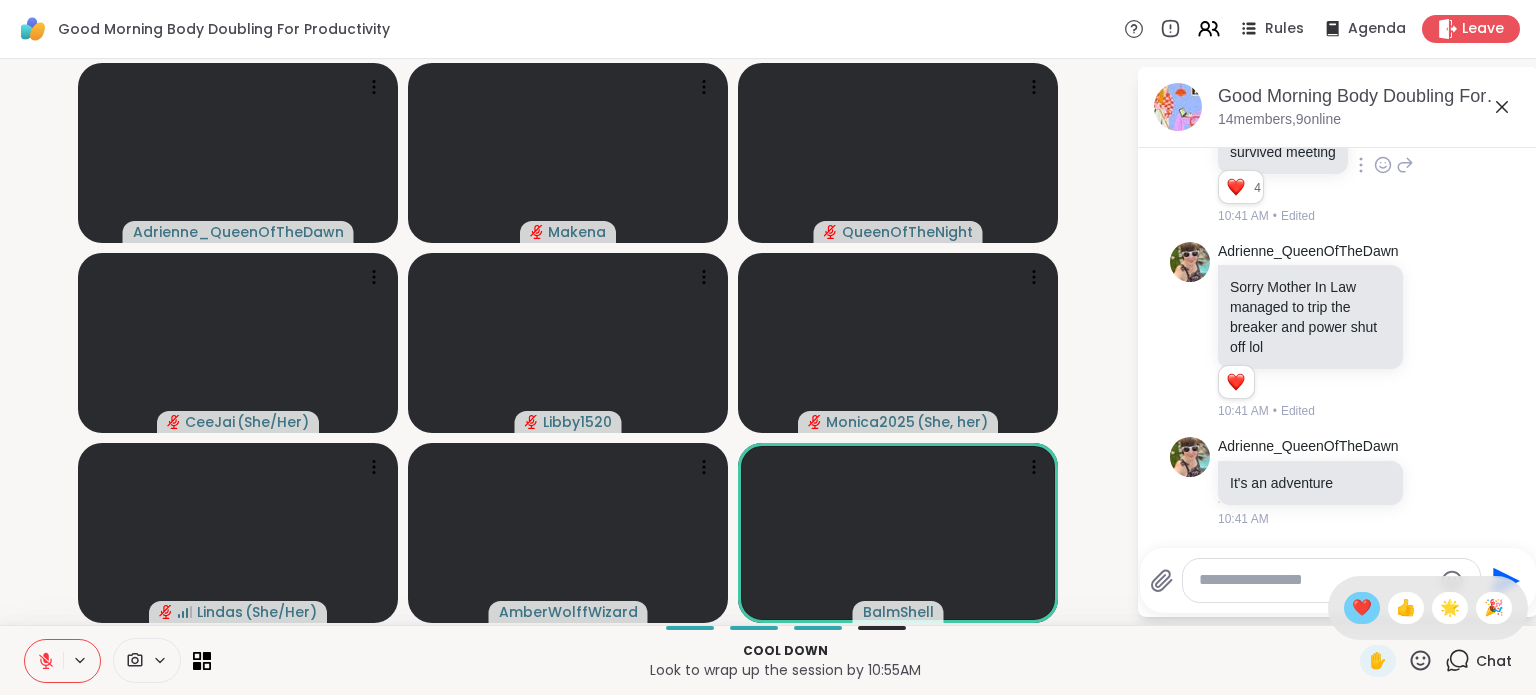 click on "❤️" at bounding box center (1362, 608) 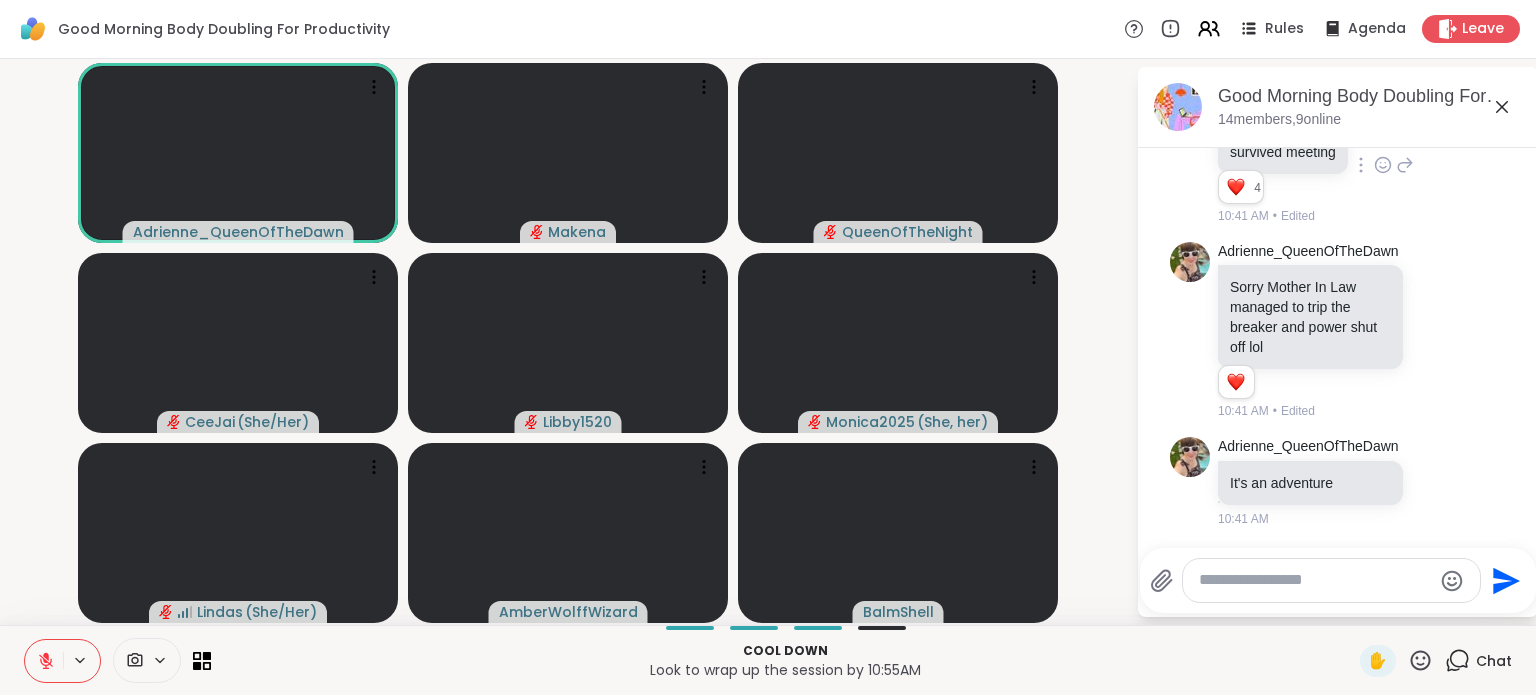 scroll, scrollTop: 6973, scrollLeft: 0, axis: vertical 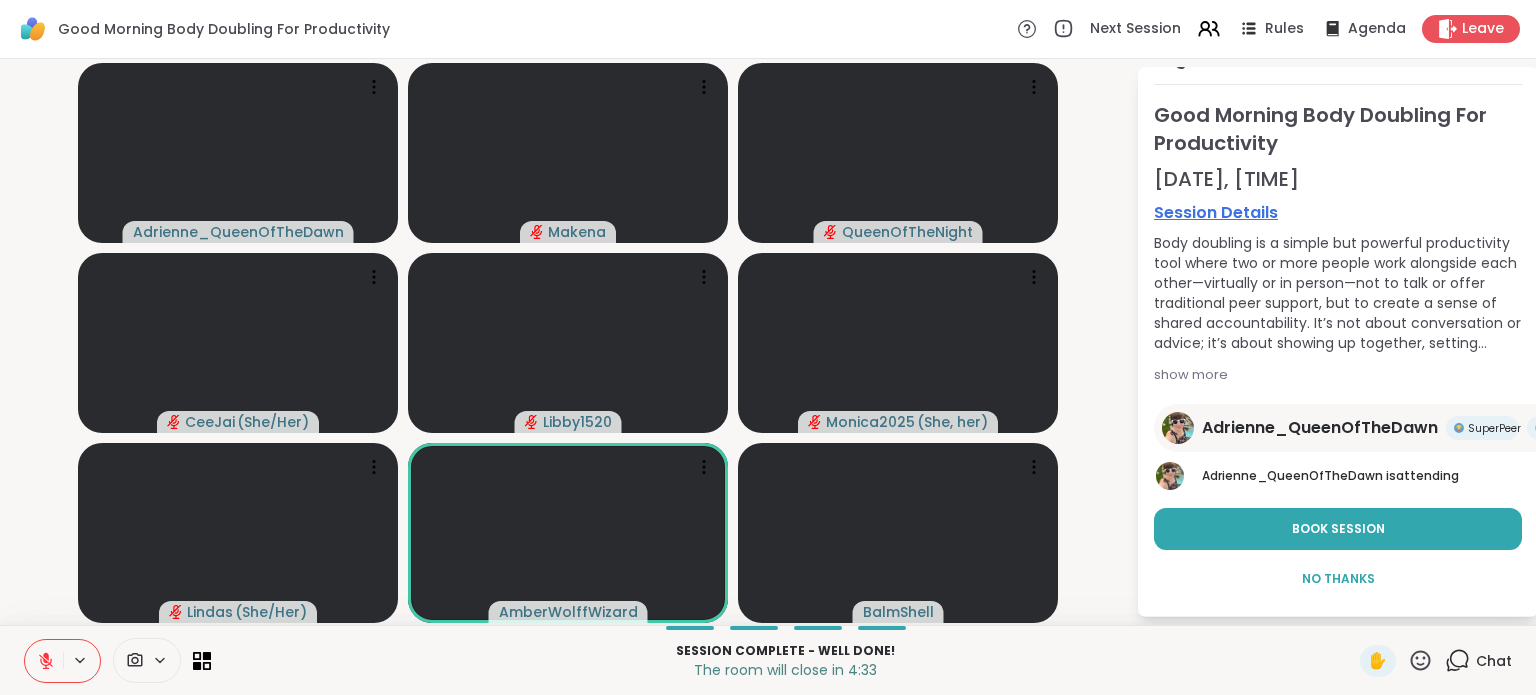 click 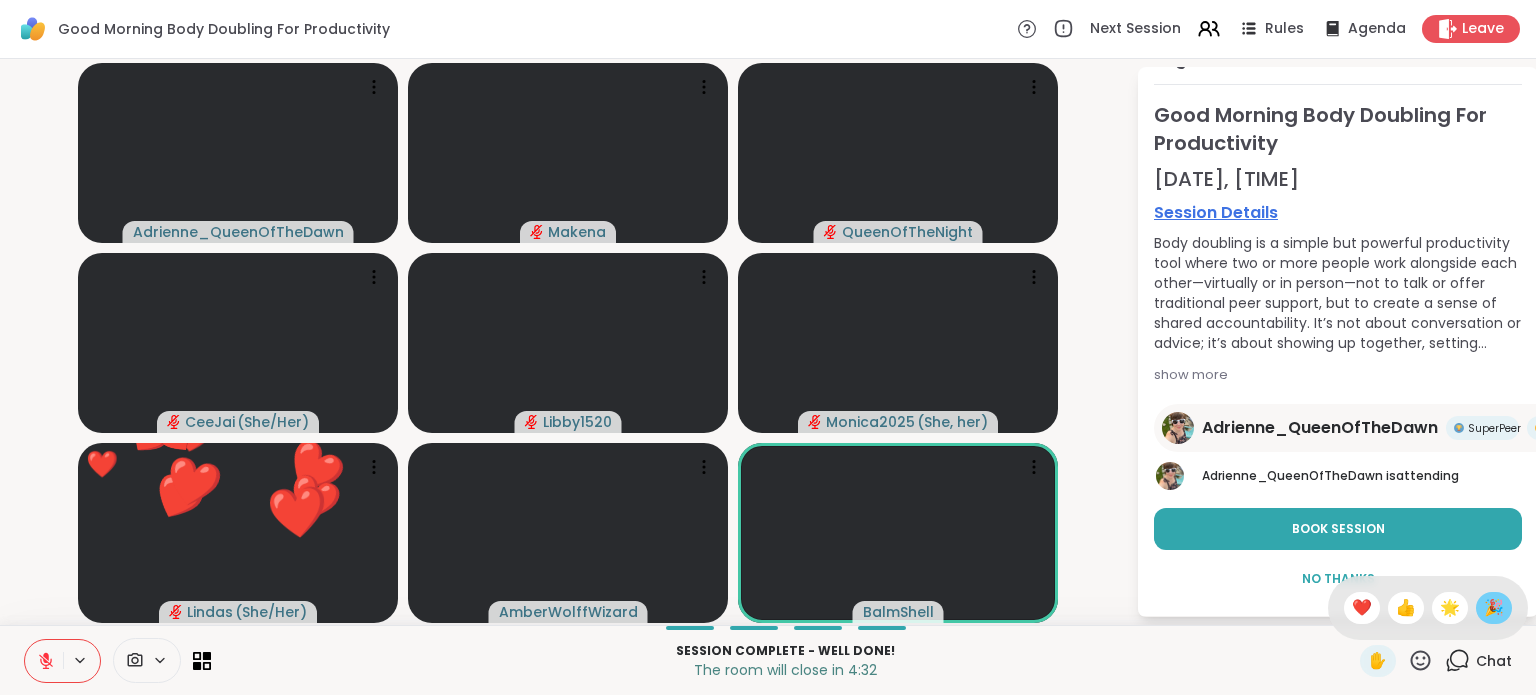 click on "🎉" at bounding box center [1494, 608] 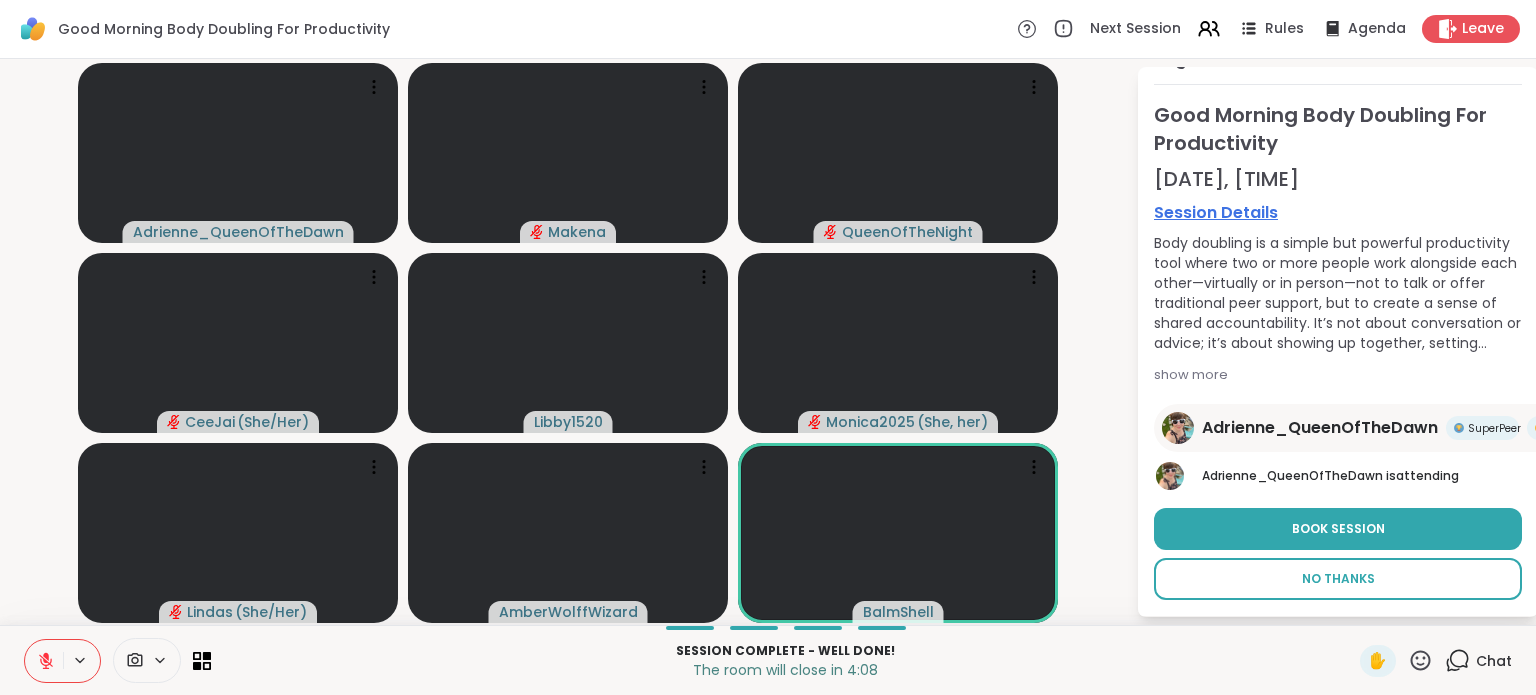 click on "No Thanks" at bounding box center [1338, 579] 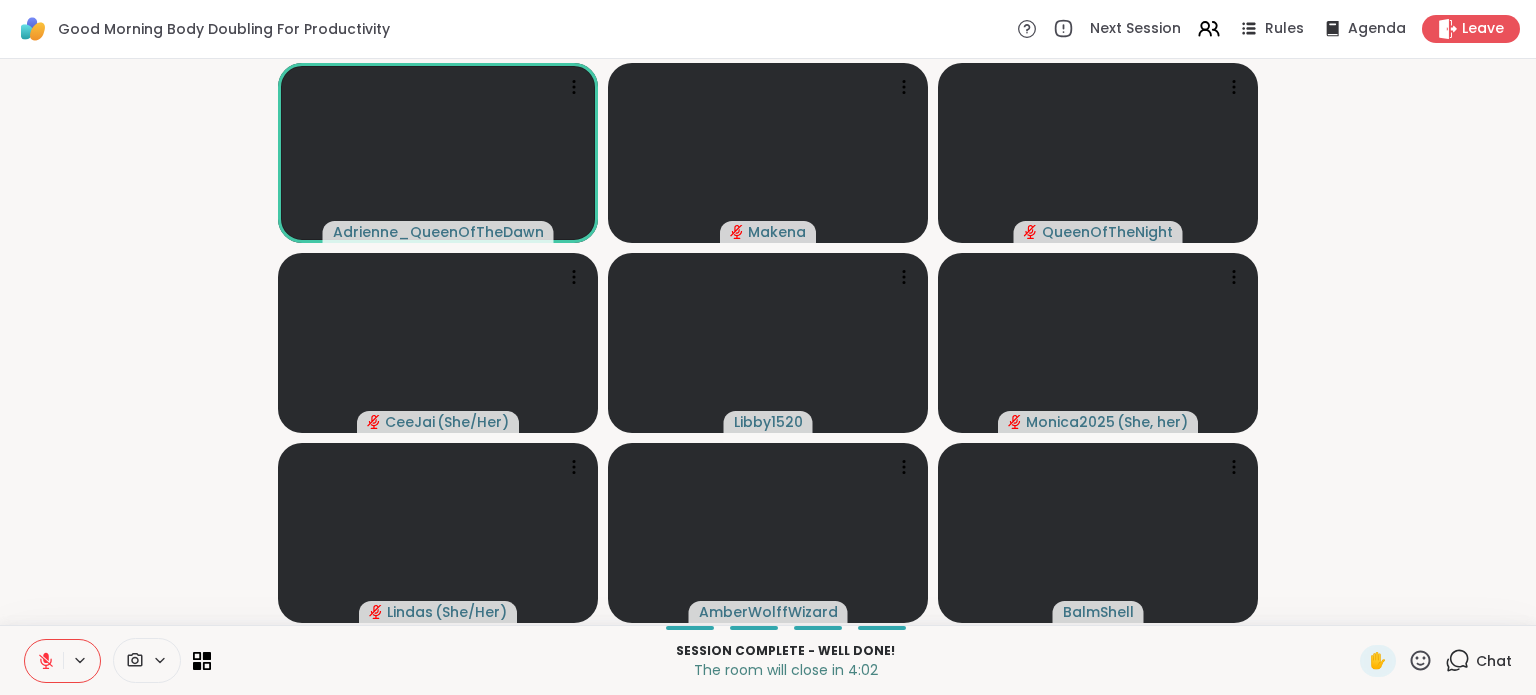 click on "Chat" at bounding box center (1494, 661) 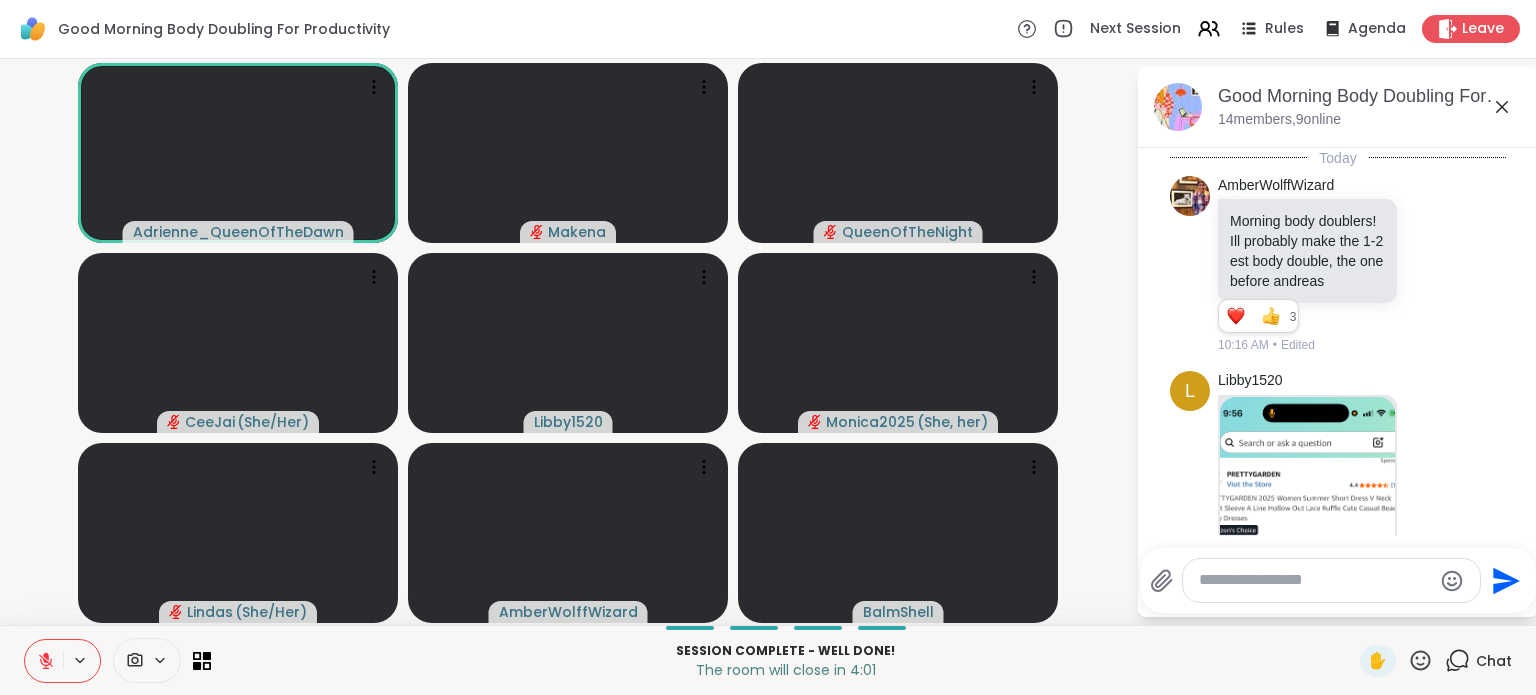 scroll, scrollTop: 6954, scrollLeft: 0, axis: vertical 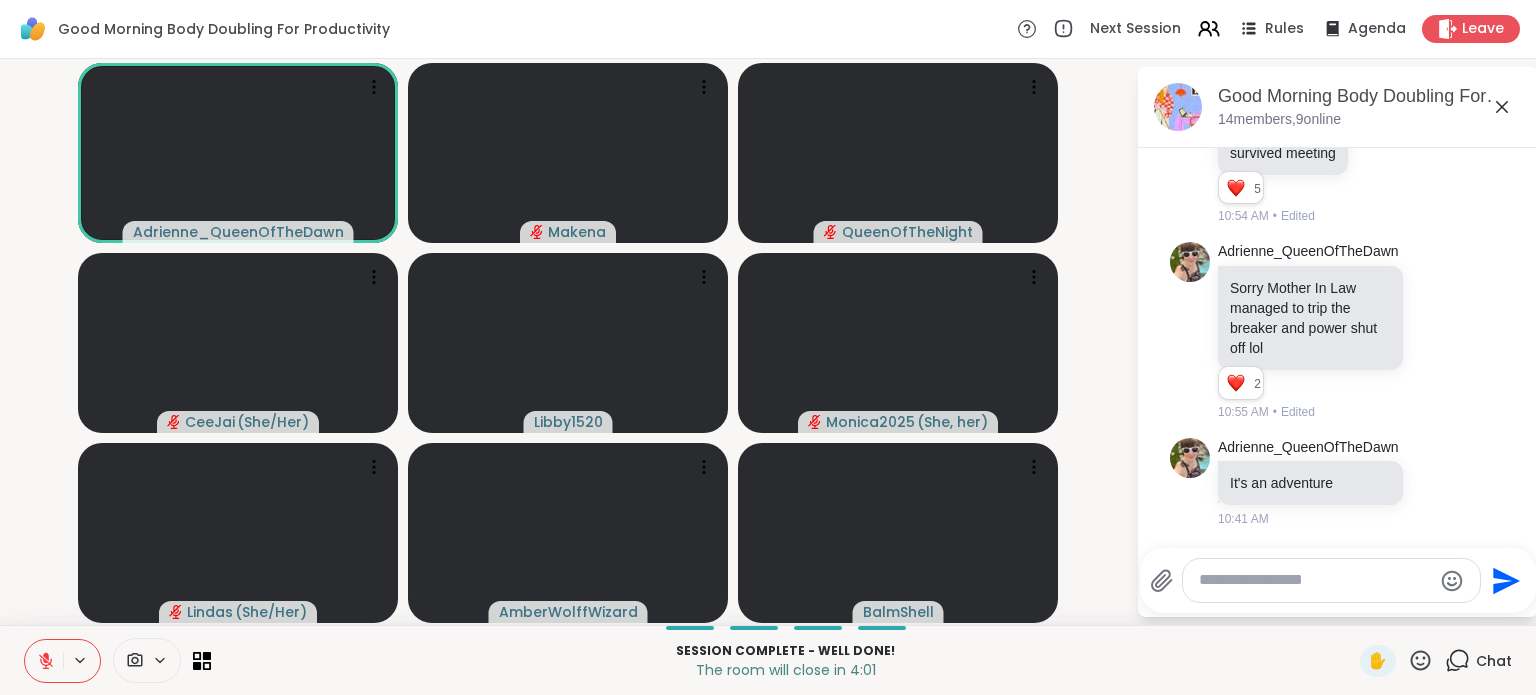 click at bounding box center [1315, 580] 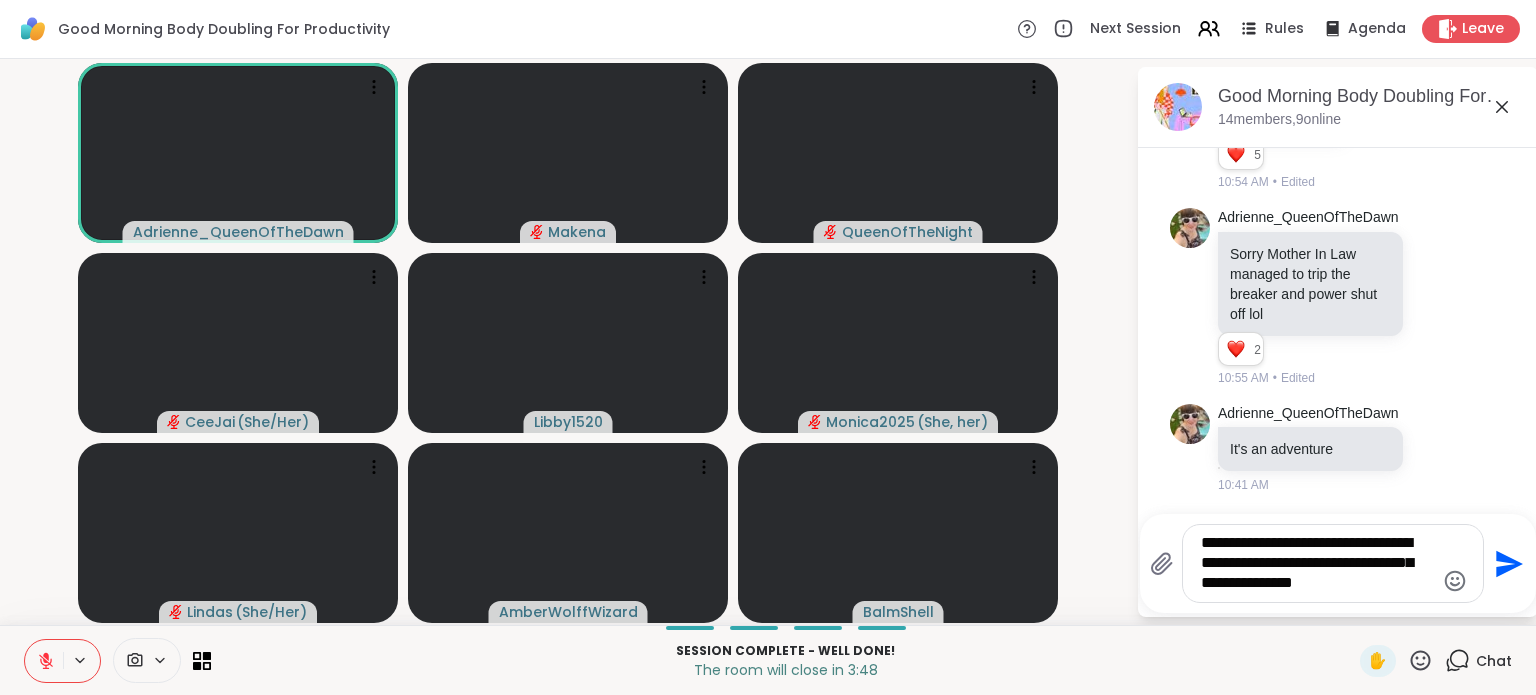 type on "**********" 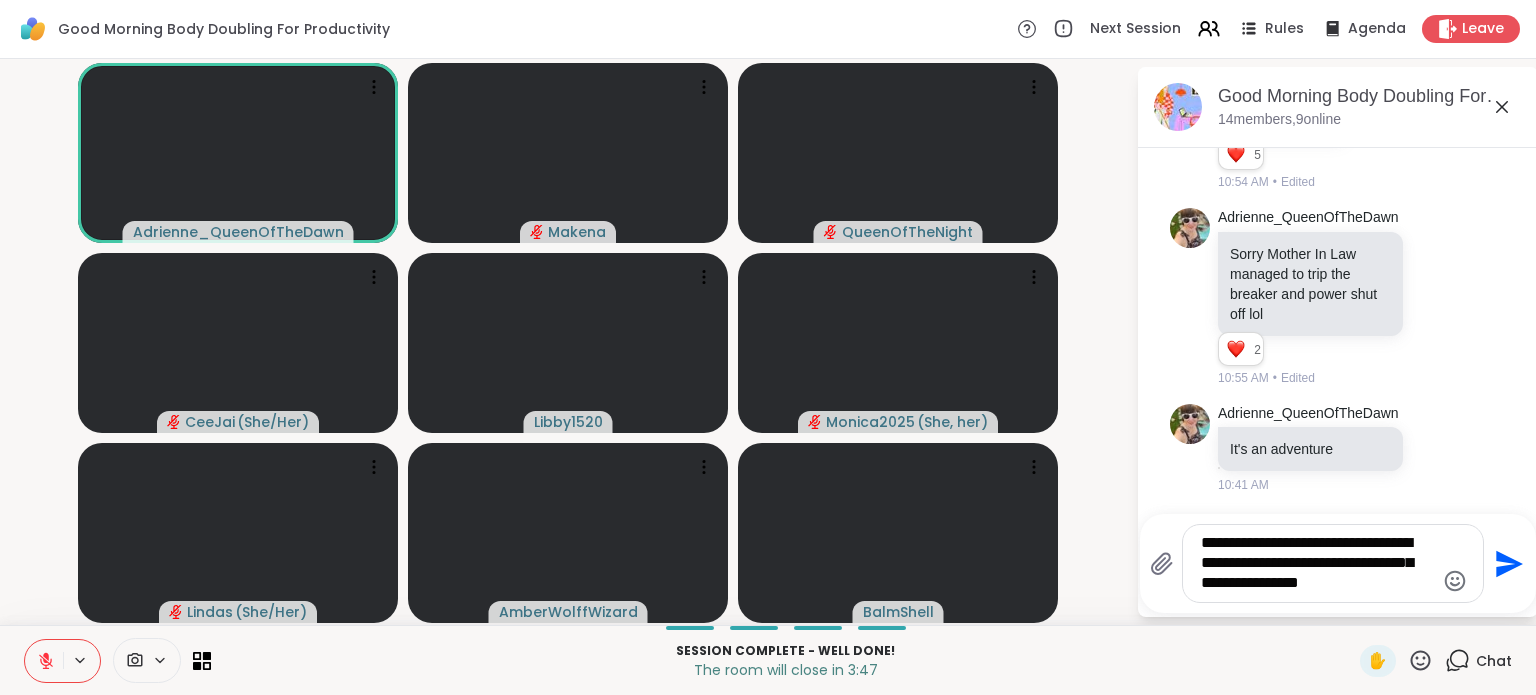 type 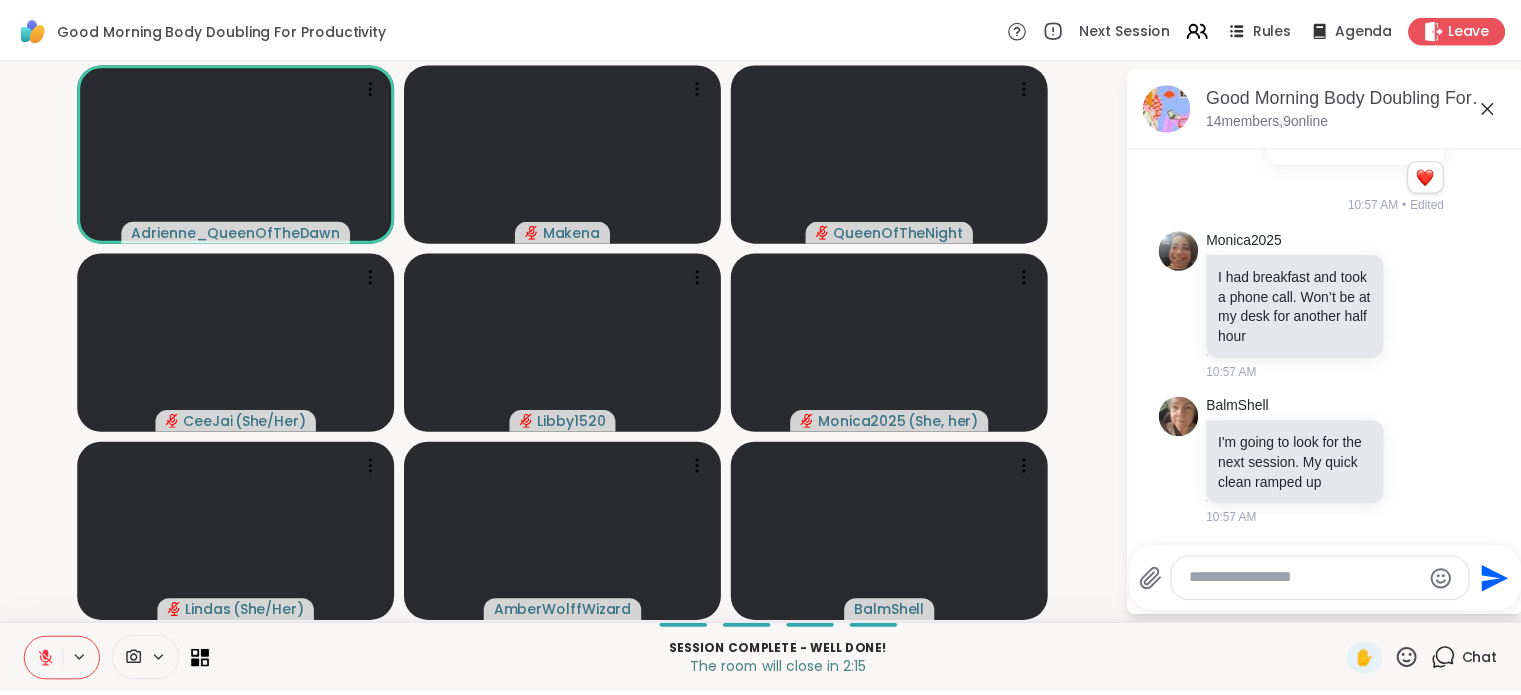 scroll, scrollTop: 7530, scrollLeft: 0, axis: vertical 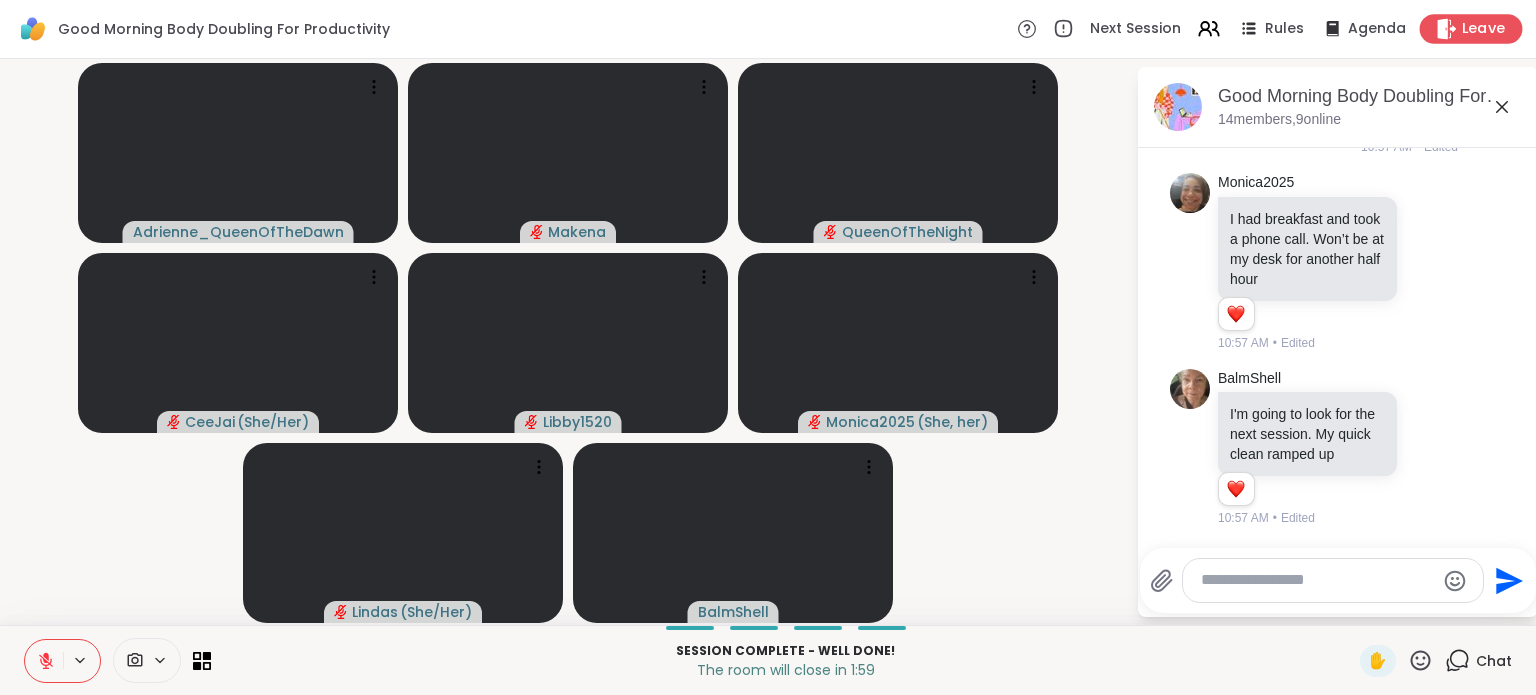 click on "Leave" at bounding box center [1471, 28] 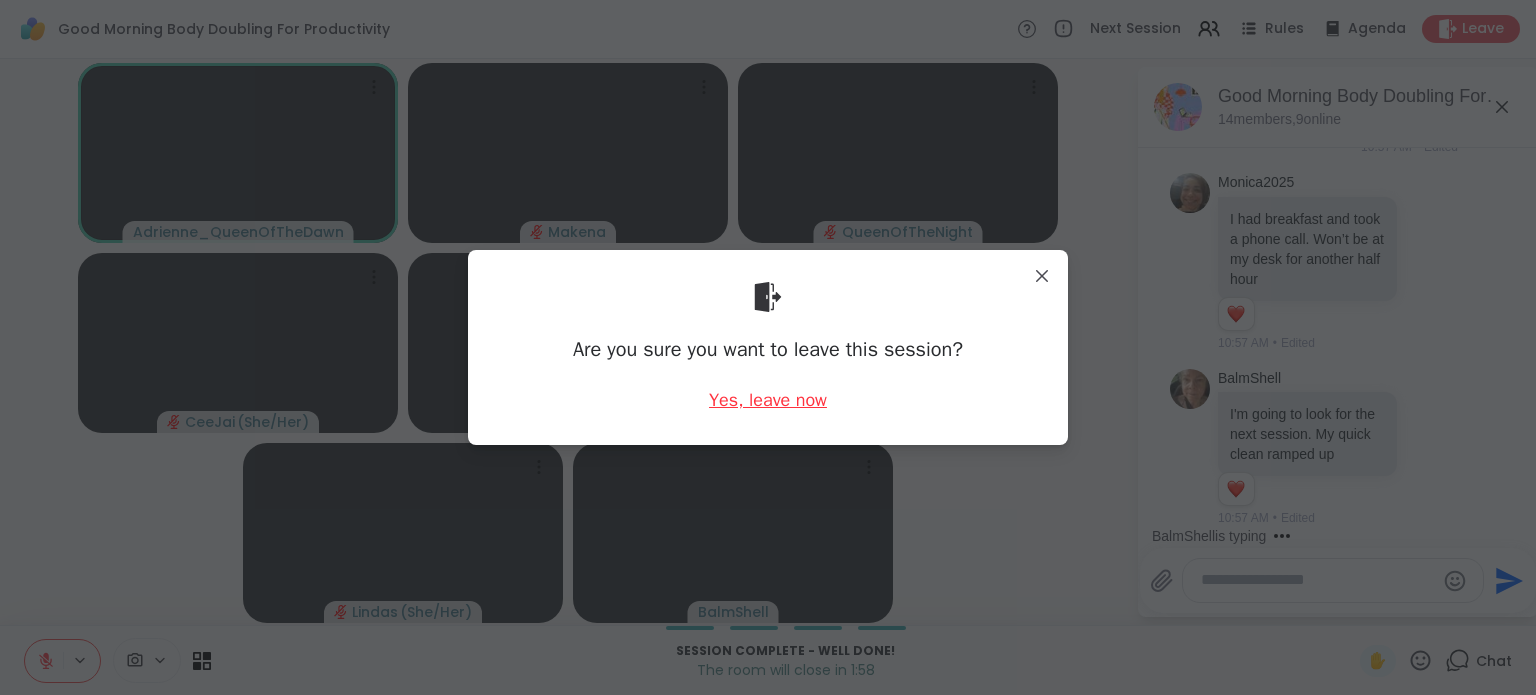click on "Yes, leave now" at bounding box center (768, 400) 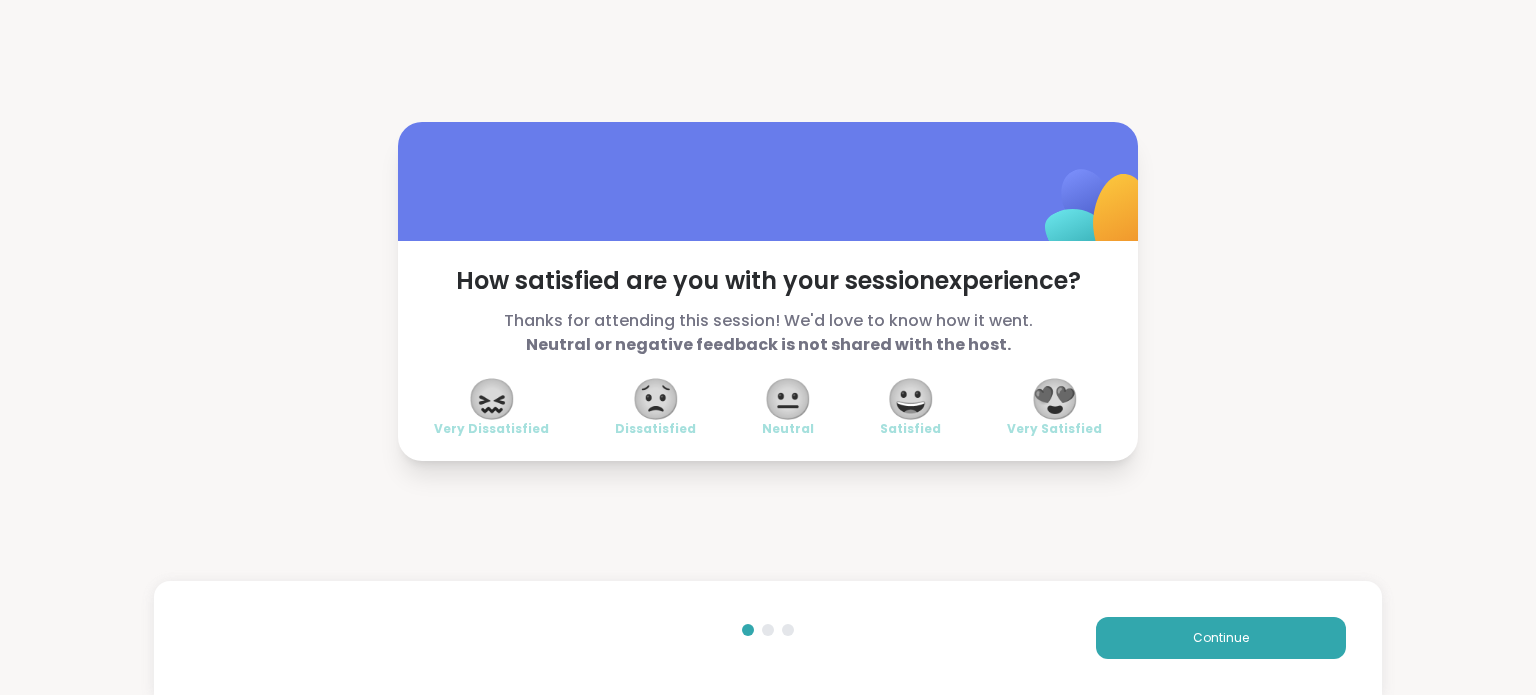 click on "😍" at bounding box center [1055, 399] 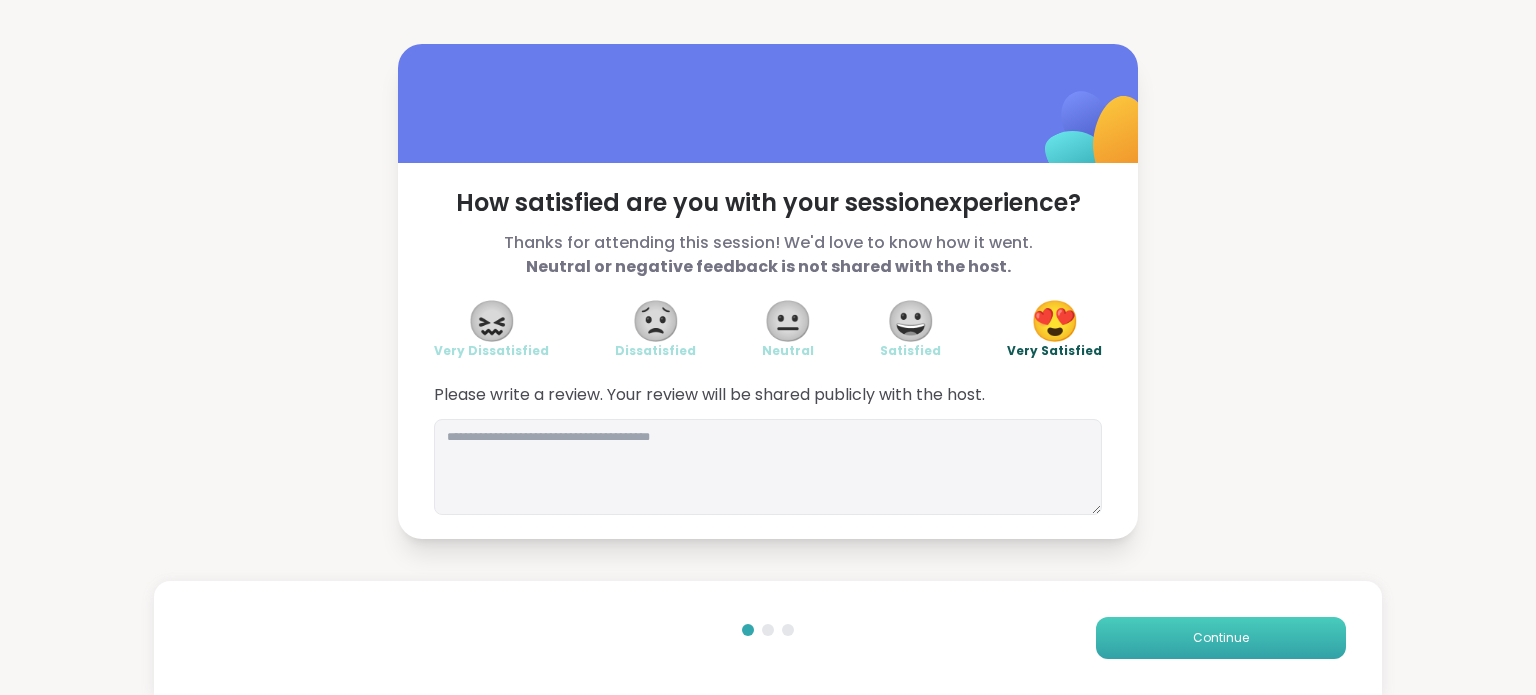 click on "Continue" at bounding box center (1221, 638) 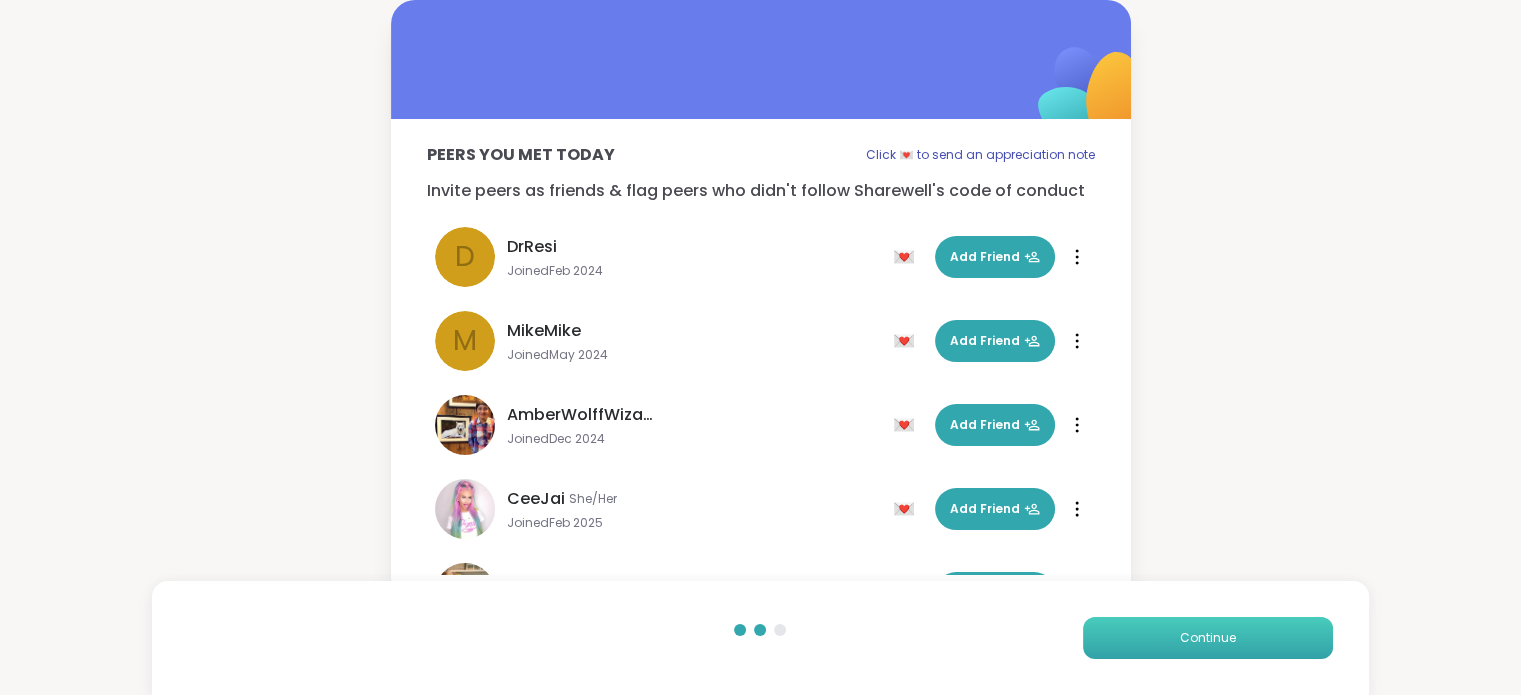 click on "Continue" at bounding box center (1208, 638) 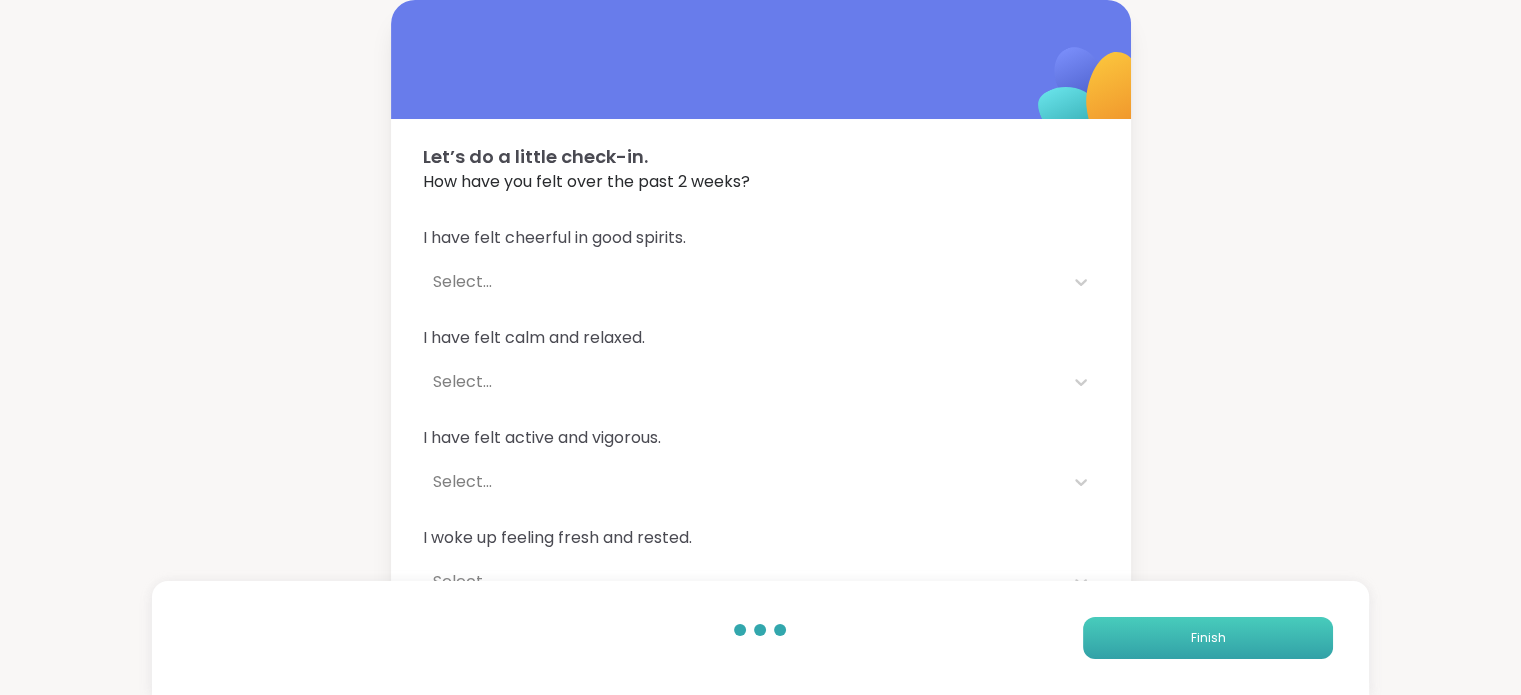 click on "Finish" at bounding box center [1207, 638] 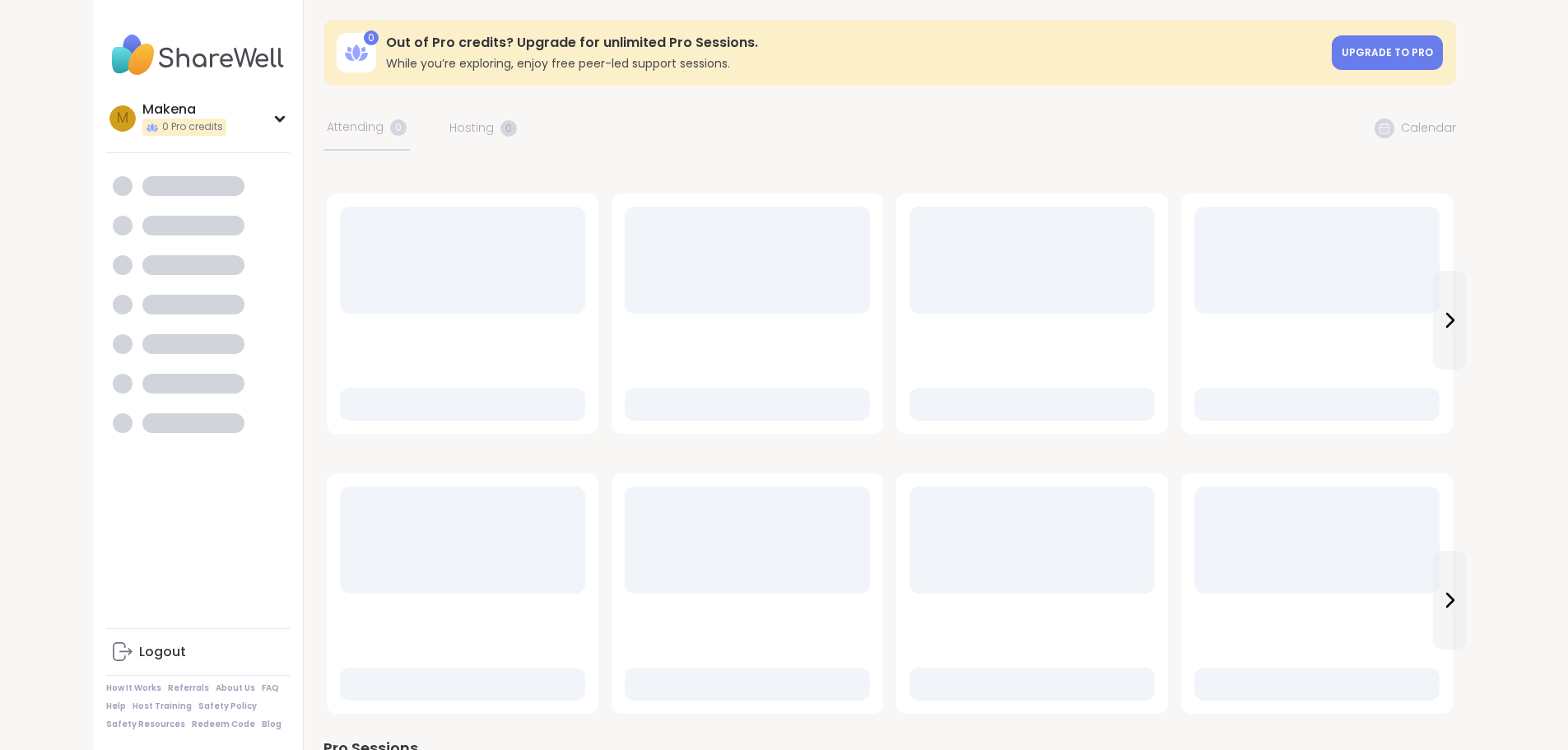 scroll, scrollTop: 0, scrollLeft: 0, axis: both 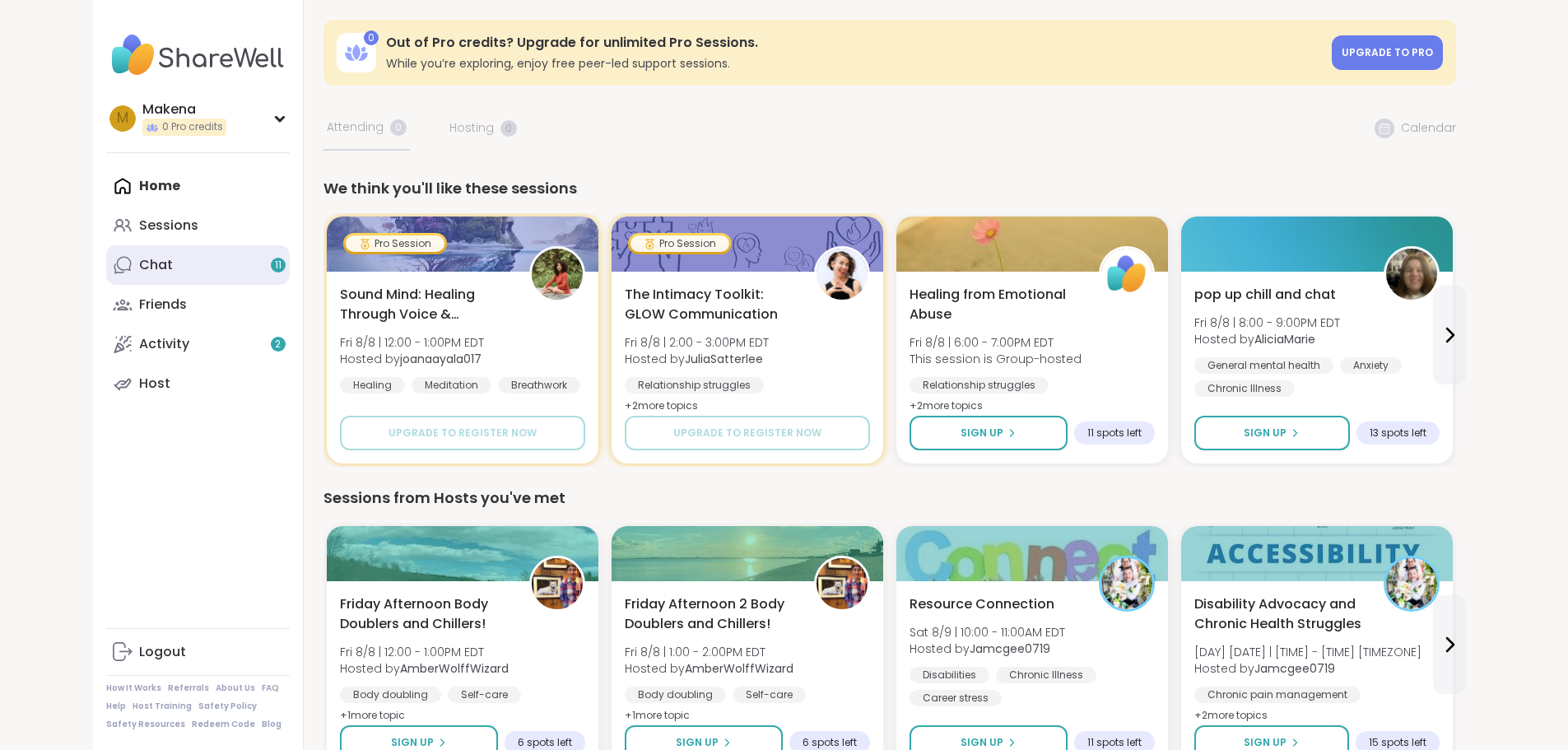 click on "Chat 11" at bounding box center (198, 265) 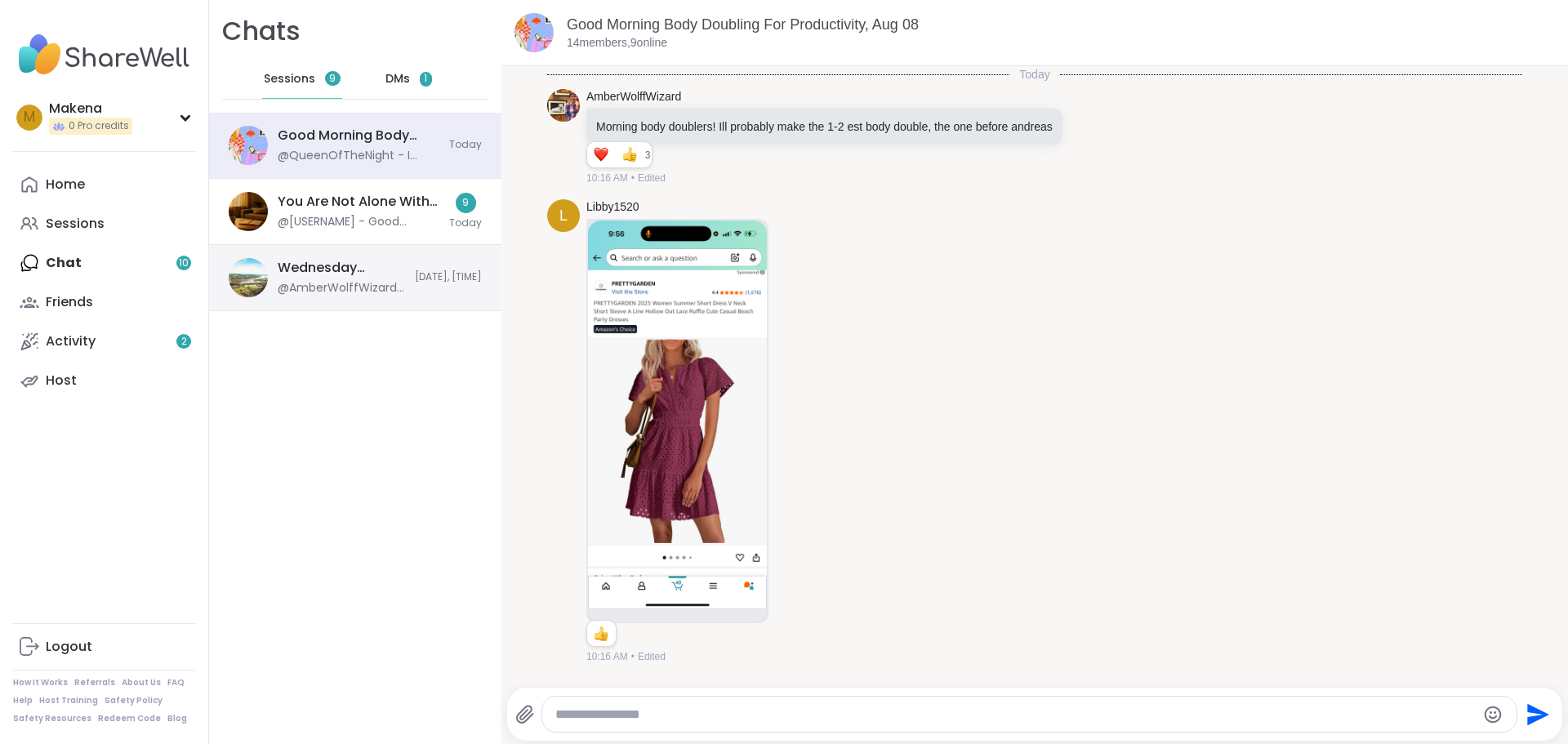 scroll, scrollTop: 4951, scrollLeft: 0, axis: vertical 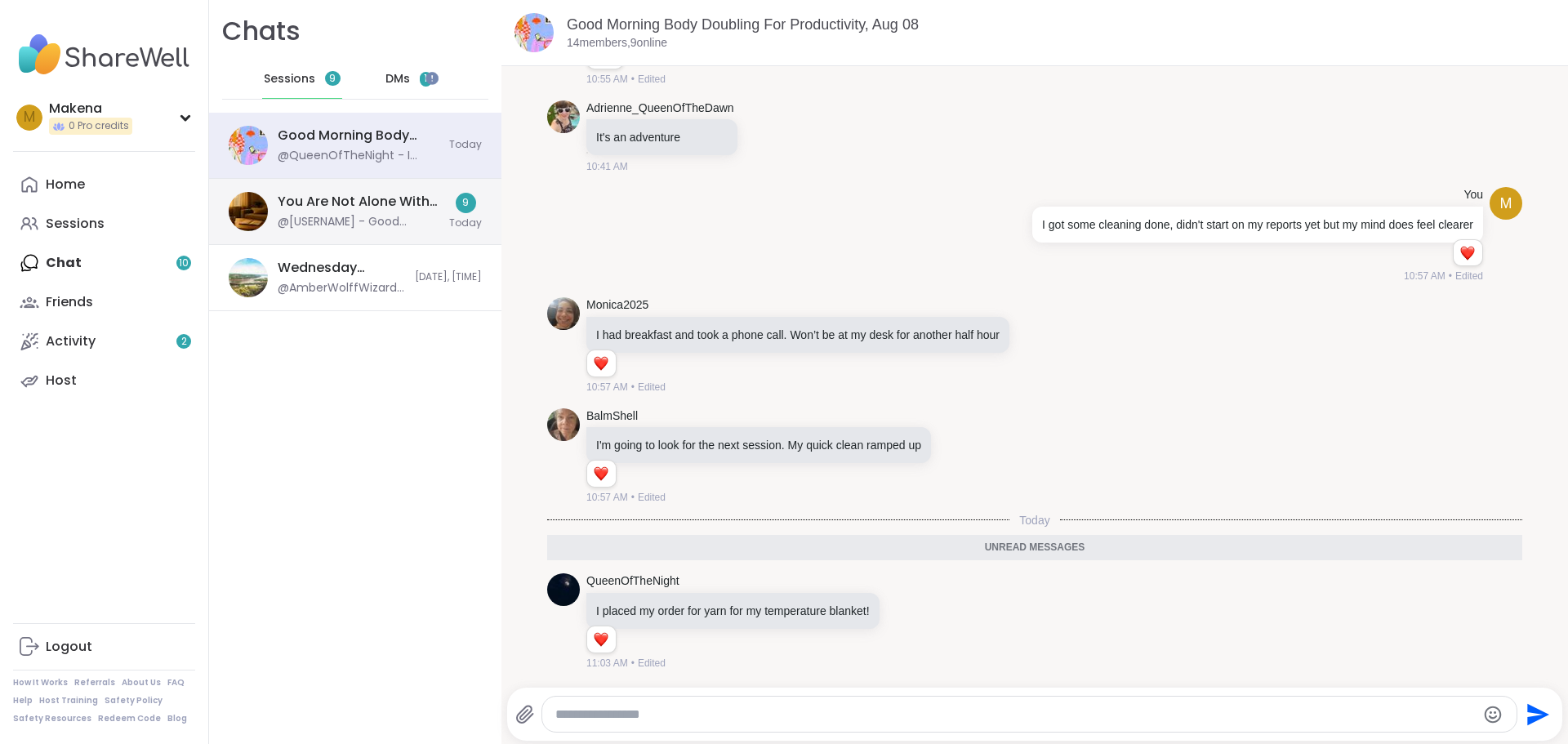 click on "You Are Not Alone With This, Aug 07 @JonathanT - Good morning everyone. Just a kind reminder that speak from our own lived experience. We do not give advice or provide diagnoses. Thank you for being part of our space." at bounding box center [359, 212] 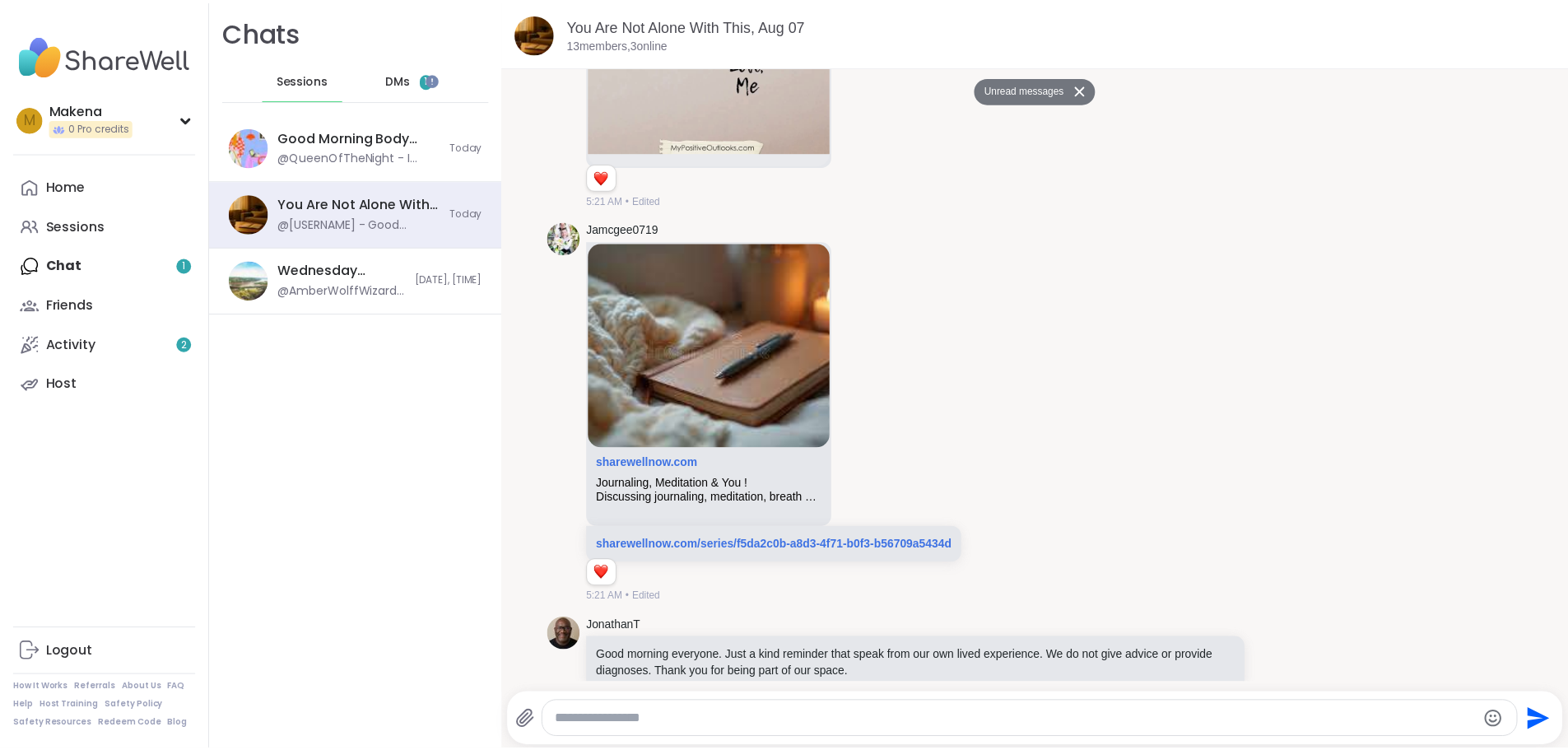 scroll, scrollTop: 11115, scrollLeft: 0, axis: vertical 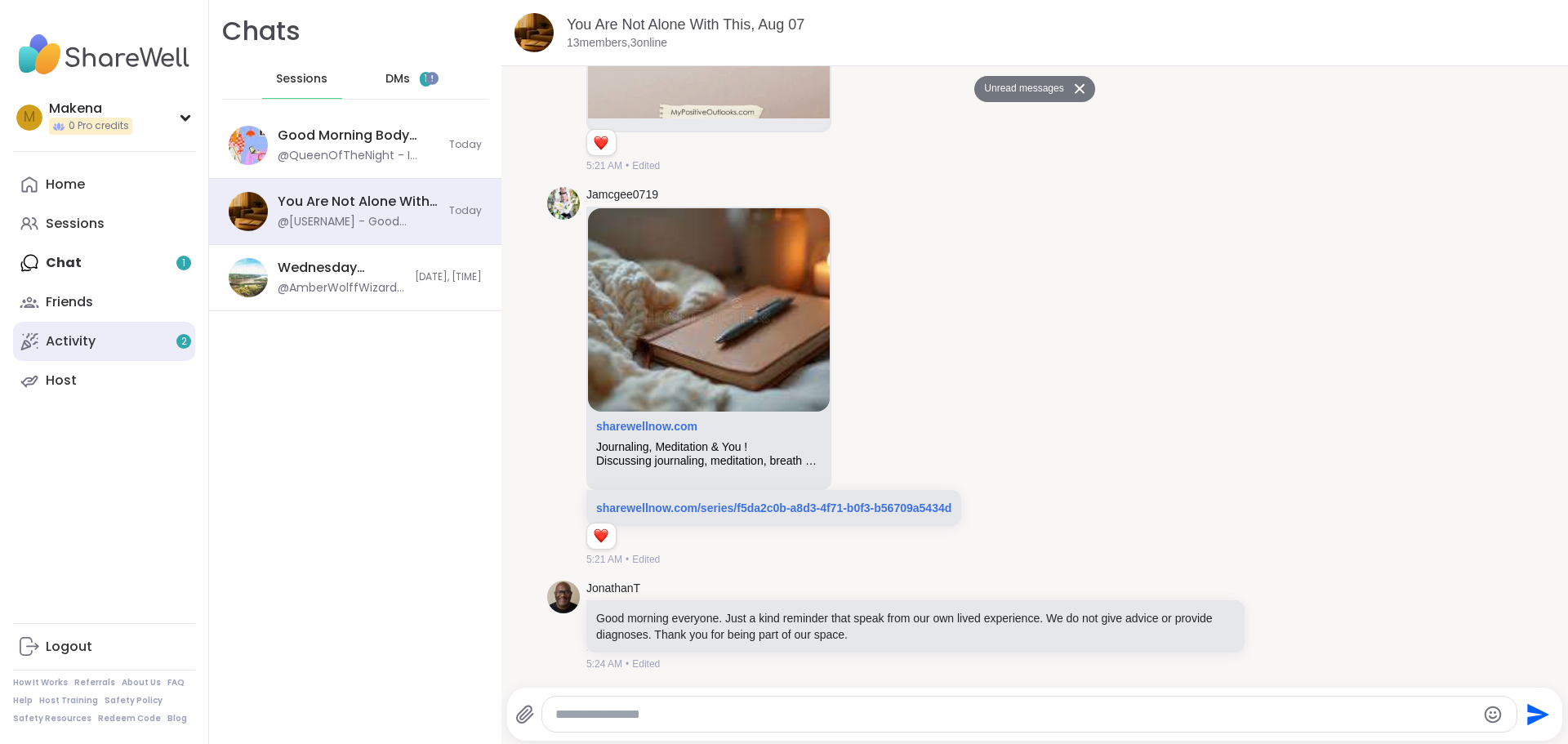 click on "Activity 2" at bounding box center (104, 341) 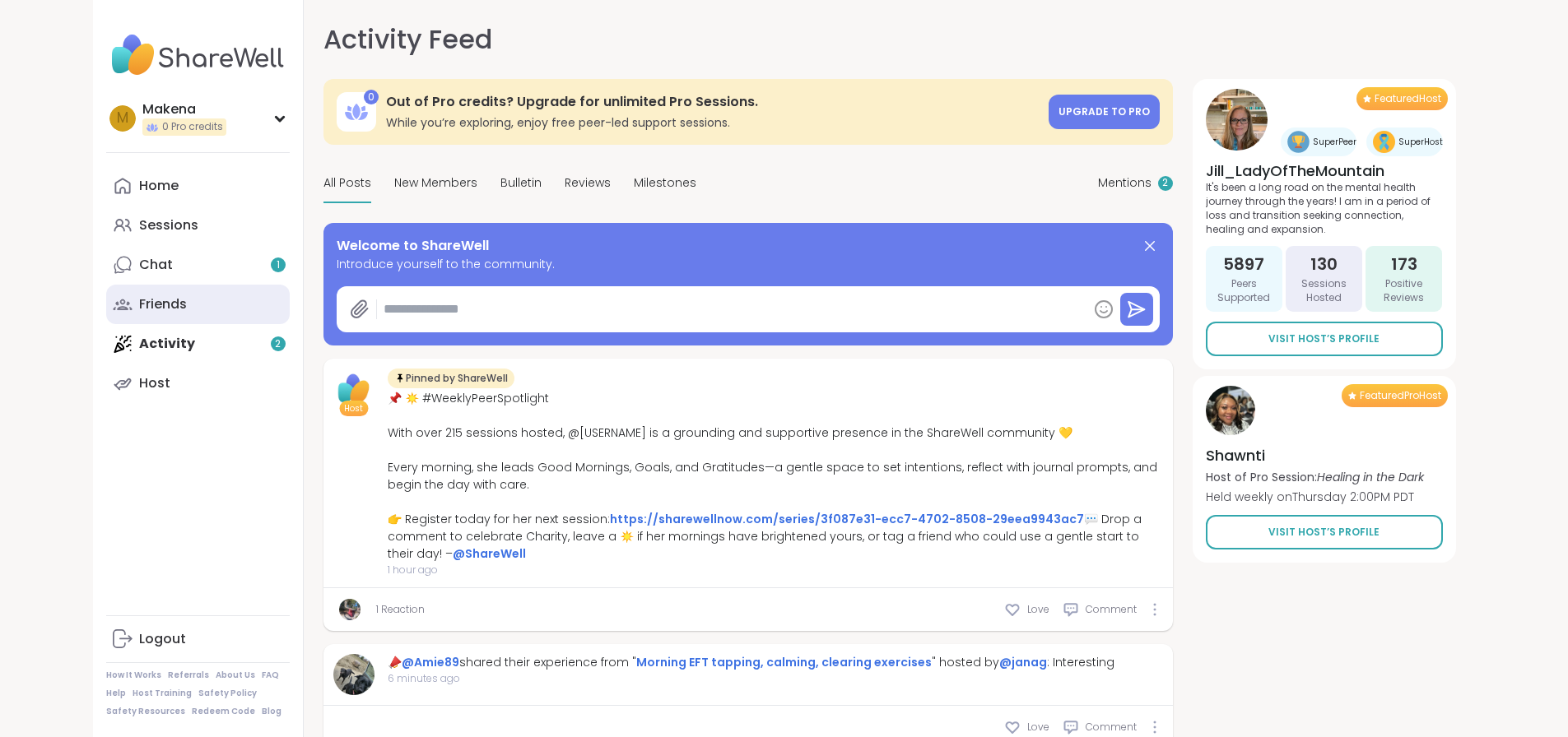 type on "*" 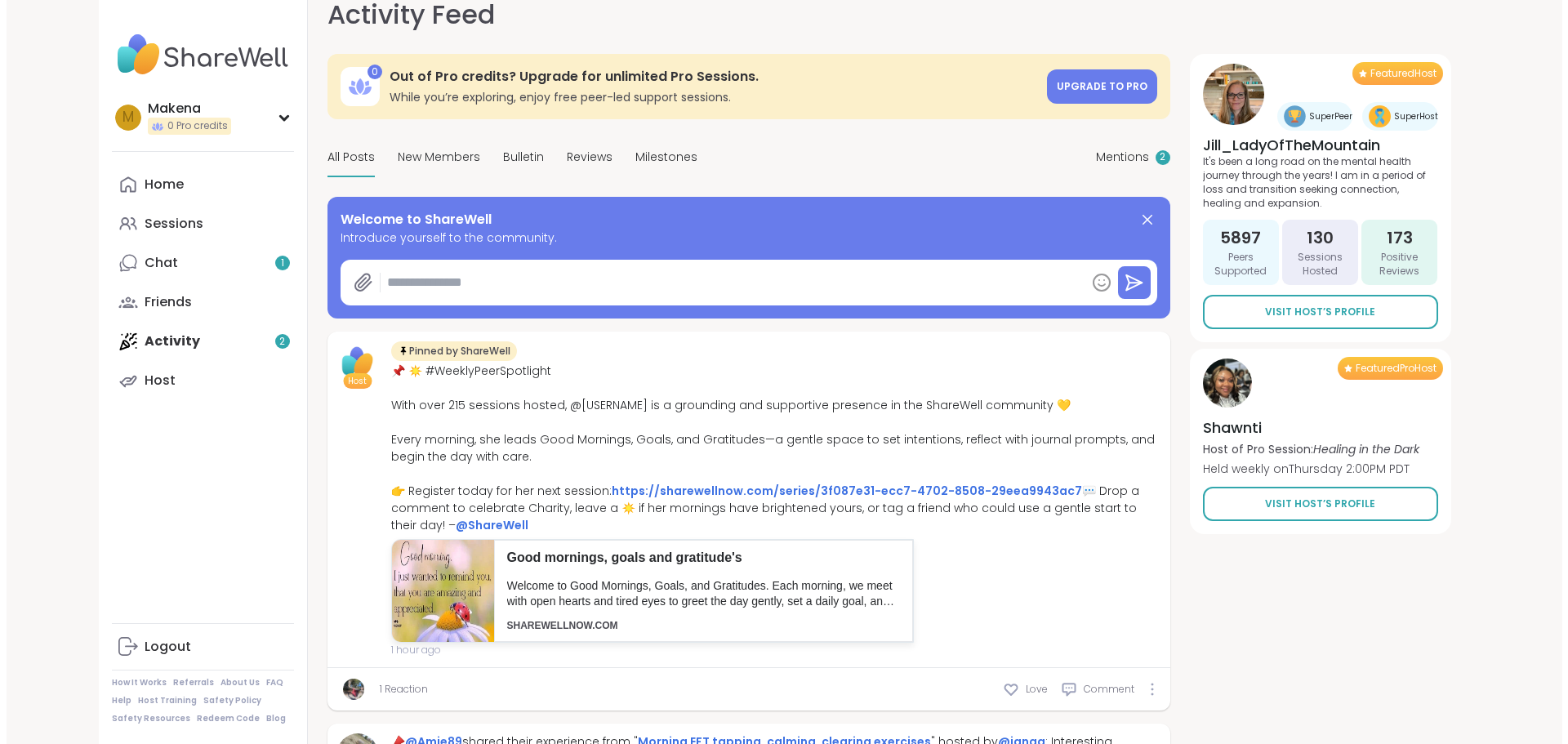 scroll, scrollTop: 0, scrollLeft: 0, axis: both 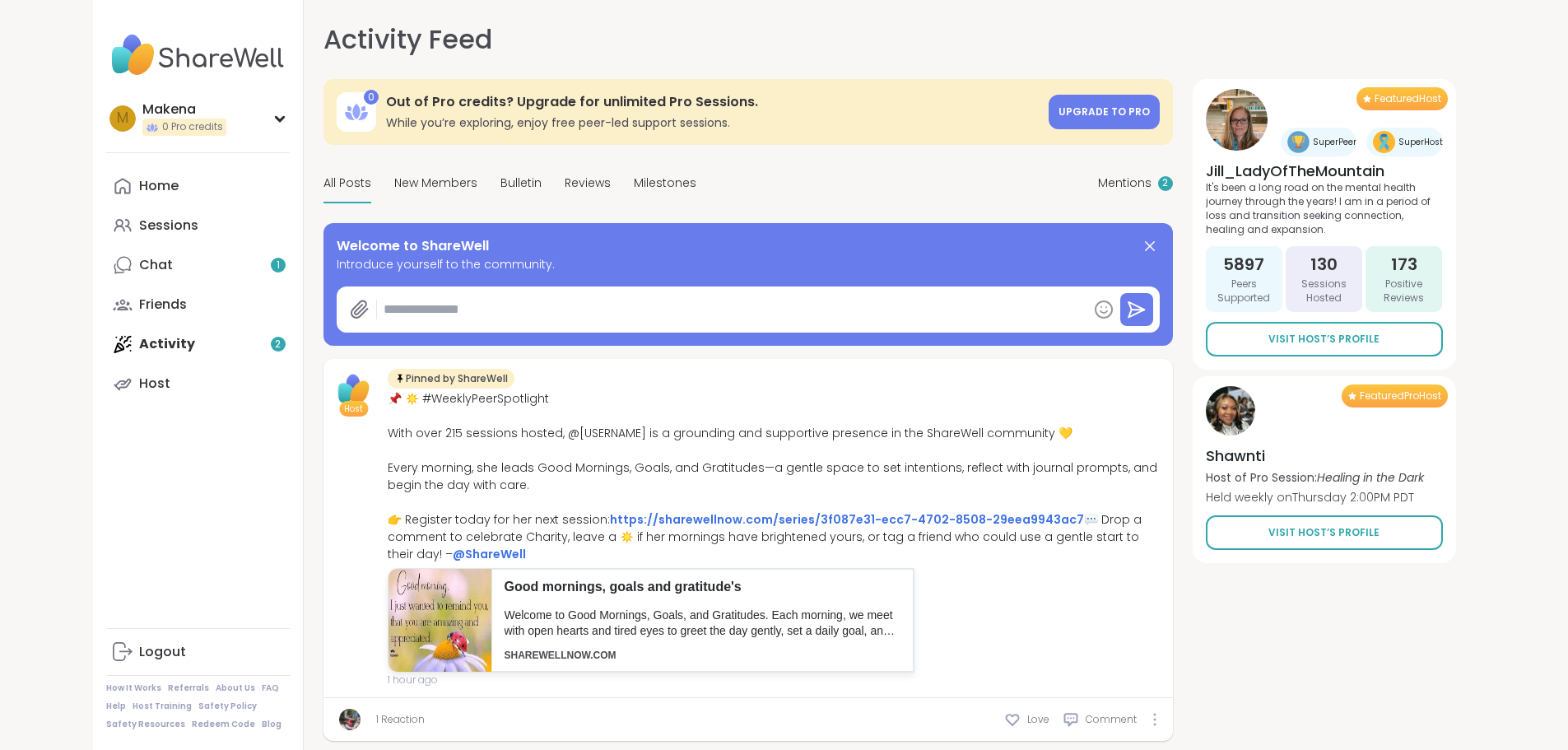 click on "Home Sessions Chat 1 Friends Activity 2 Host" at bounding box center (198, 285) 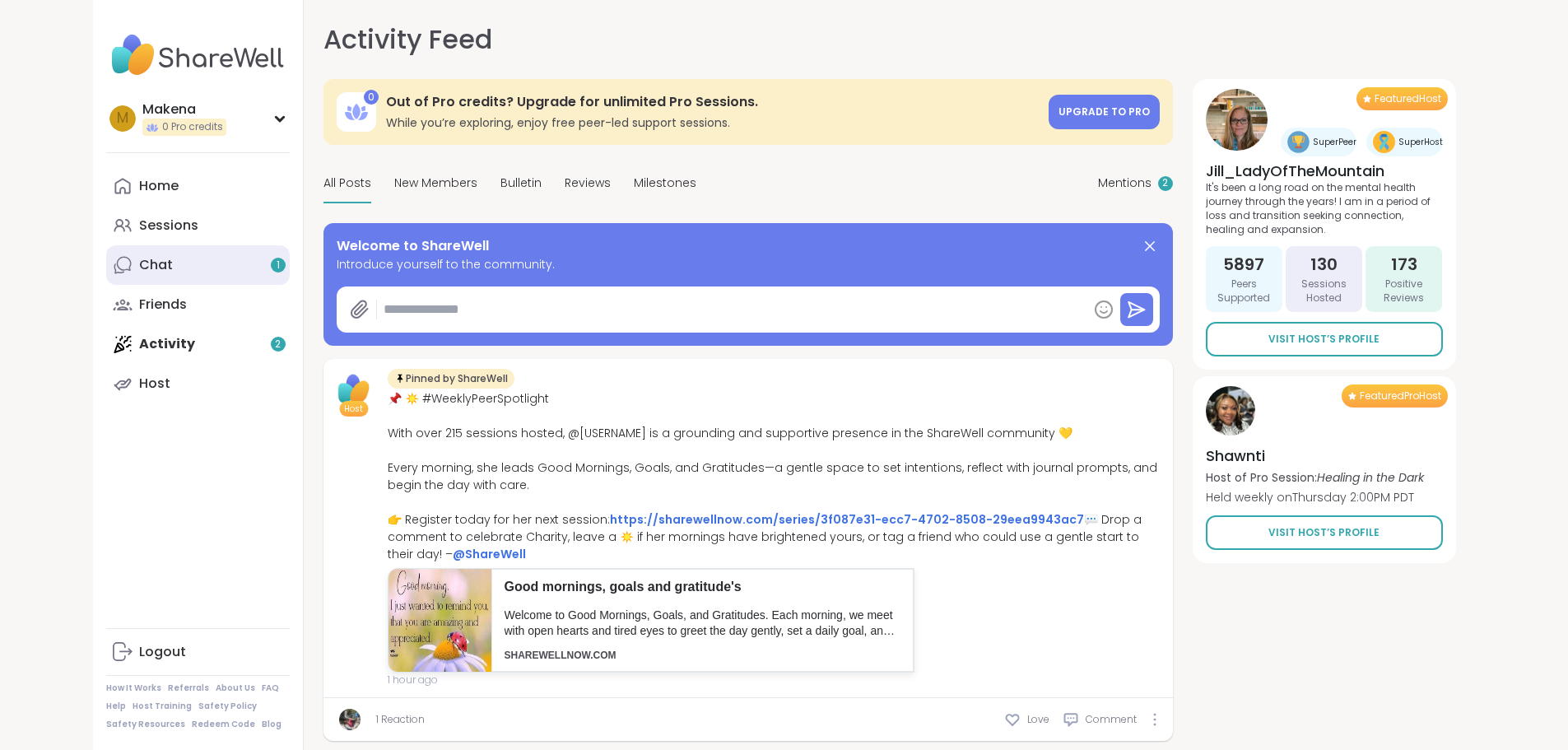 click on "Chat 1" at bounding box center [198, 265] 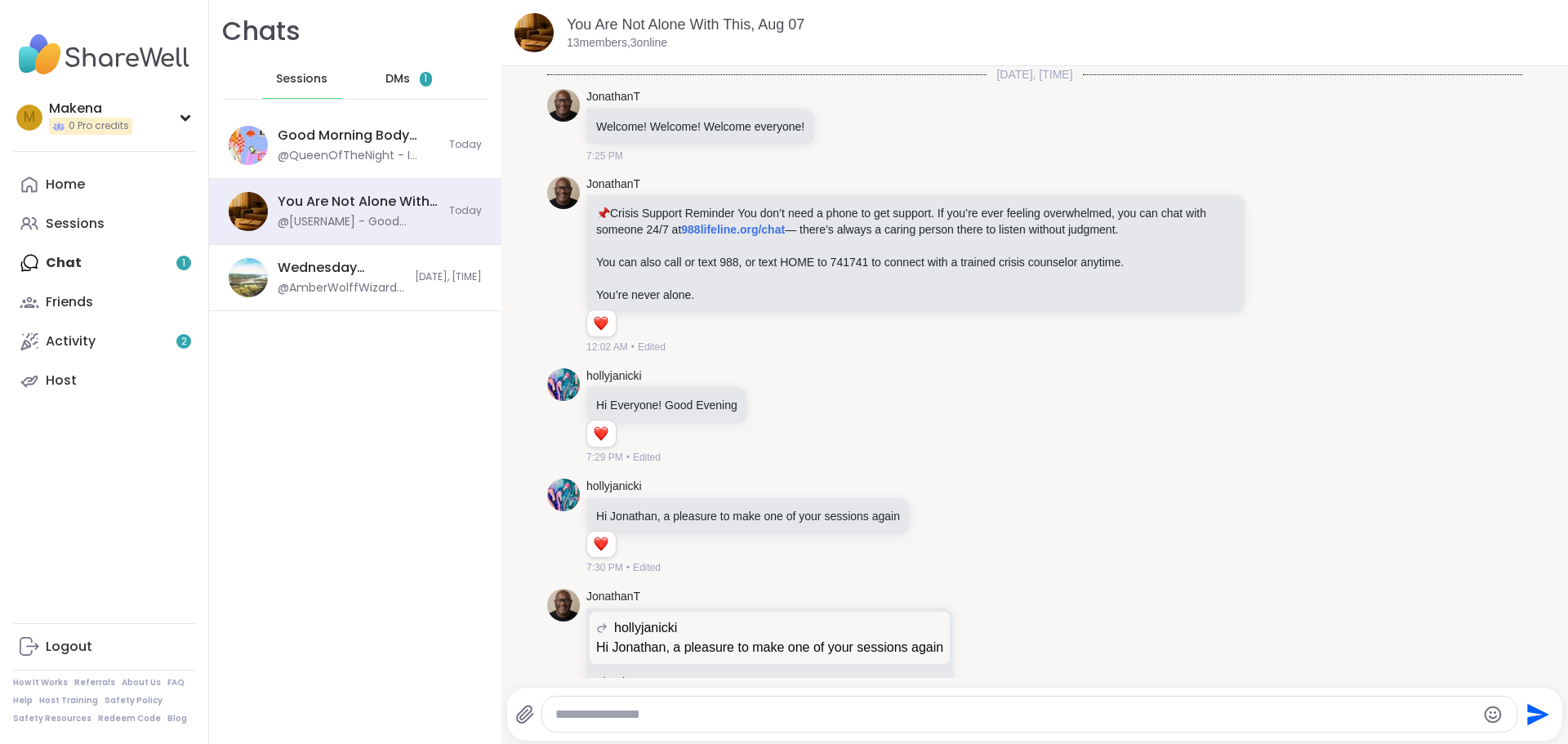scroll, scrollTop: 10971, scrollLeft: 0, axis: vertical 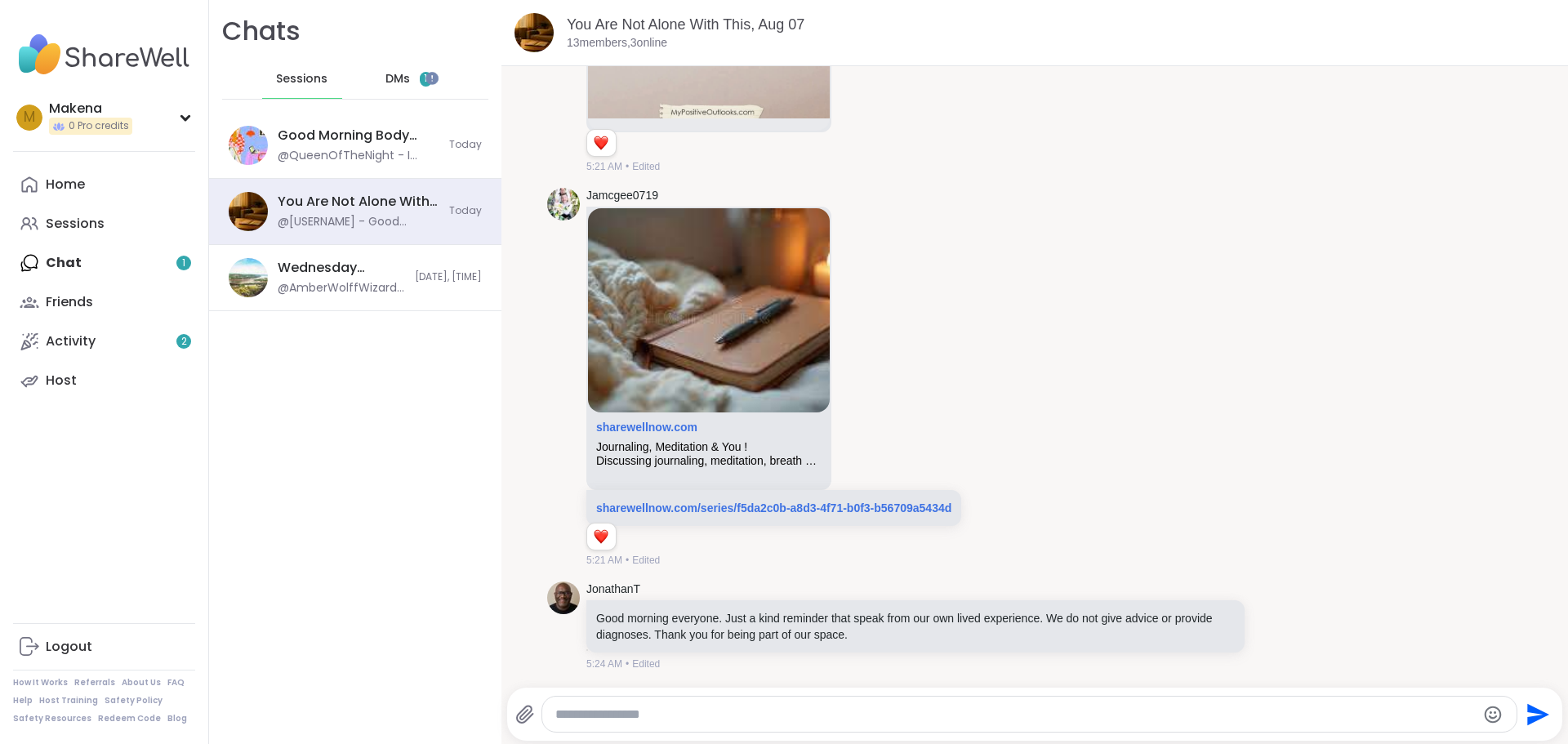 click on "DMs 1" at bounding box center (409, 79) 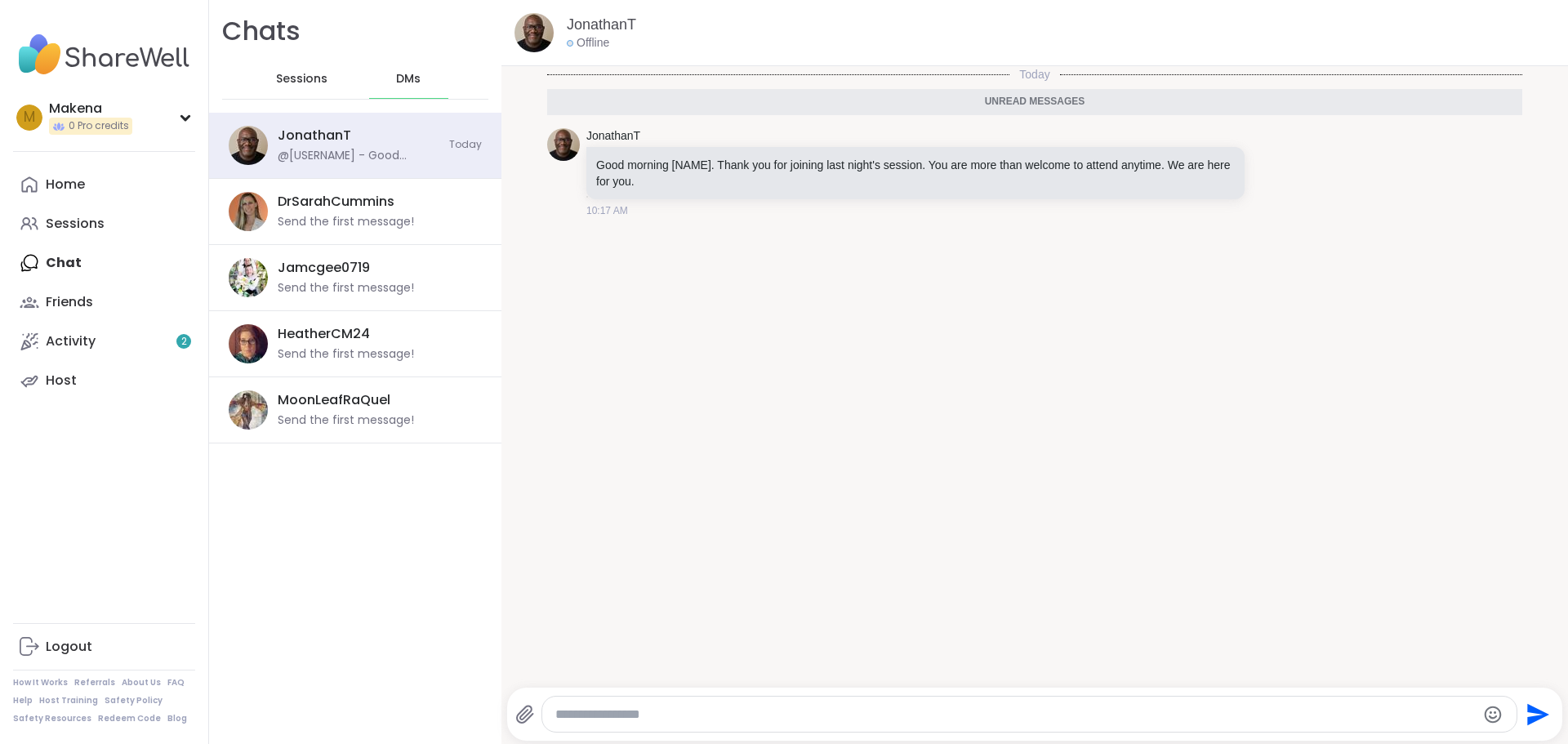 click at bounding box center (1030, 714) 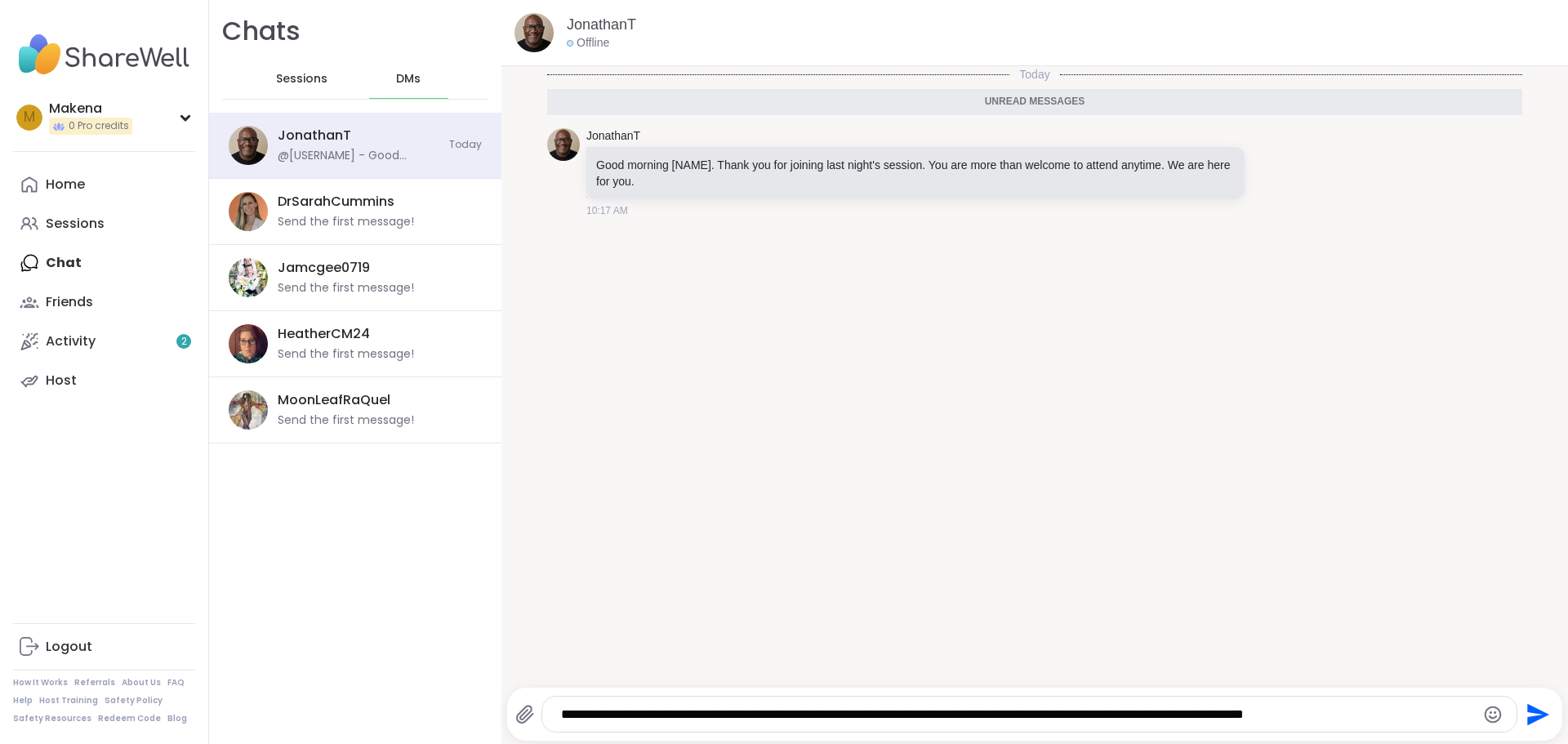 click 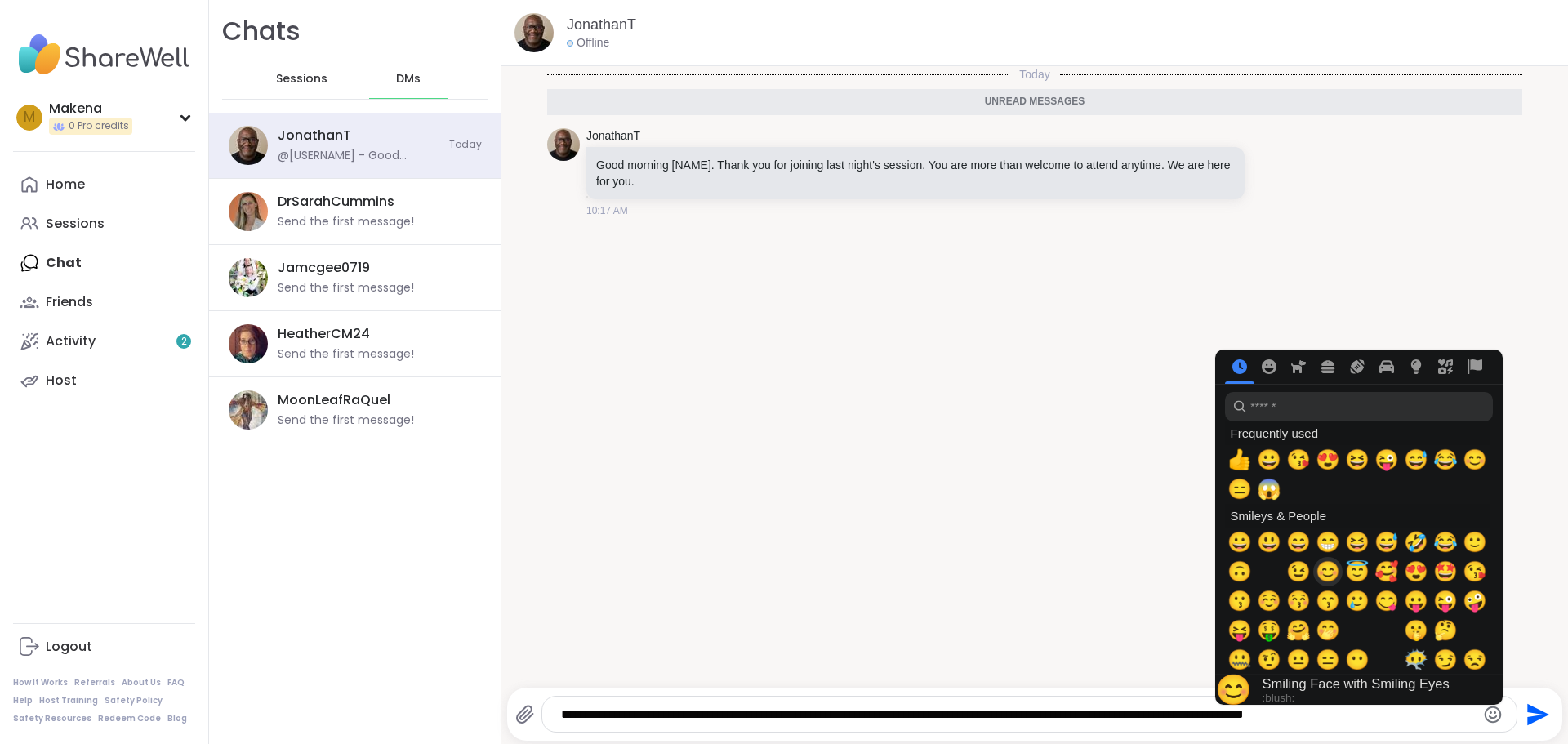 click on "😊" at bounding box center (1328, 572) 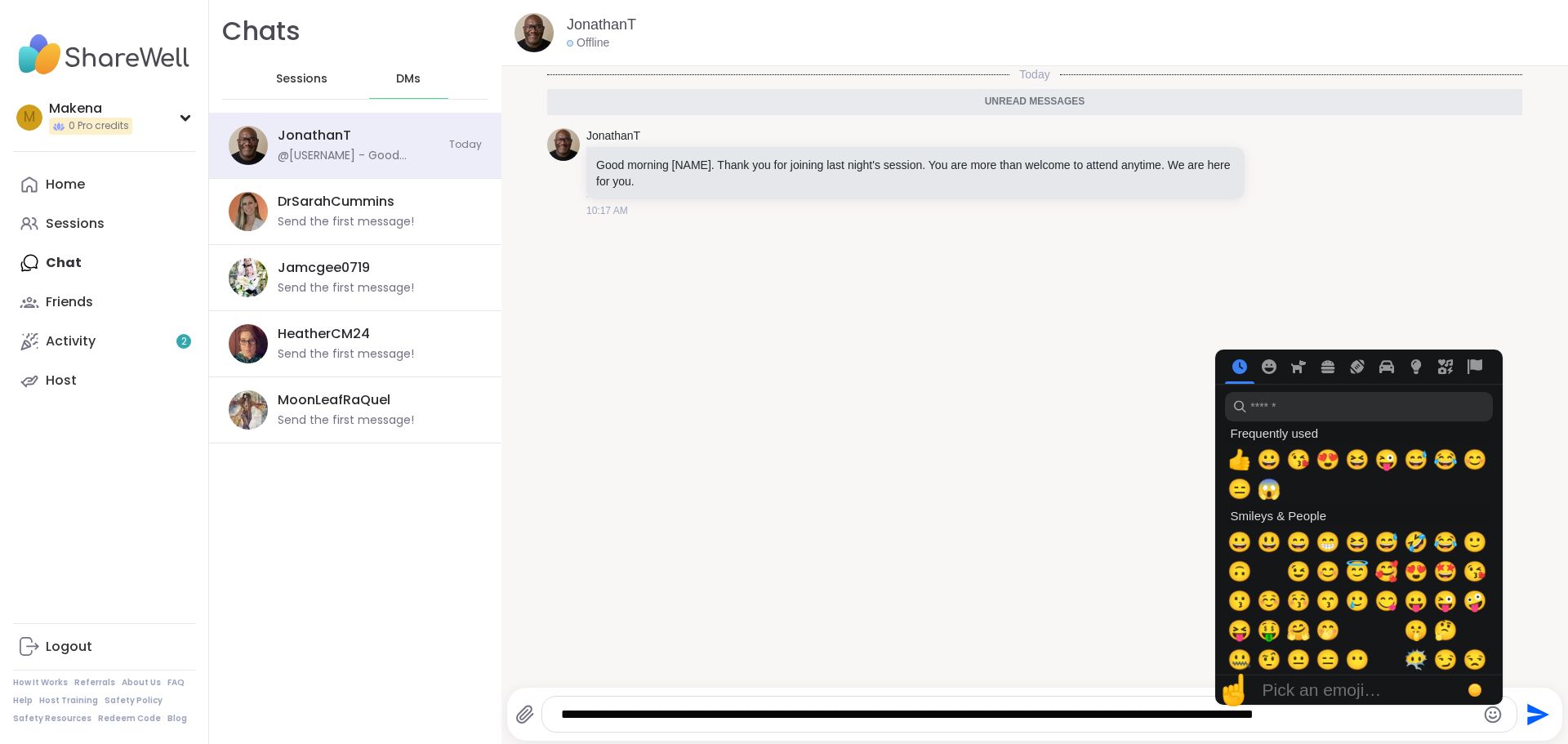 click on "Send" 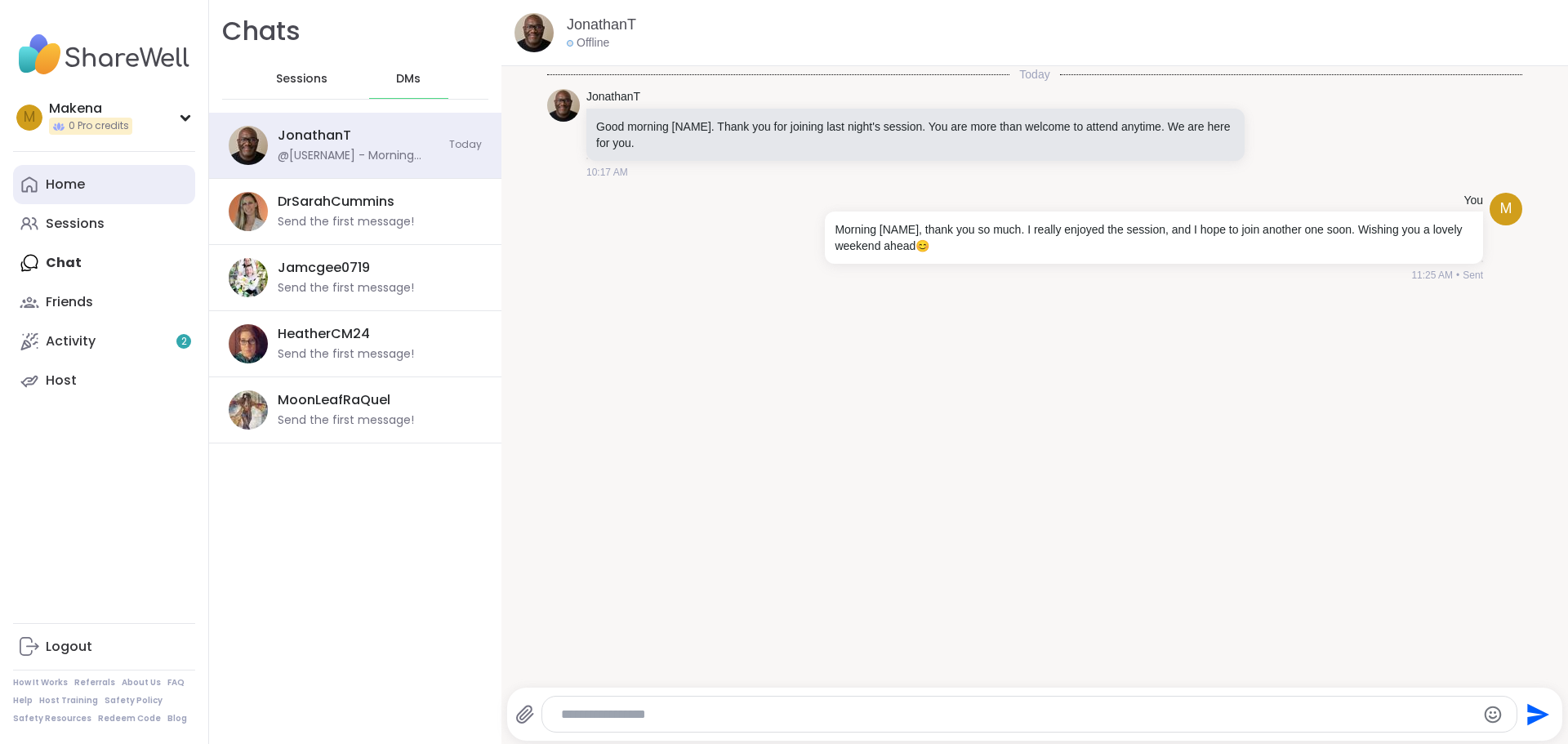 click on "Home" at bounding box center (104, 185) 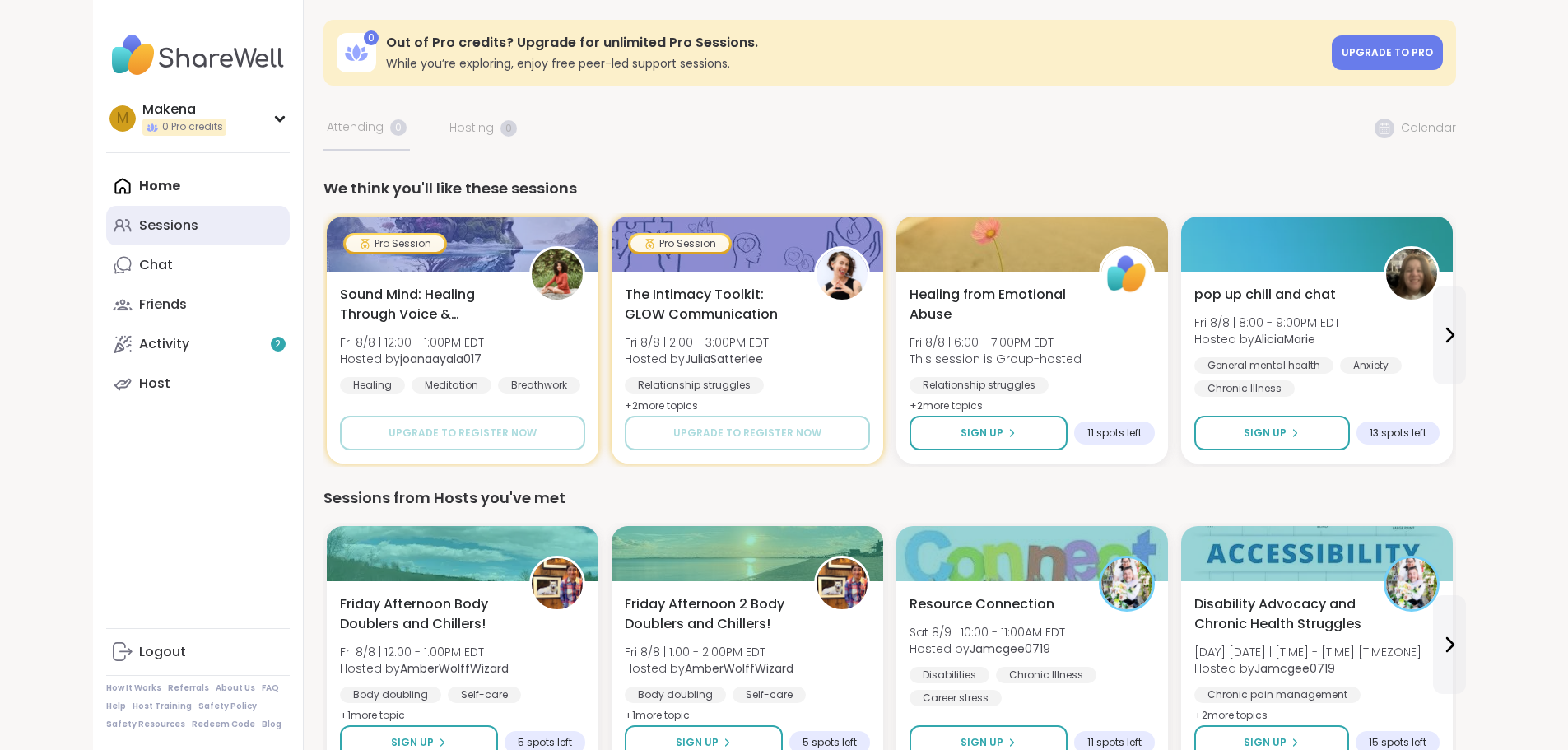 click on "Sessions" at bounding box center (169, 226) 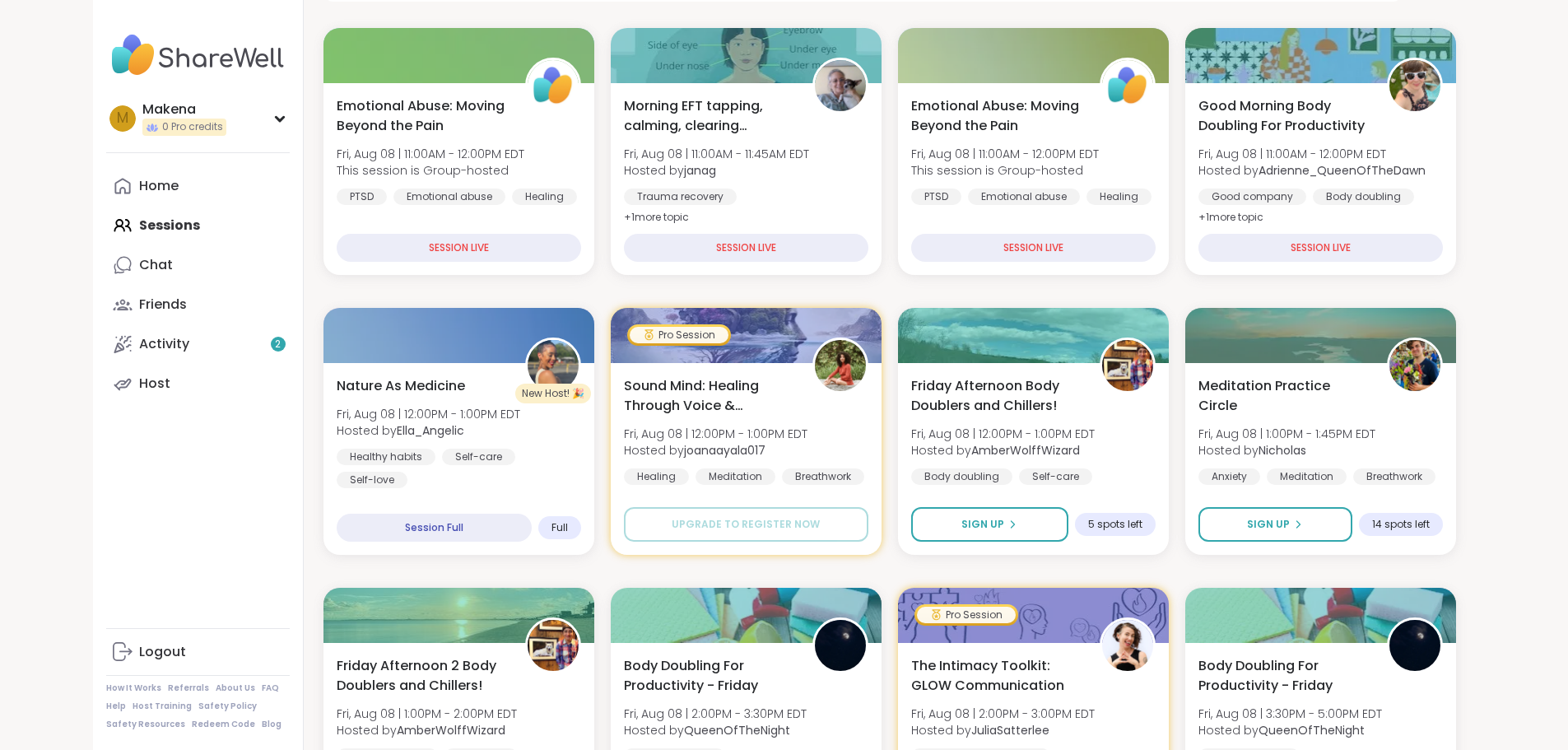 scroll, scrollTop: 329, scrollLeft: 0, axis: vertical 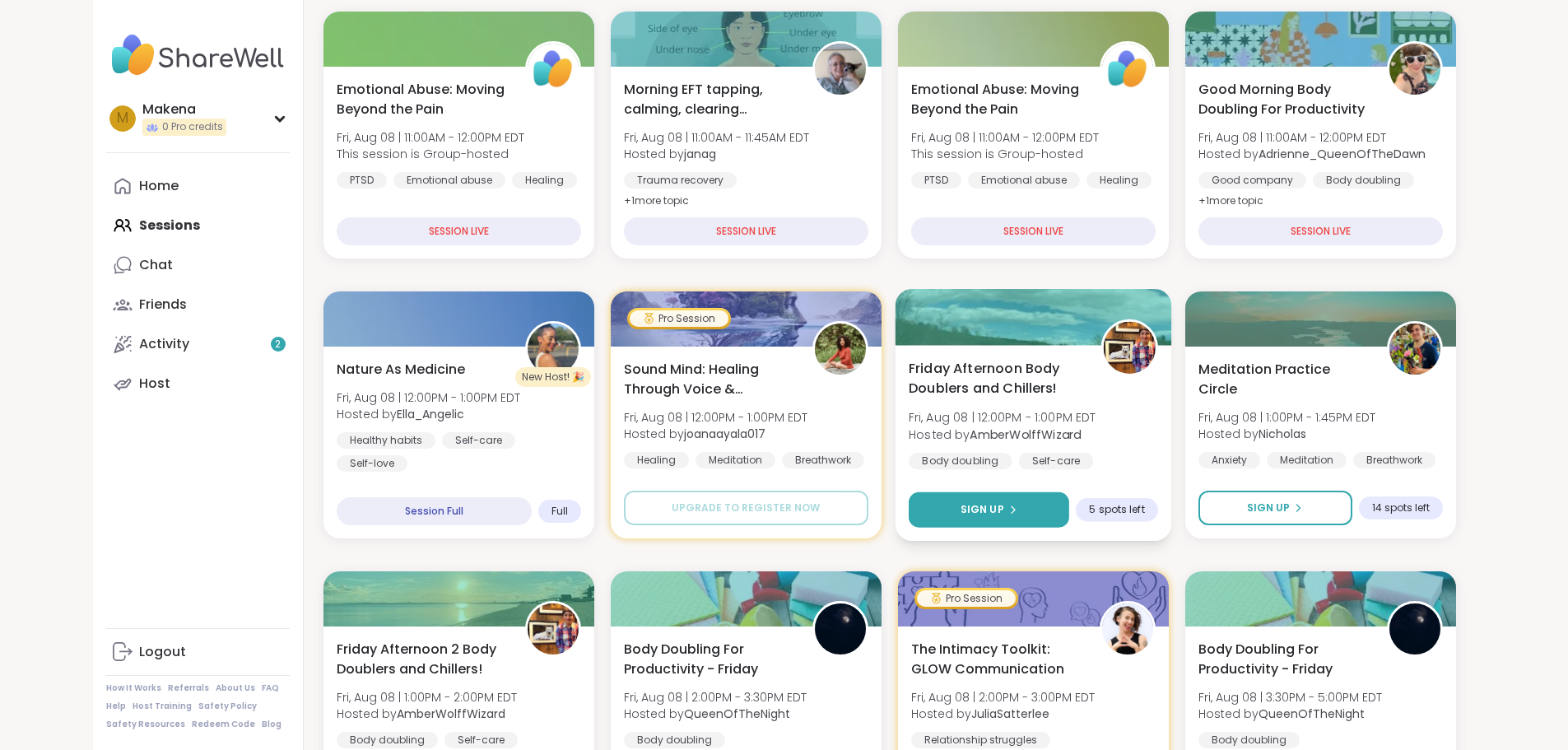 click on "Sign Up" at bounding box center (981, 510) 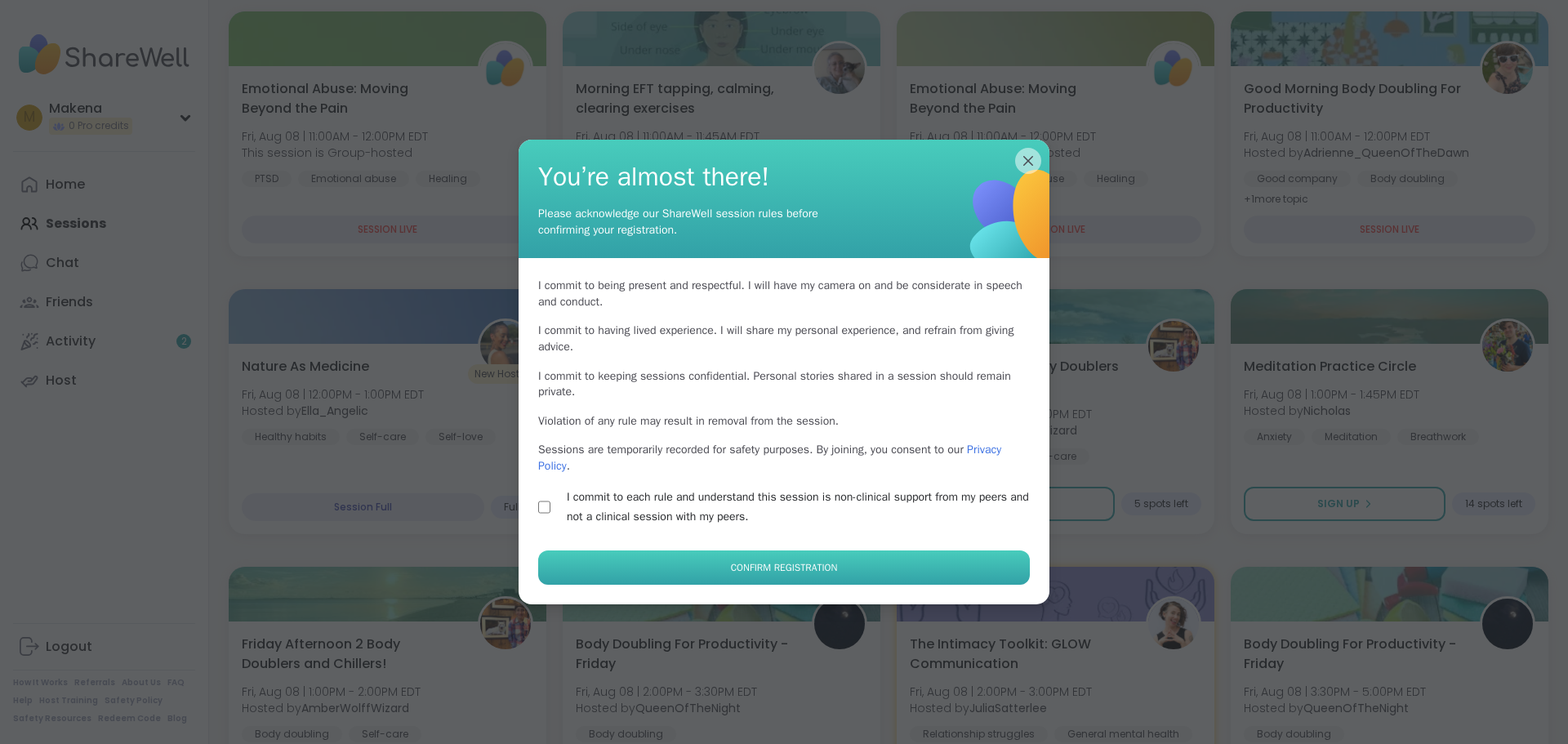 click on "Confirm Registration" at bounding box center (784, 568) 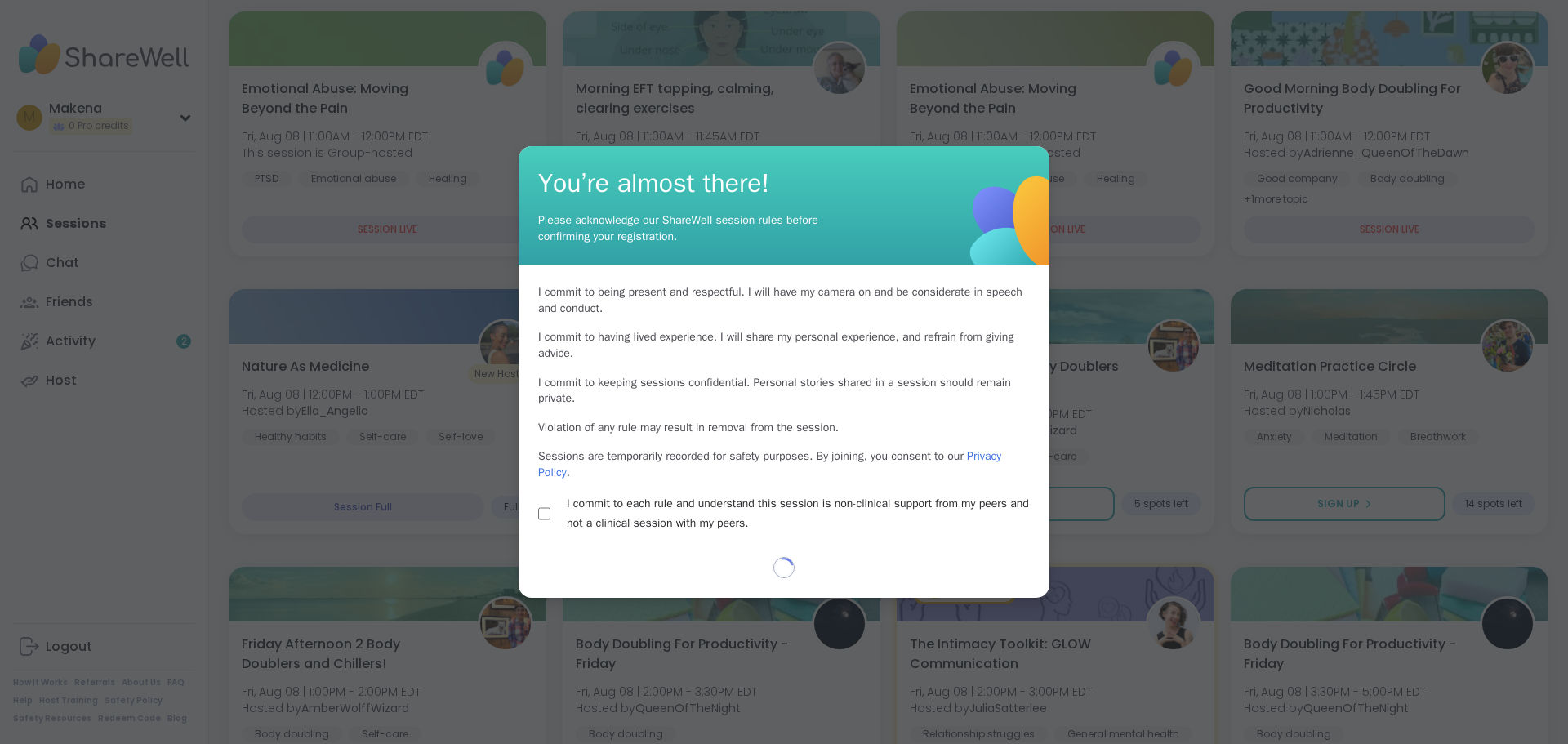 select on "**" 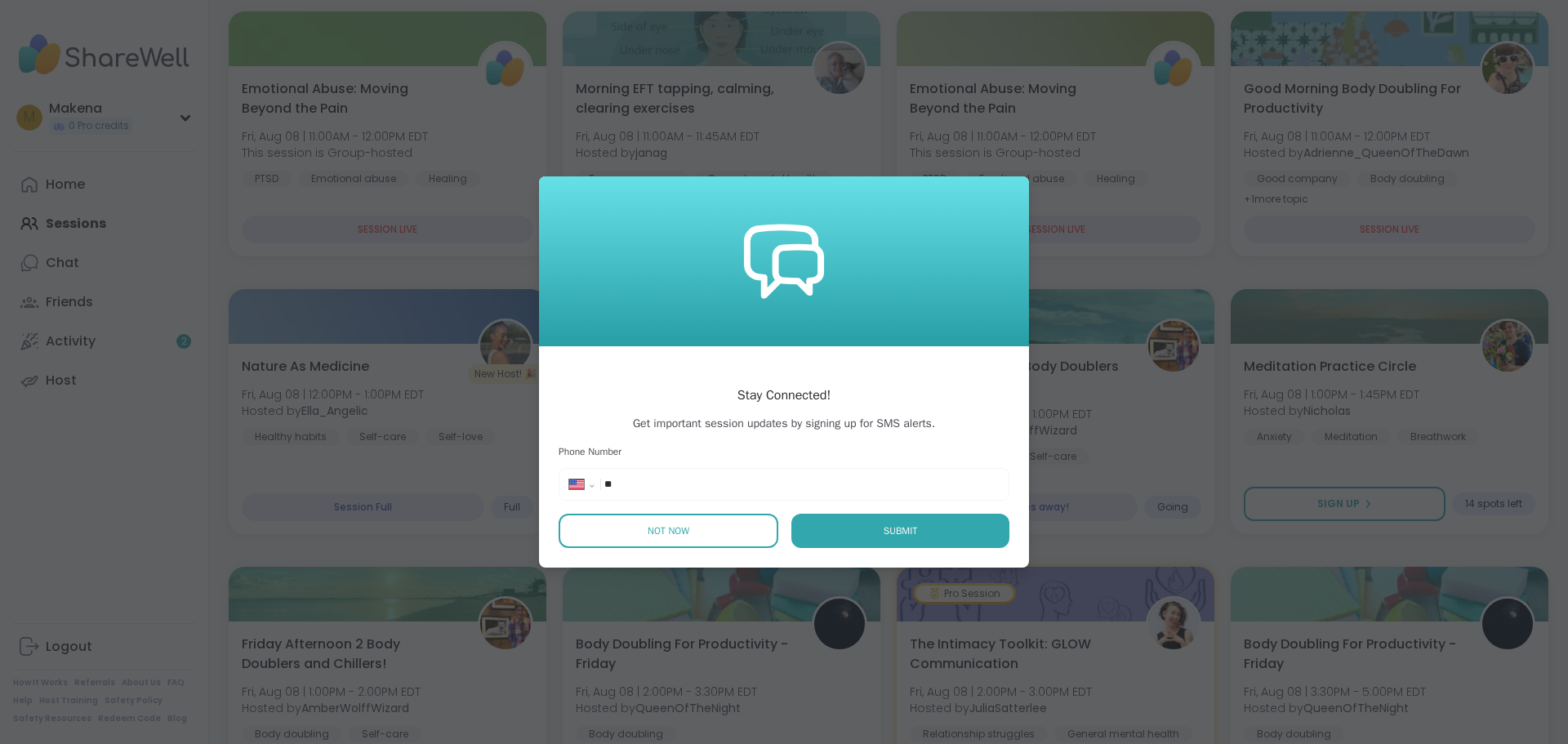 click on "Not Now" at bounding box center (668, 531) 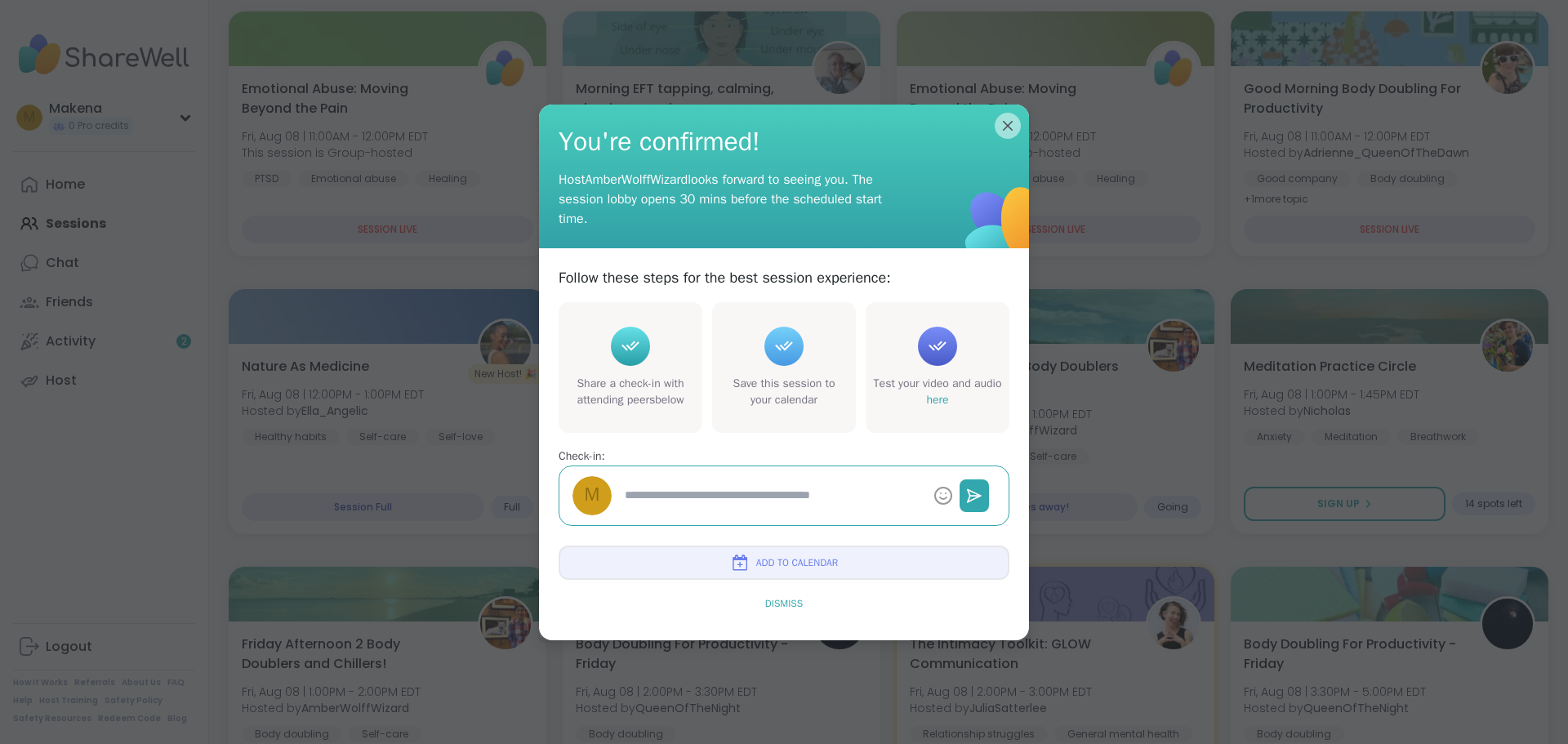 click on "Dismiss" at bounding box center (784, 604) 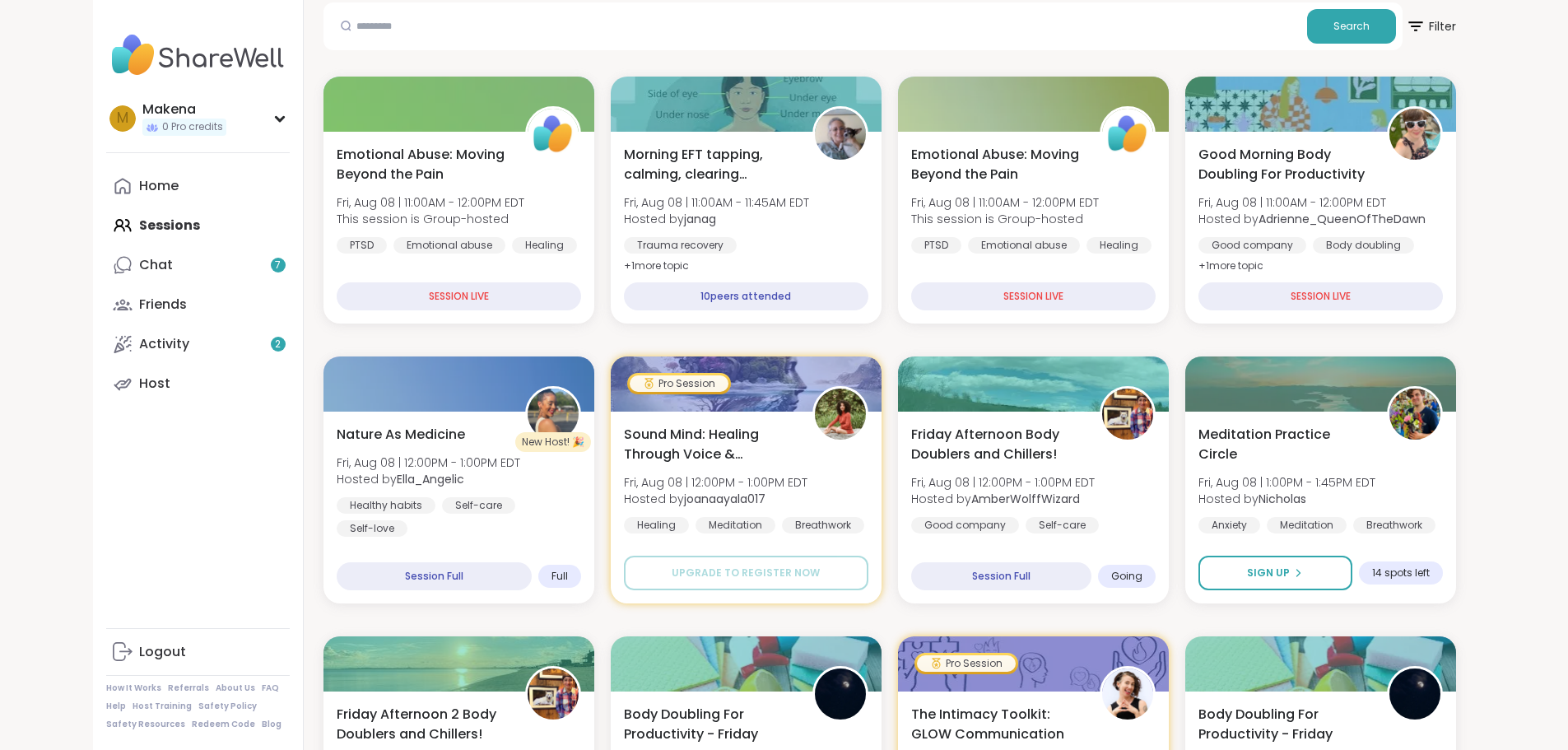 scroll, scrollTop: 412, scrollLeft: 0, axis: vertical 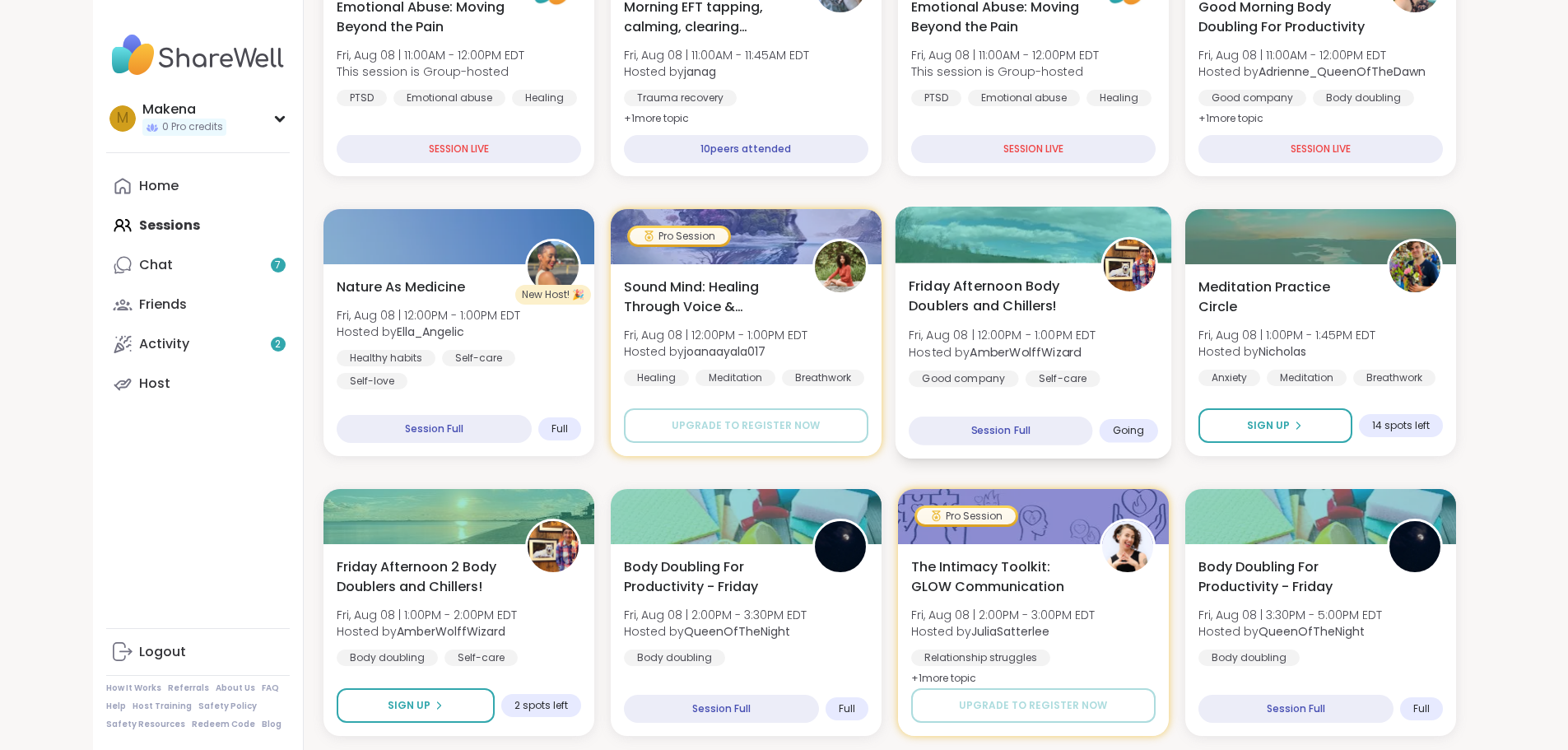 click on "Friday Afternoon Body Doublers and Chillers!" at bounding box center (995, 296) 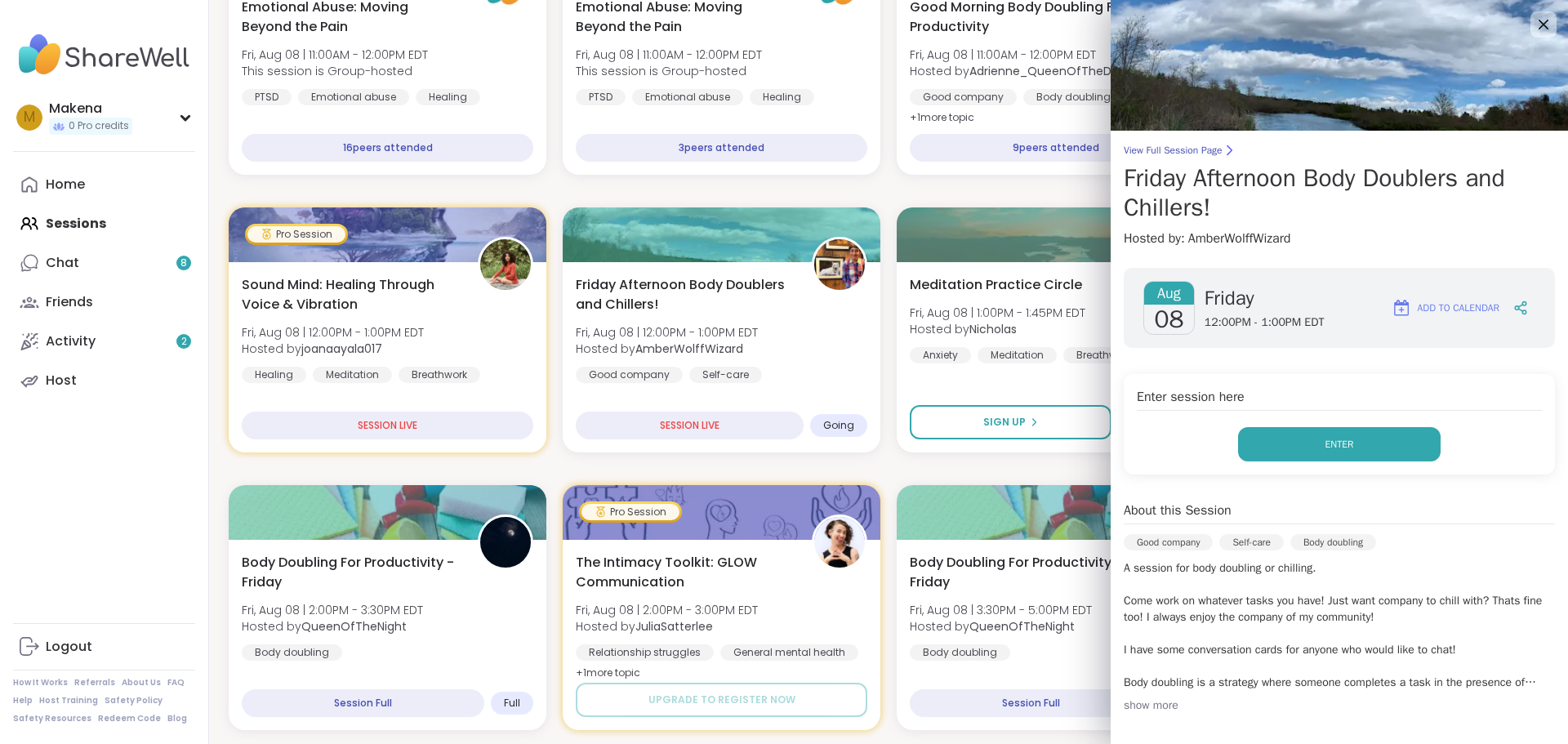 click on "Enter" at bounding box center [1339, 444] 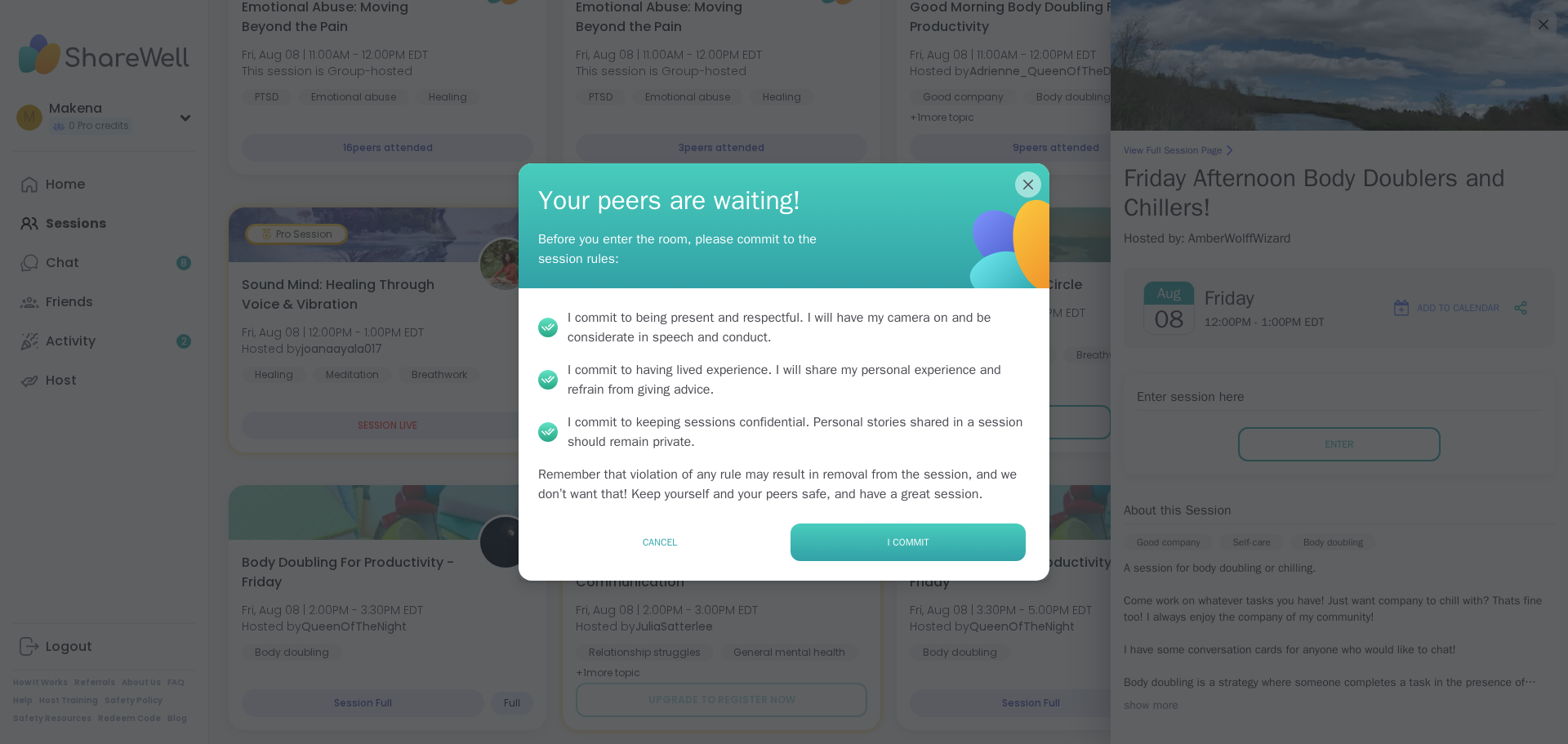 click on "I commit" at bounding box center [908, 542] 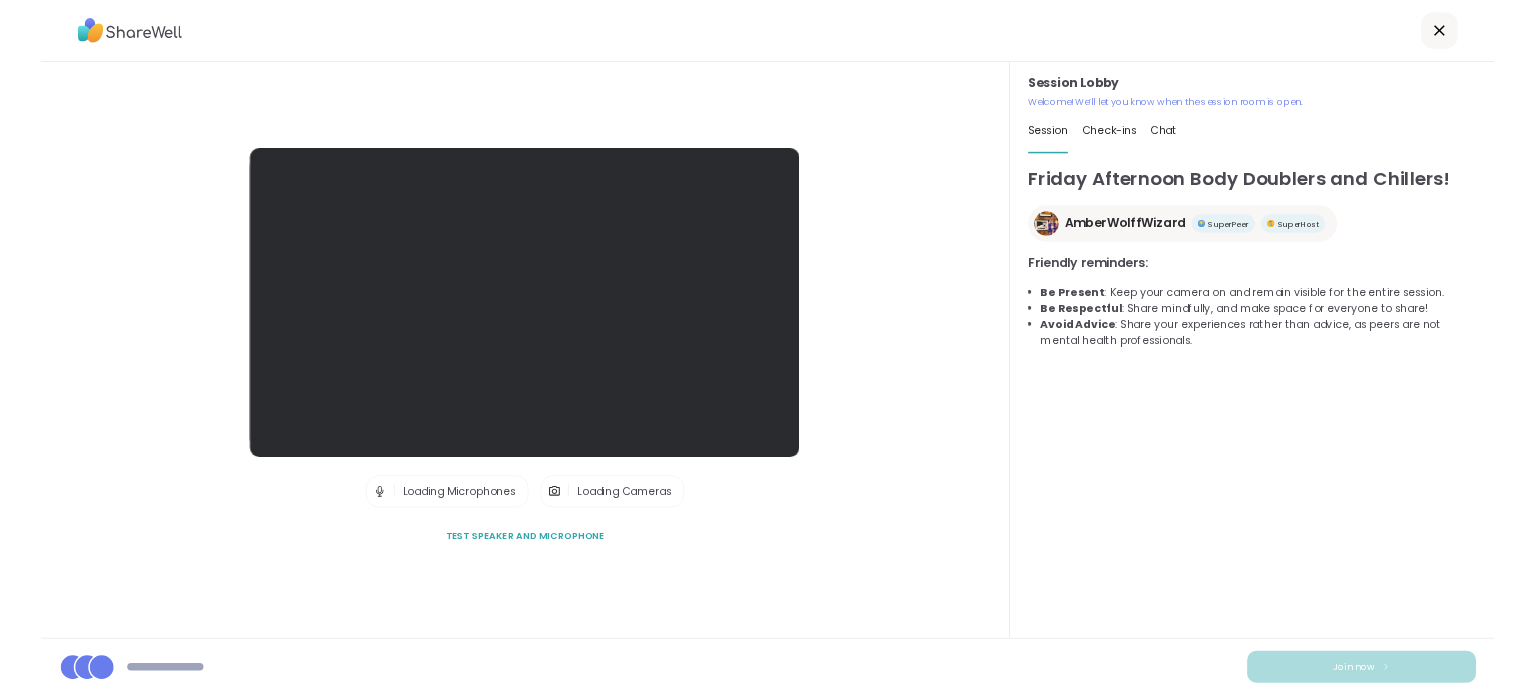 scroll, scrollTop: 0, scrollLeft: 0, axis: both 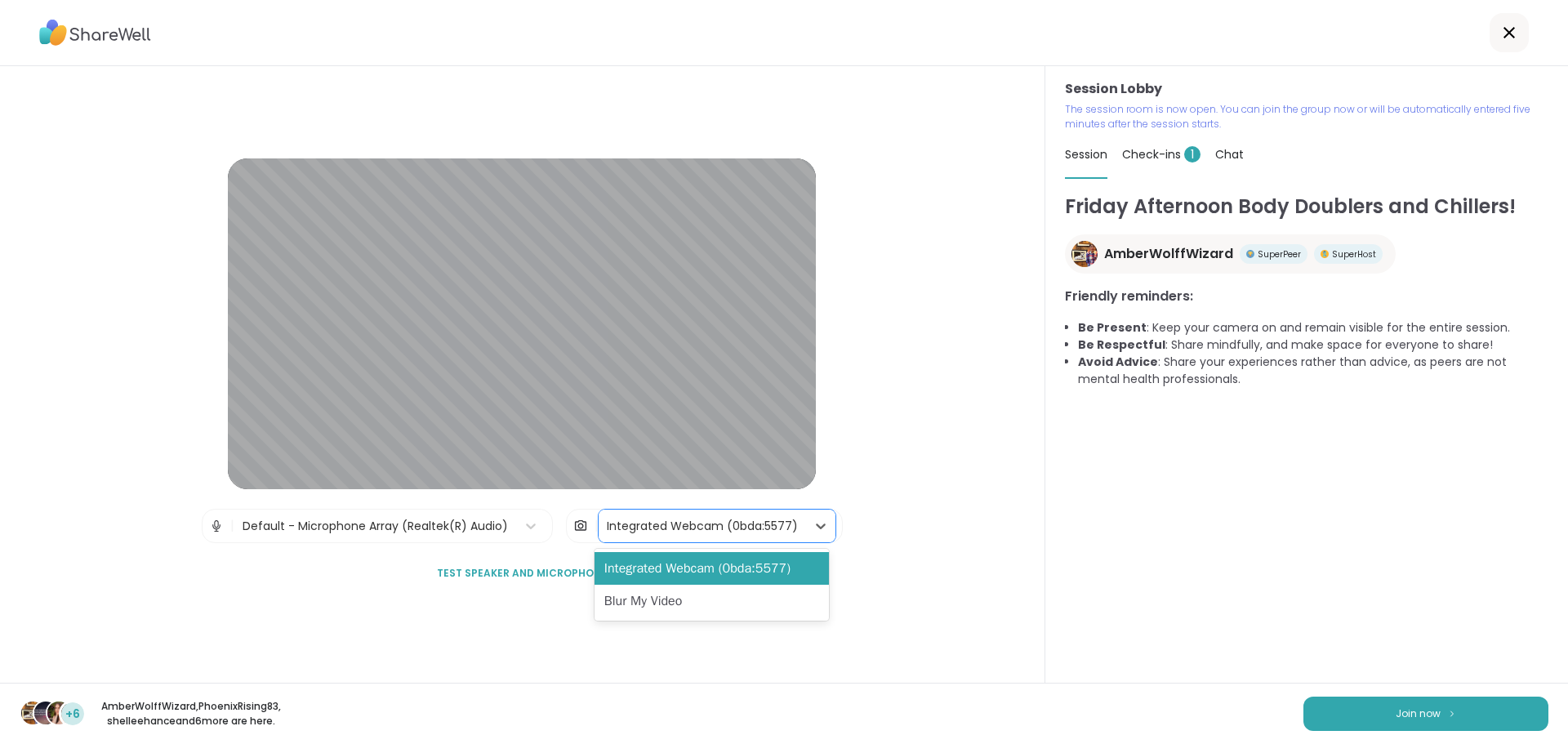 click on "Integrated Webcam (0bda:5577)" at bounding box center [702, 526] 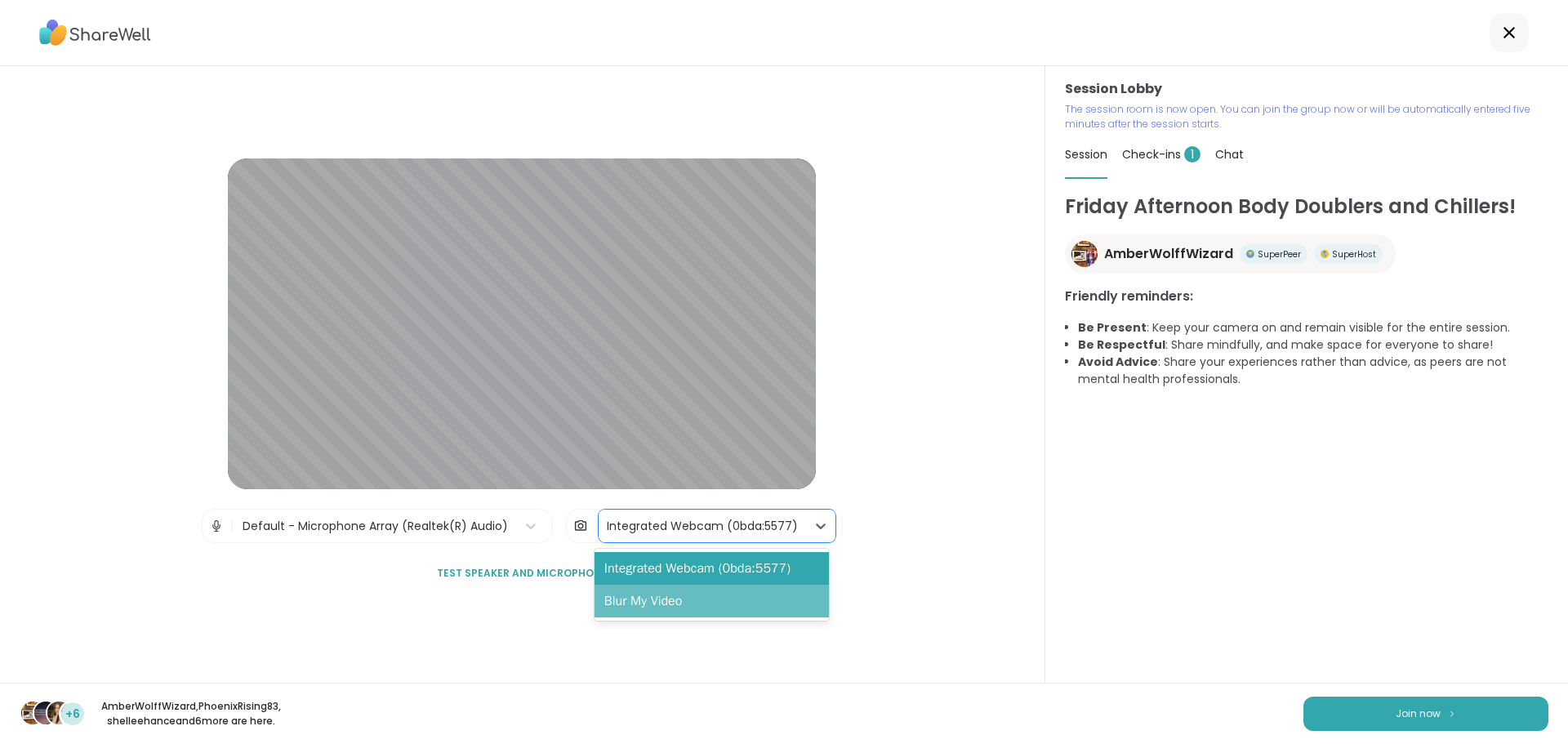 click on "Blur My Video" at bounding box center [711, 601] 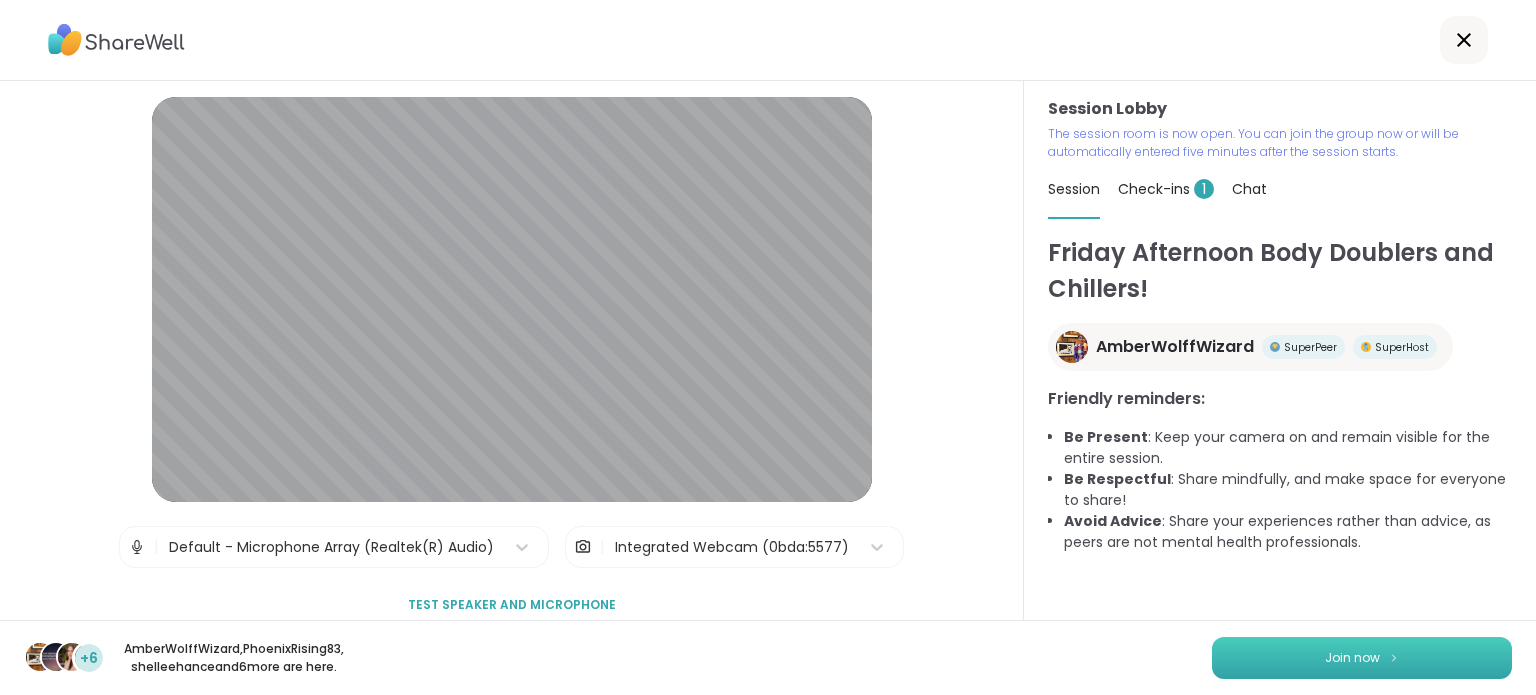 click on "Join now" at bounding box center [1362, 658] 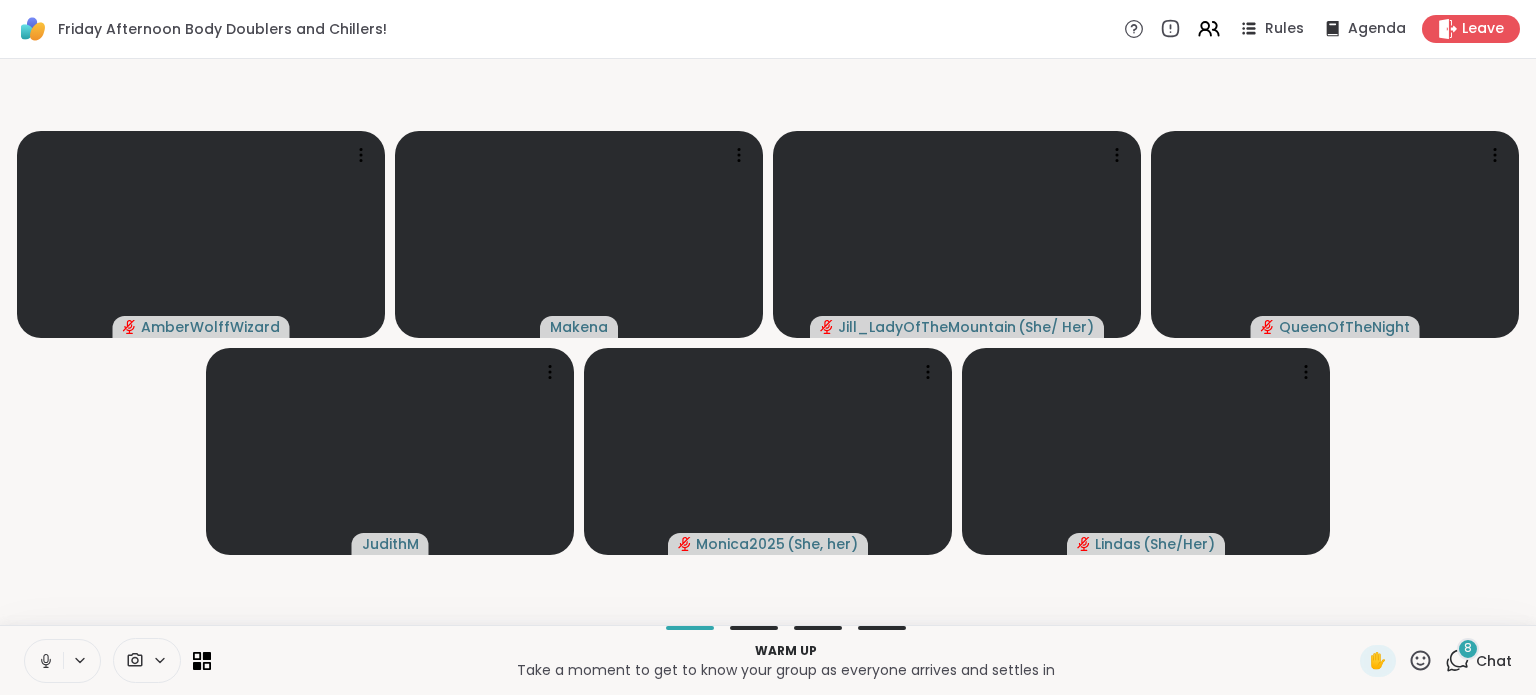 click on "8 Chat" at bounding box center [1478, 661] 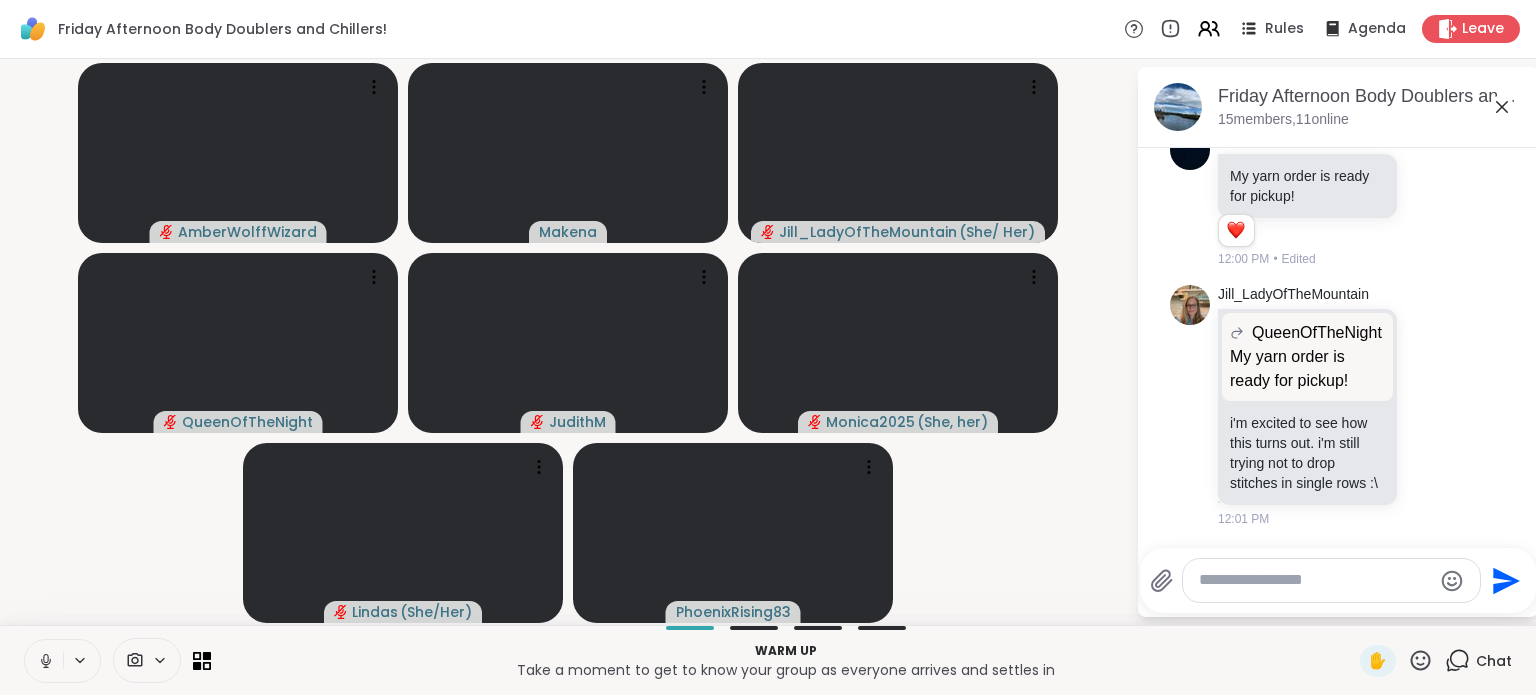 scroll, scrollTop: 1007, scrollLeft: 0, axis: vertical 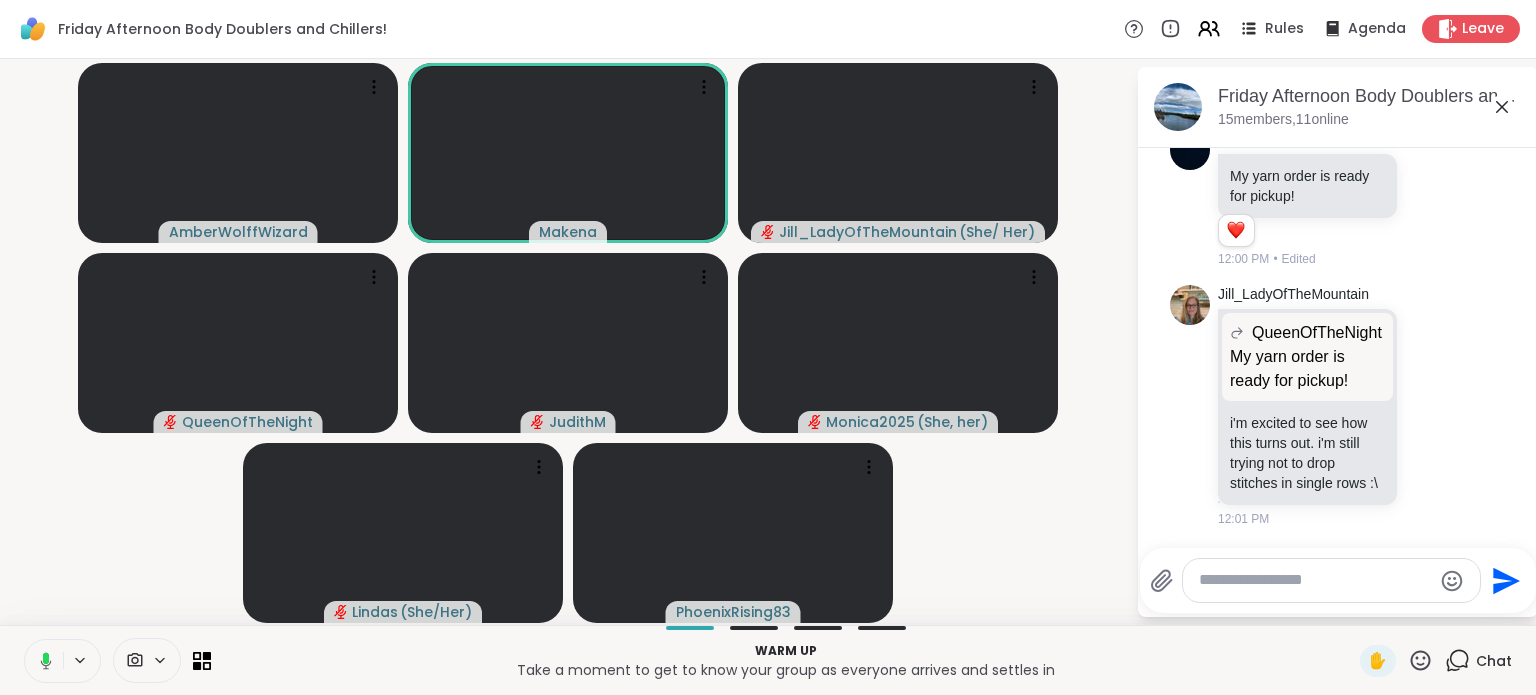 click 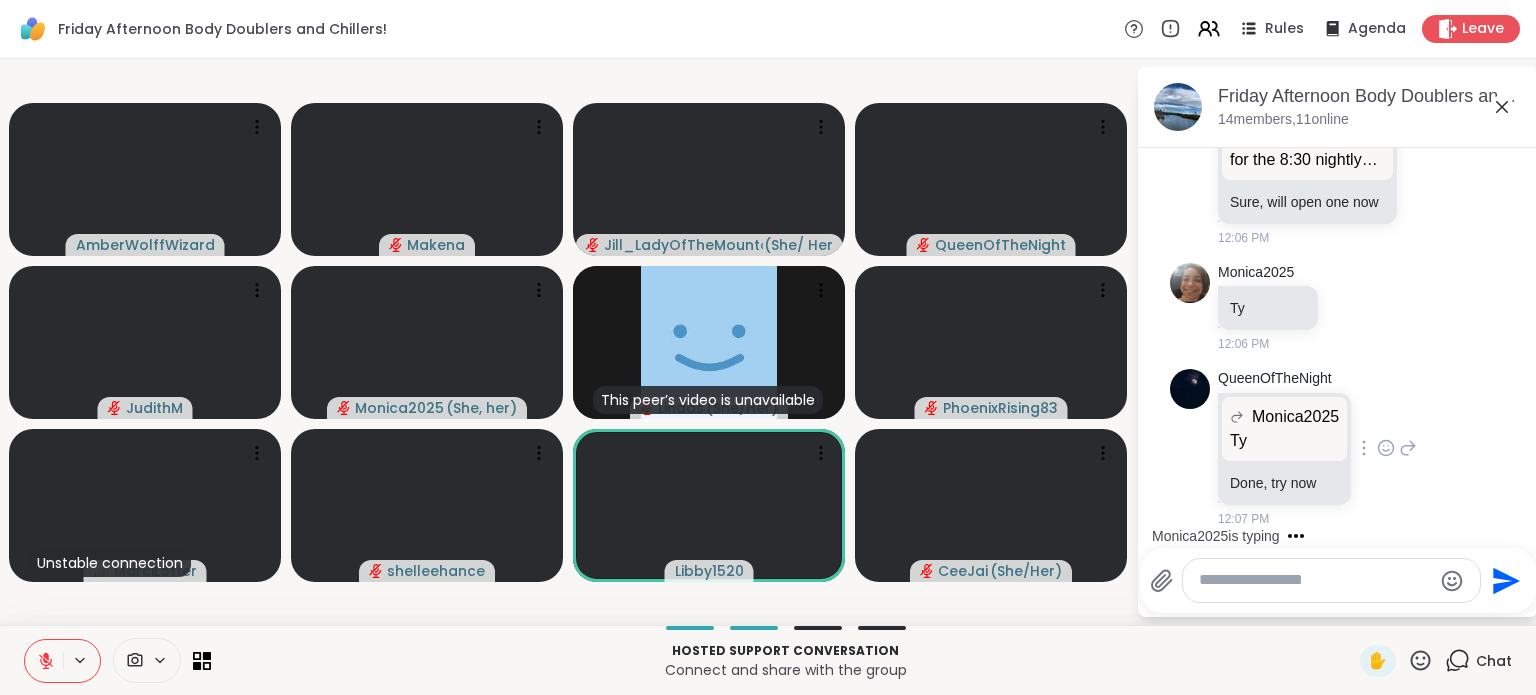 scroll, scrollTop: 3612, scrollLeft: 0, axis: vertical 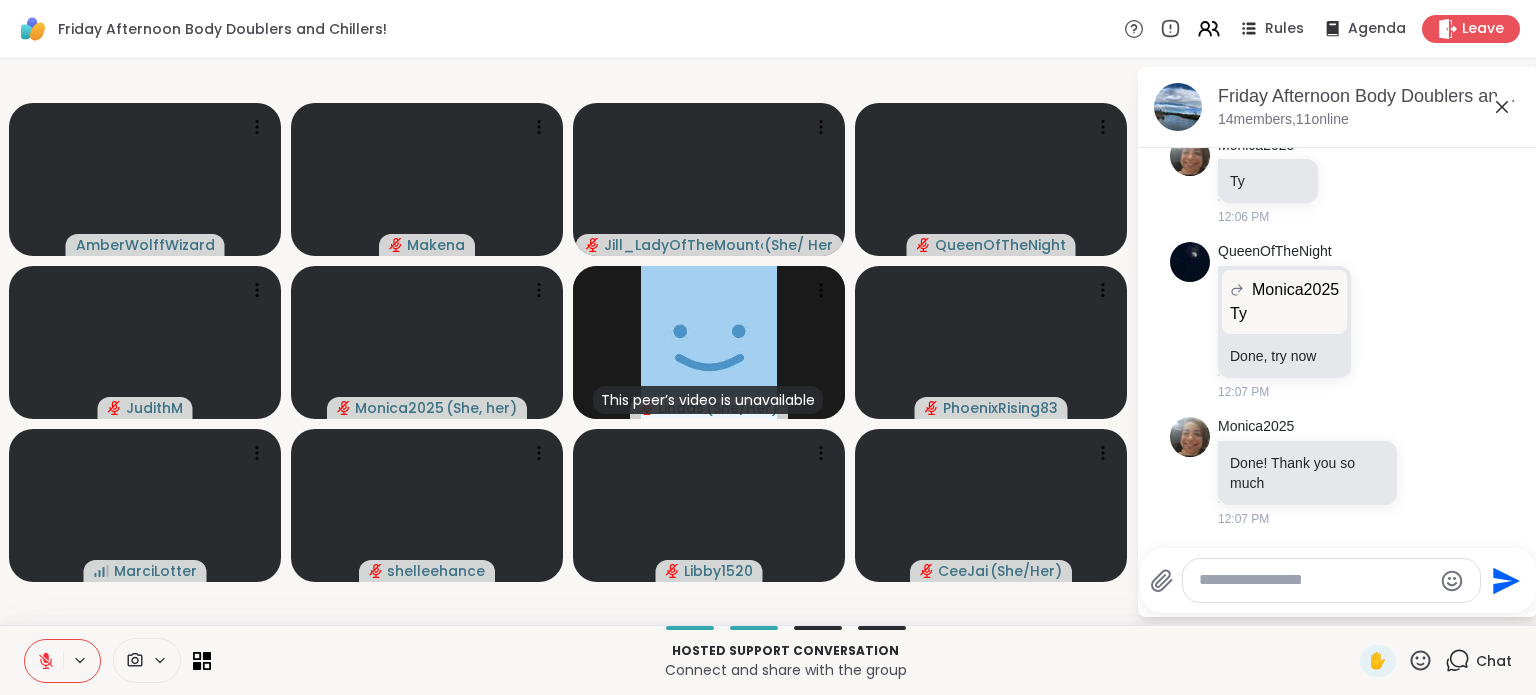 click 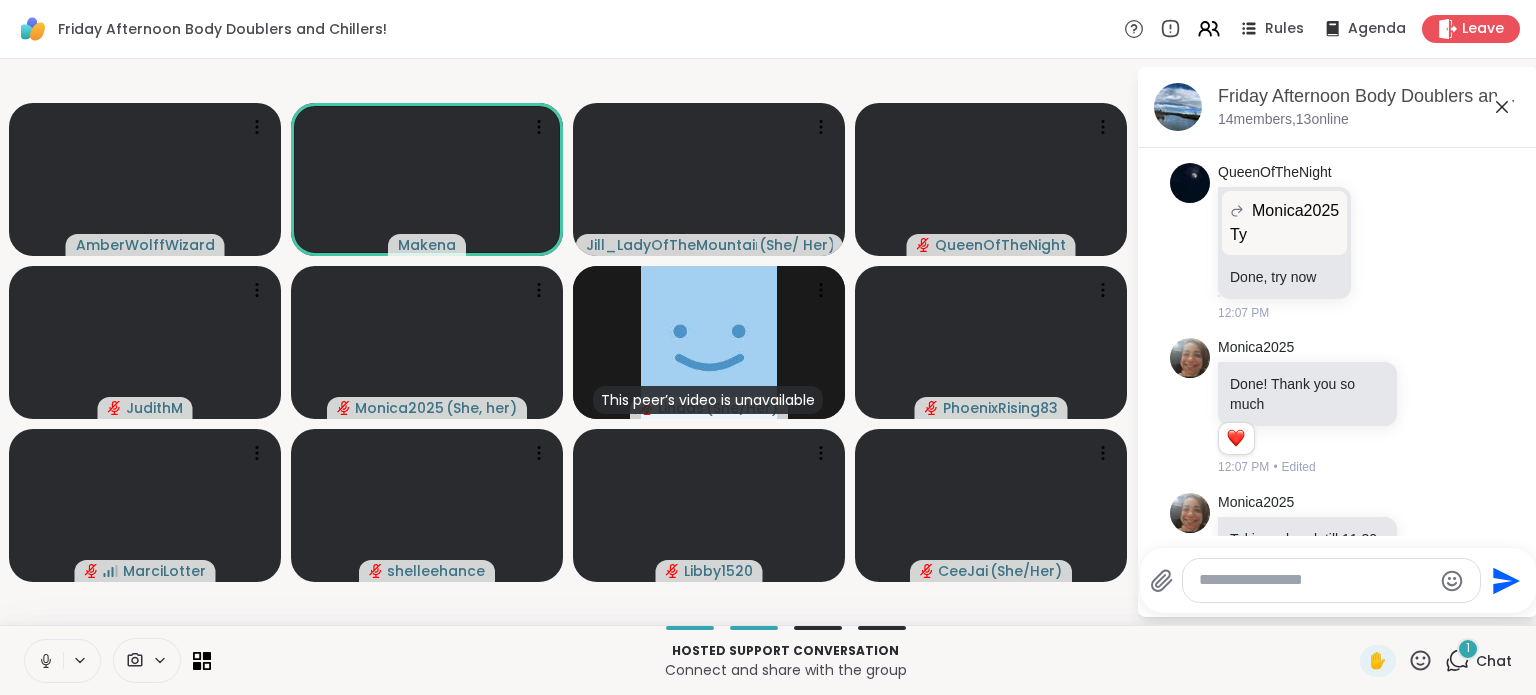 scroll, scrollTop: 3807, scrollLeft: 0, axis: vertical 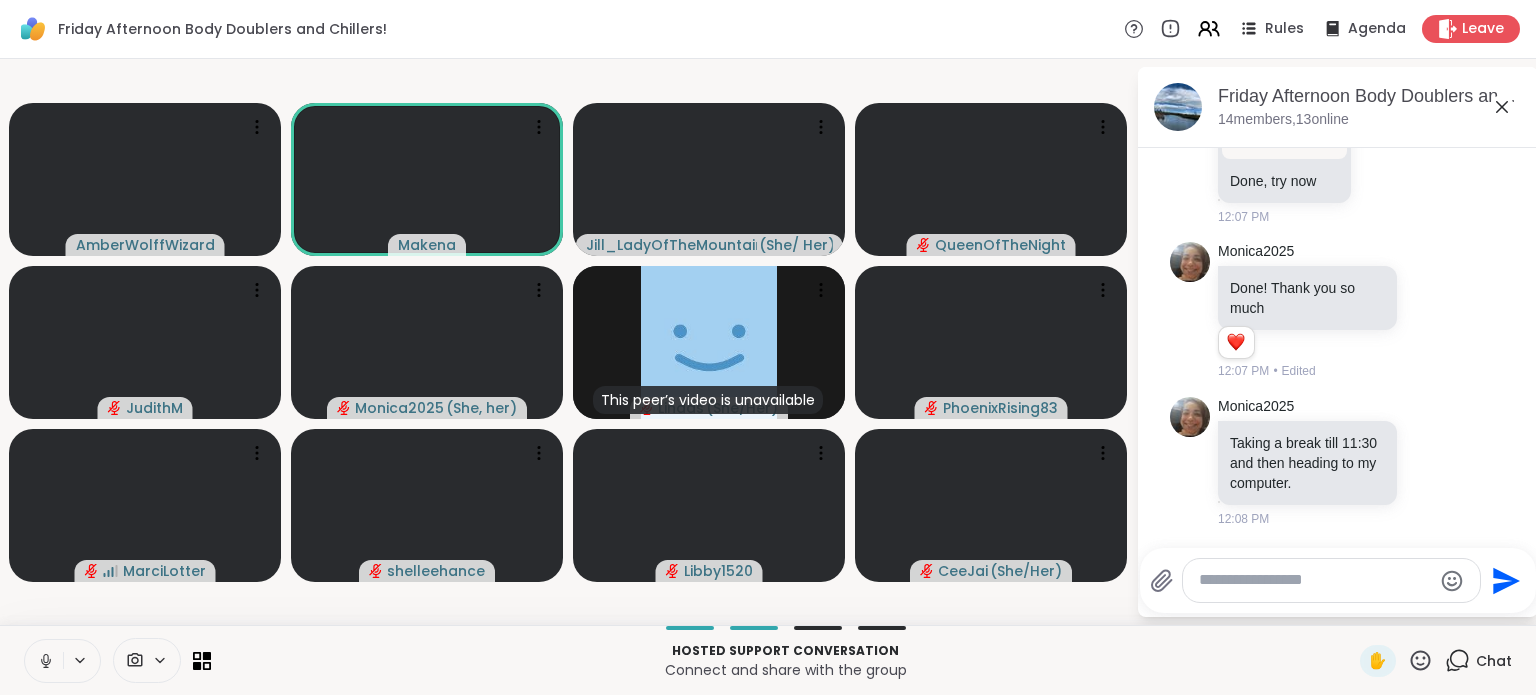 click at bounding box center (44, 661) 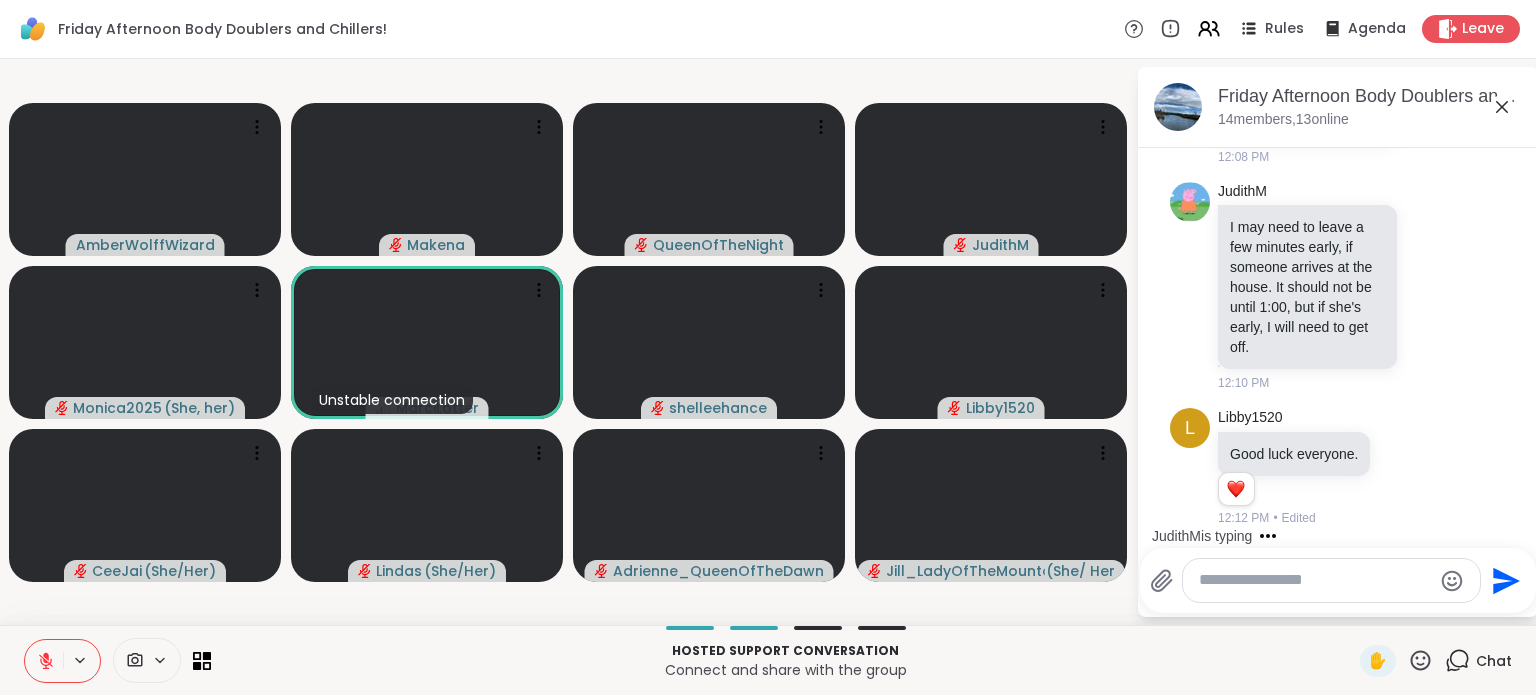 scroll, scrollTop: 4168, scrollLeft: 0, axis: vertical 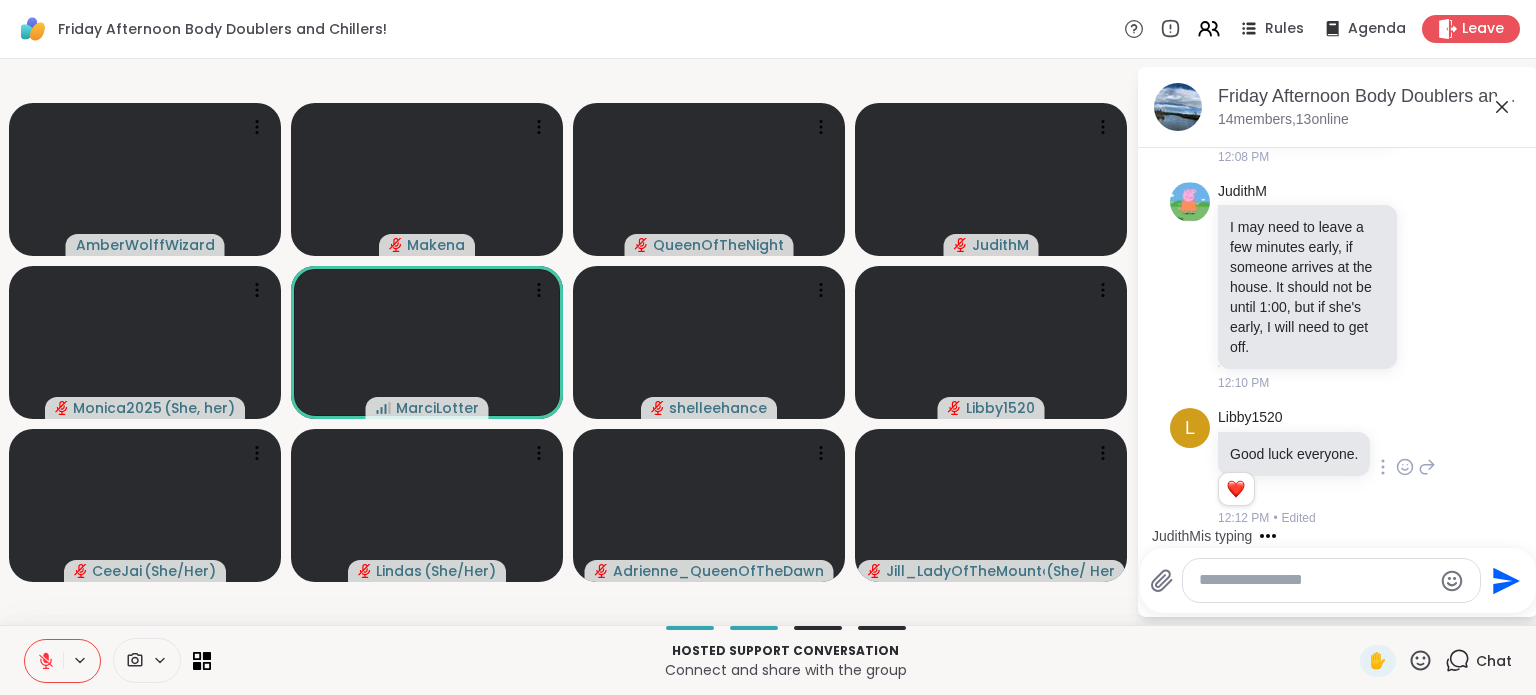 click 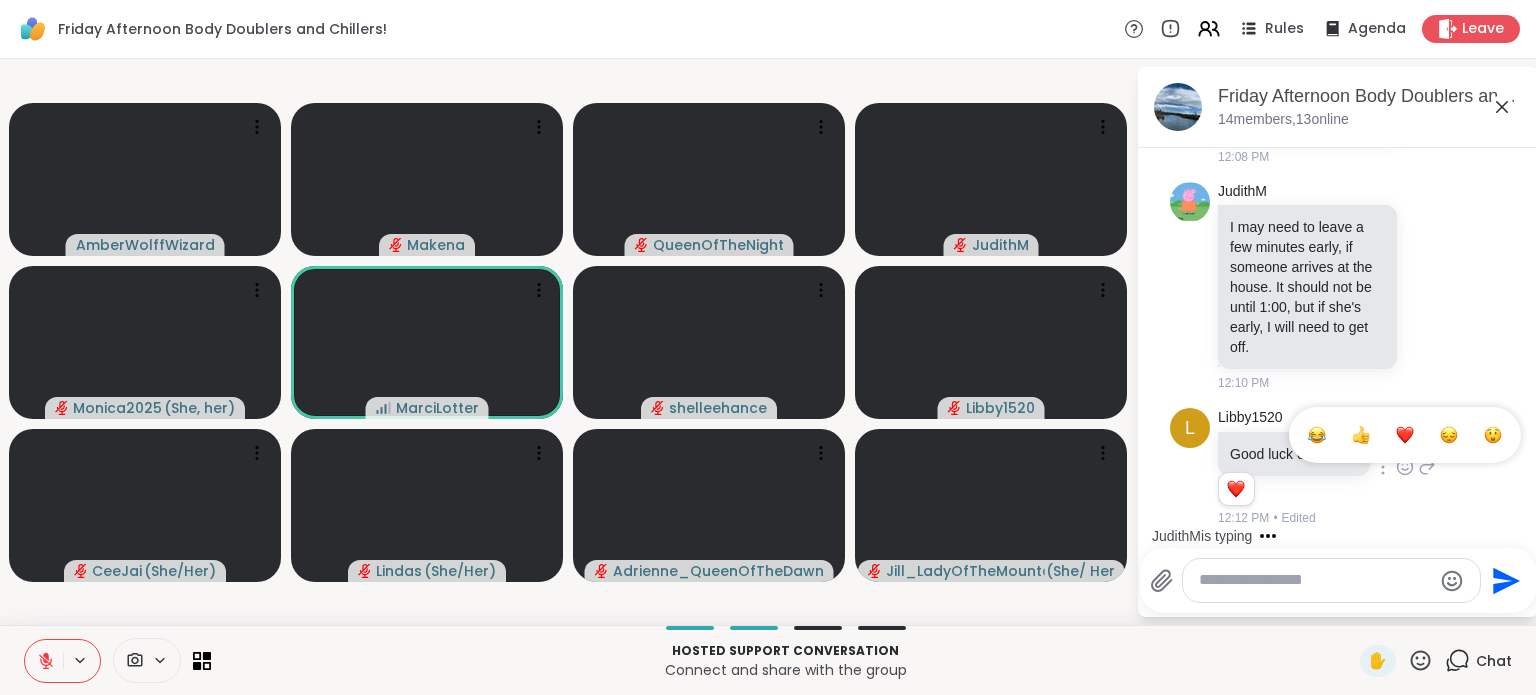 click at bounding box center [1405, 435] 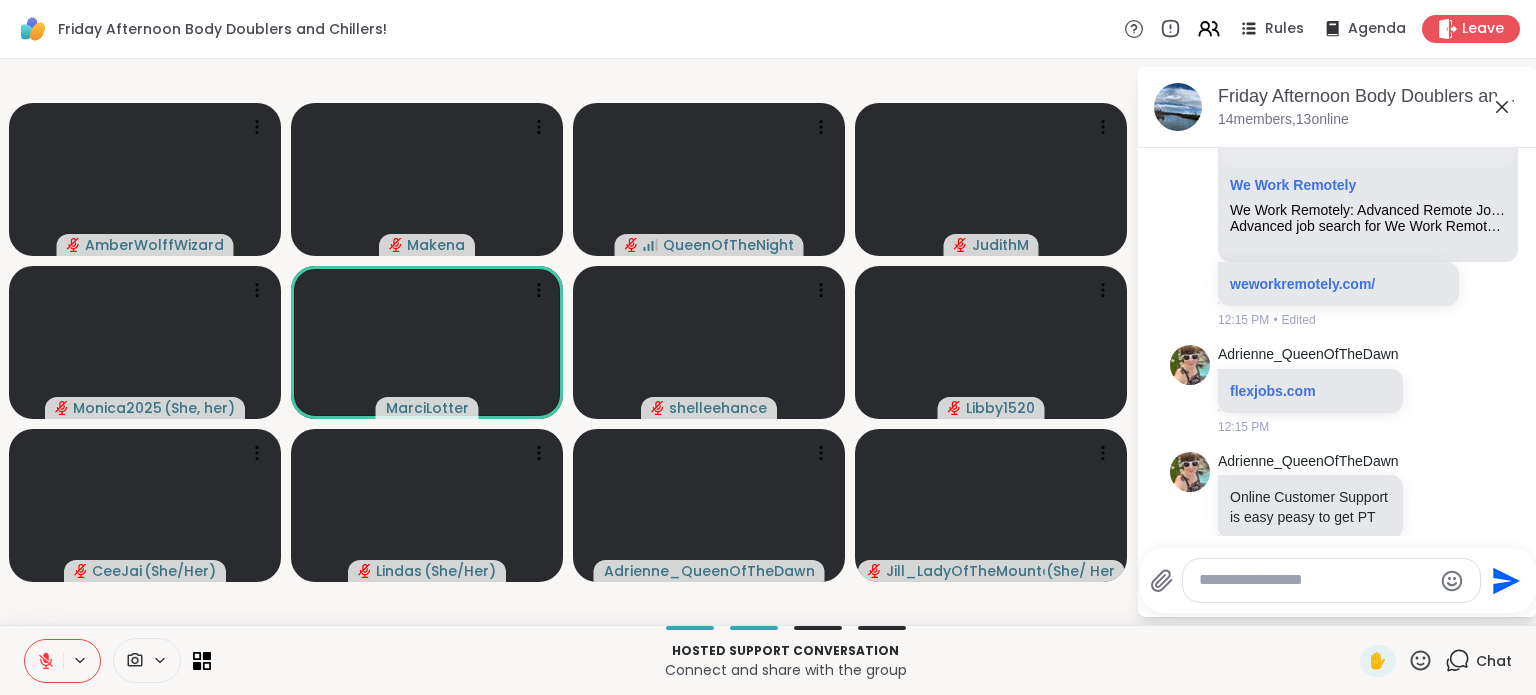 scroll, scrollTop: 5956, scrollLeft: 0, axis: vertical 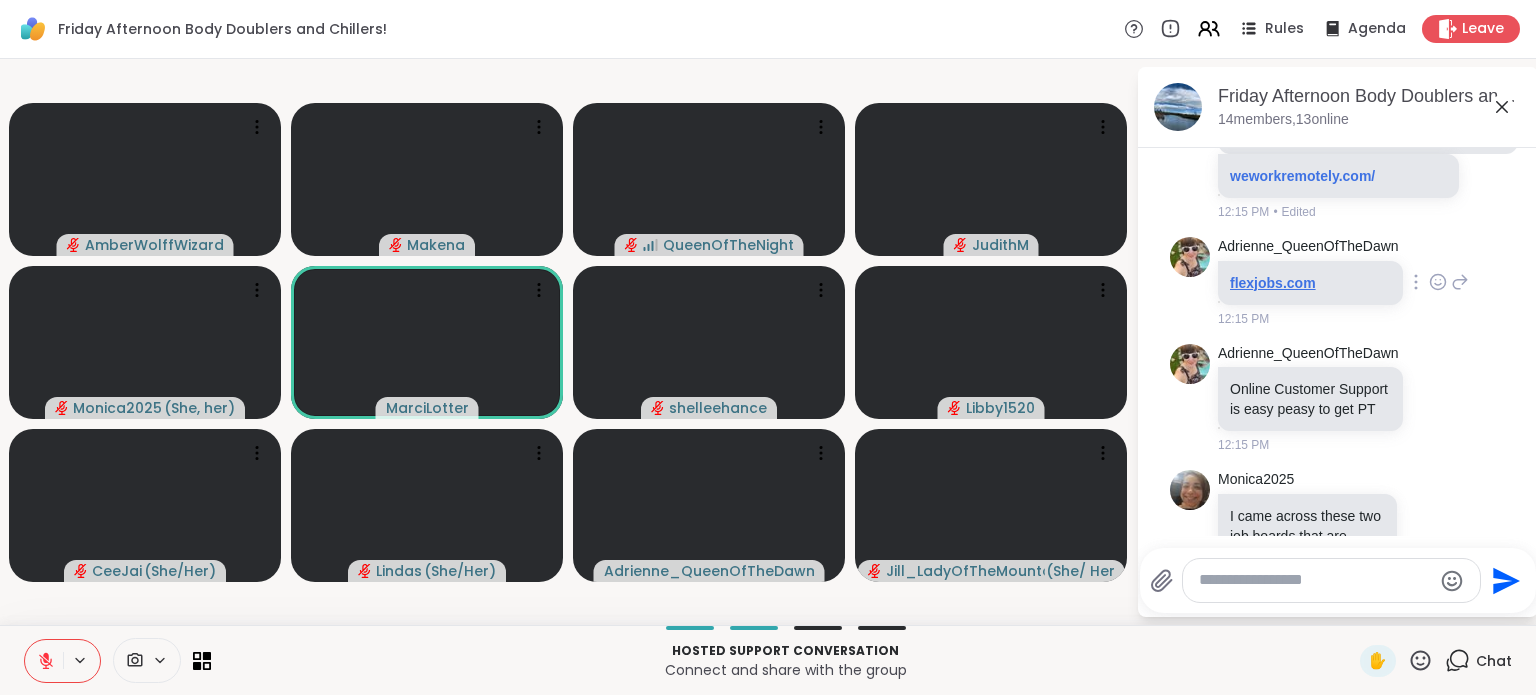 click on "flexjobs.com" at bounding box center [1273, 283] 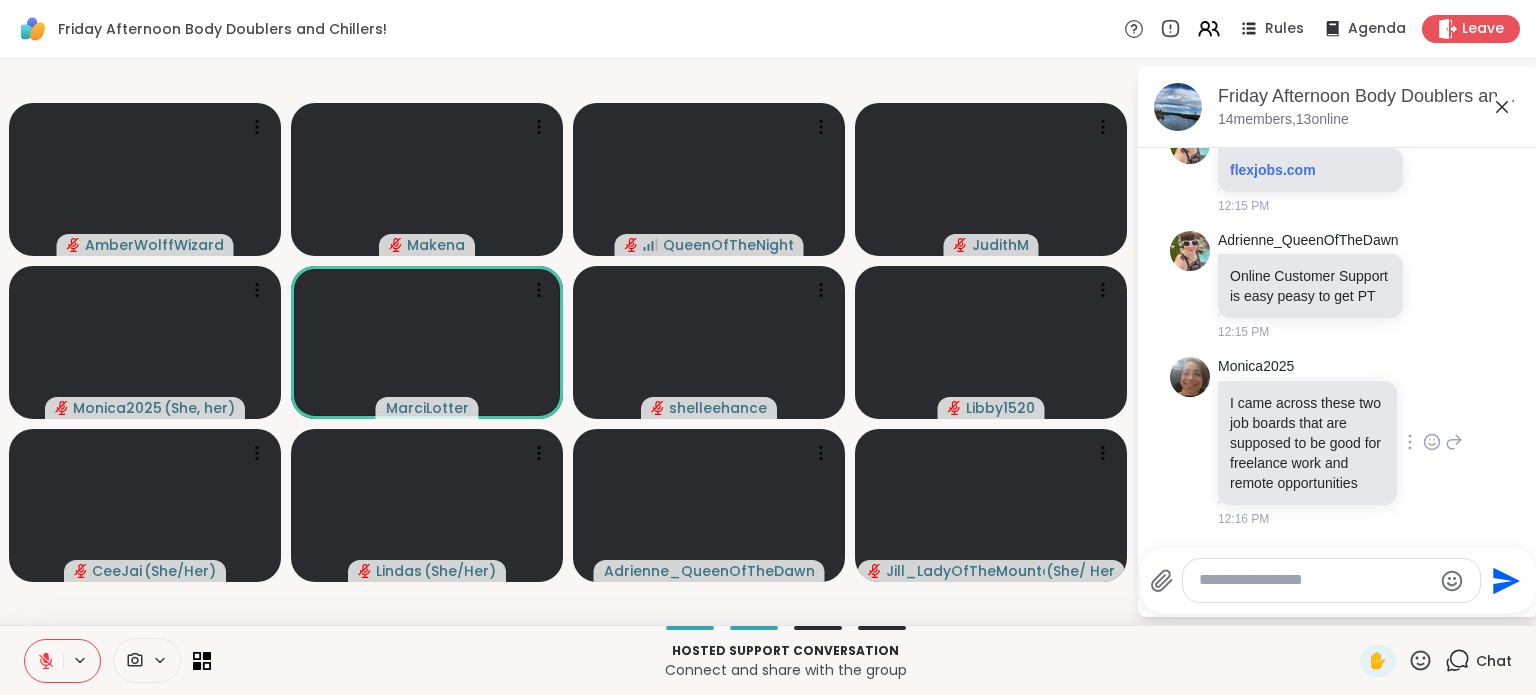 scroll, scrollTop: 6156, scrollLeft: 0, axis: vertical 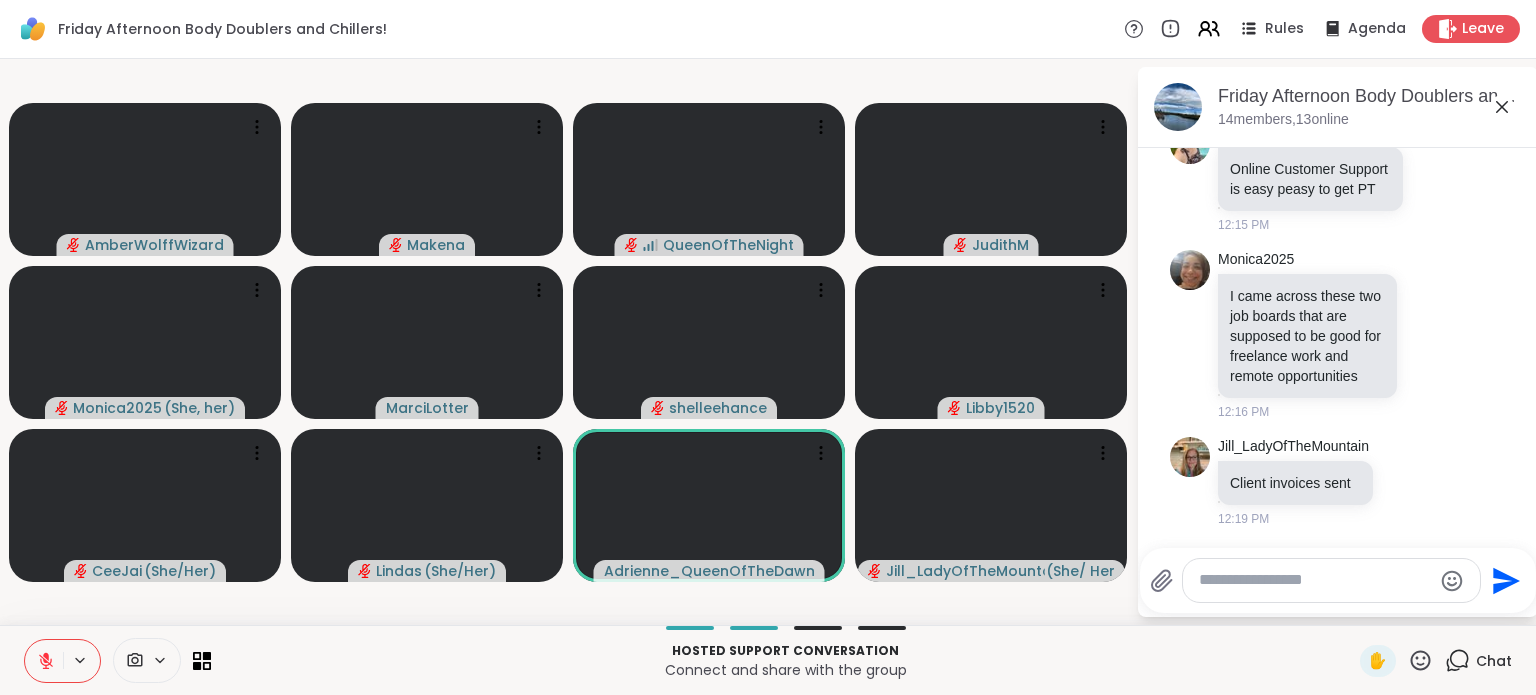 click at bounding box center (1331, 580) 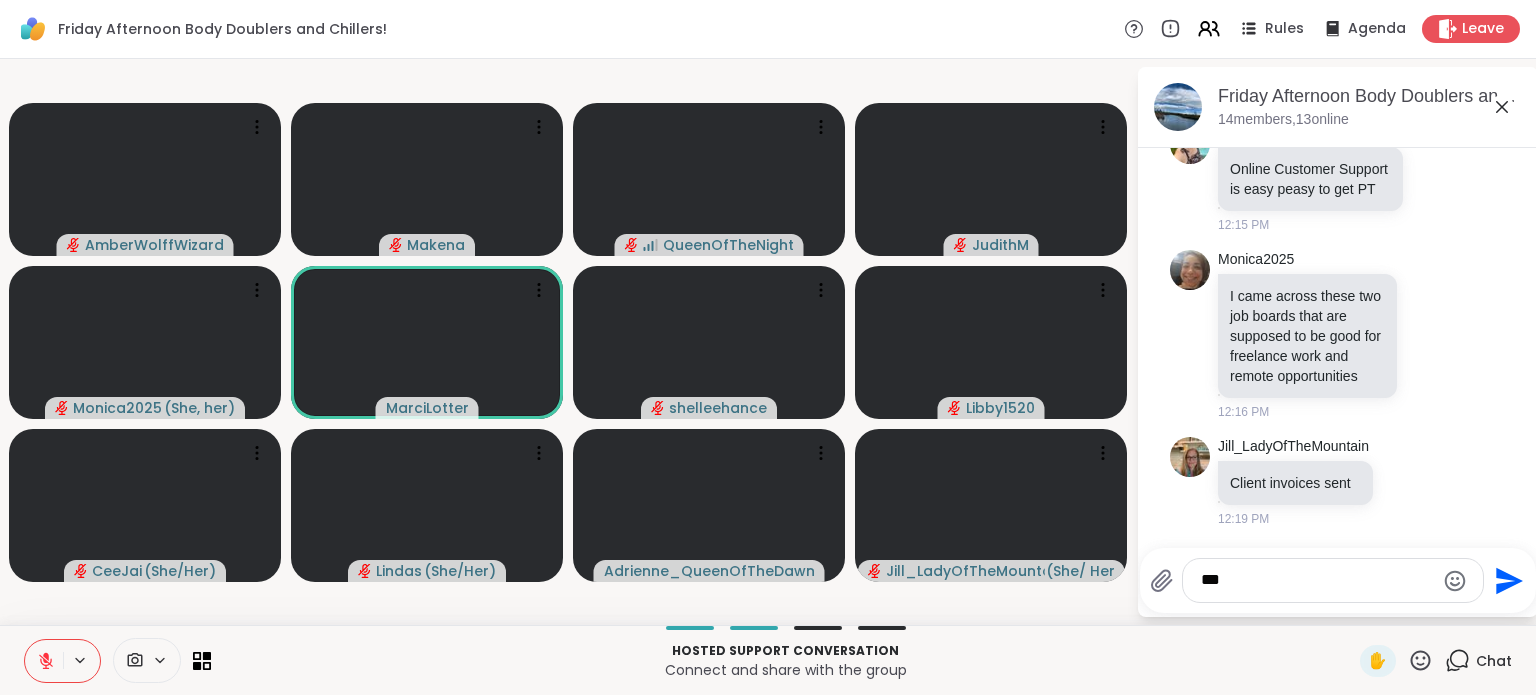 type on "***" 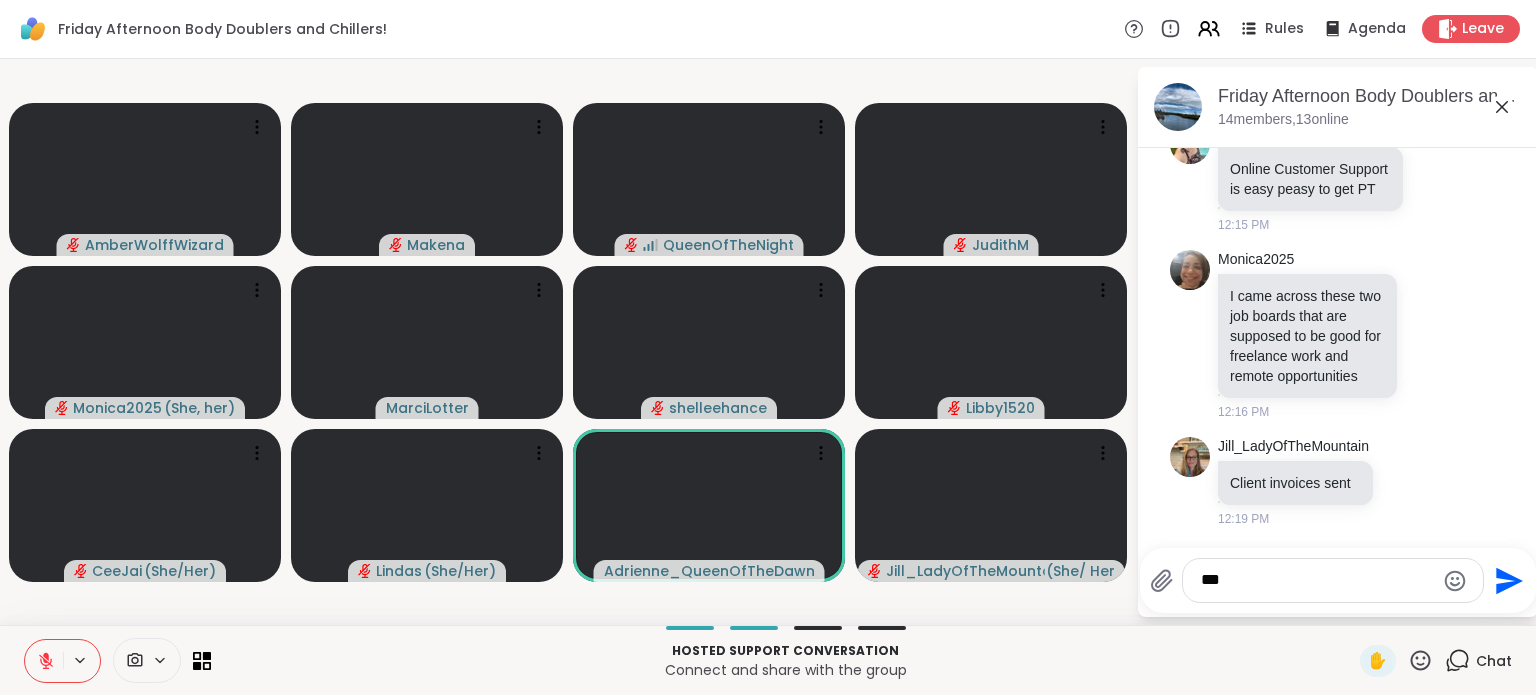 click on "Send" 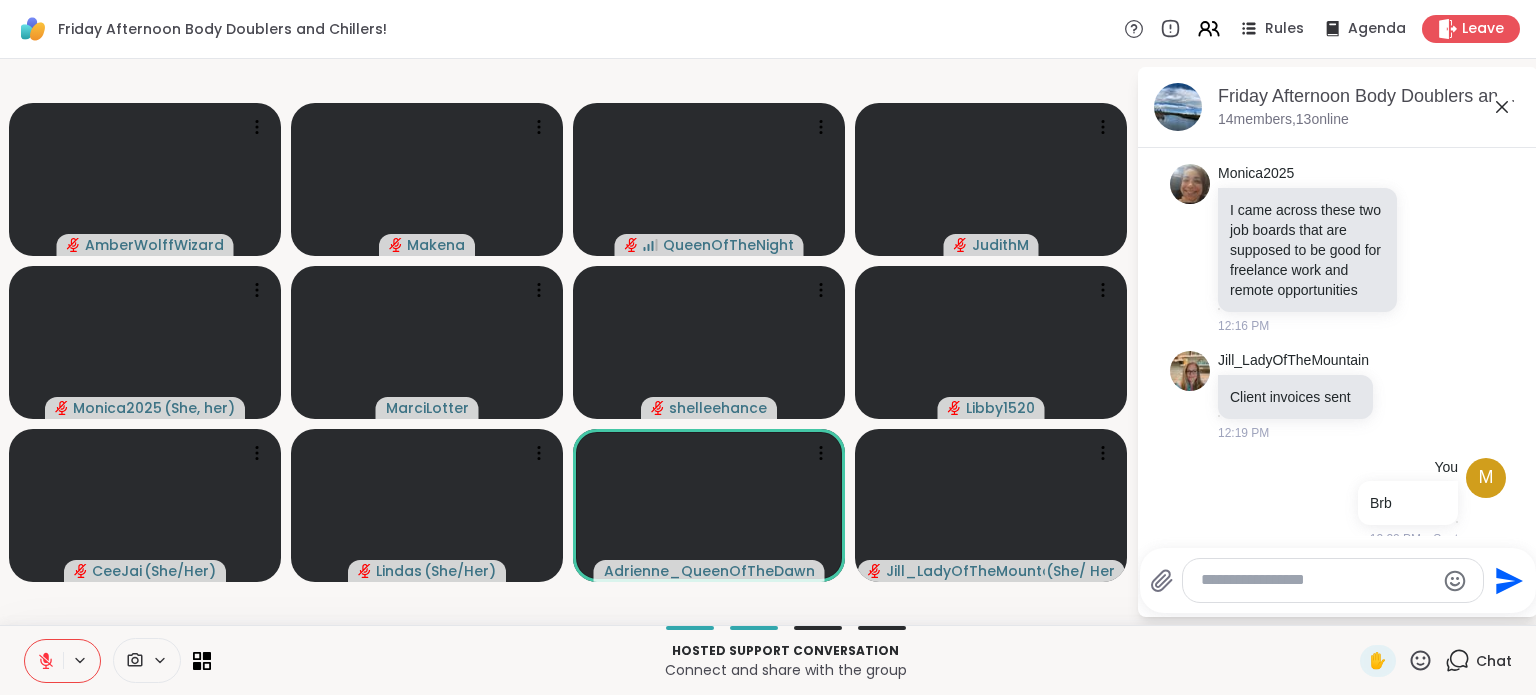 scroll, scrollTop: 6368, scrollLeft: 0, axis: vertical 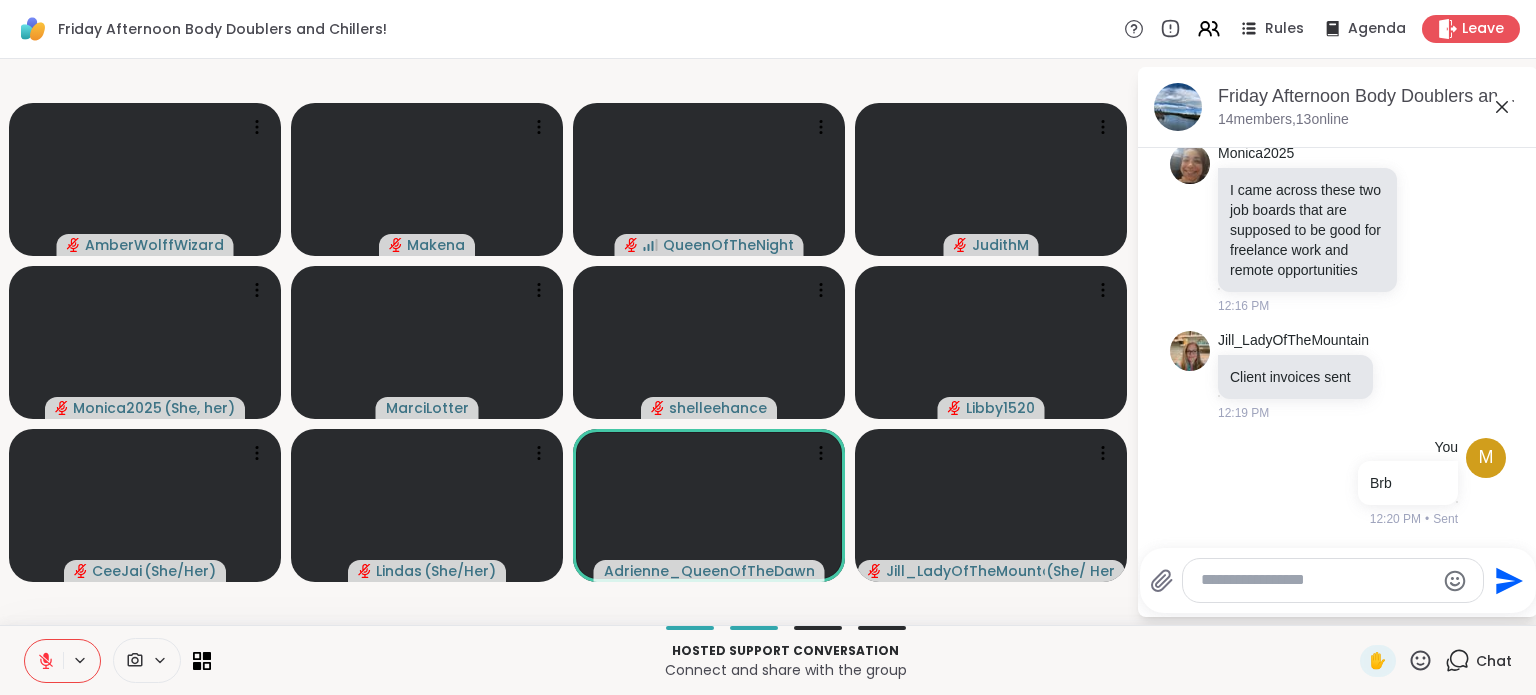 click on "Friday Afternoon Body Doublers and Chillers! Rules Agenda Leave" at bounding box center [768, 29] 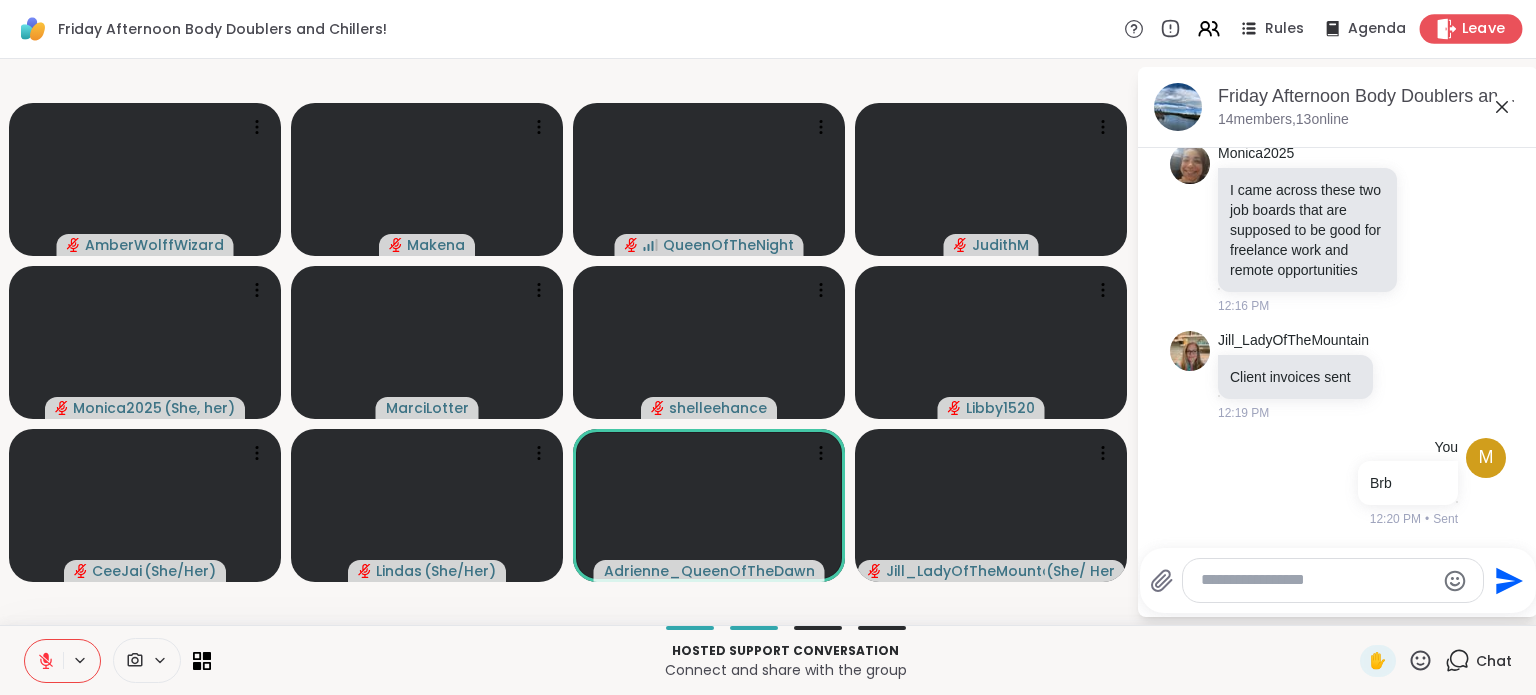 click on "Leave" at bounding box center (1484, 29) 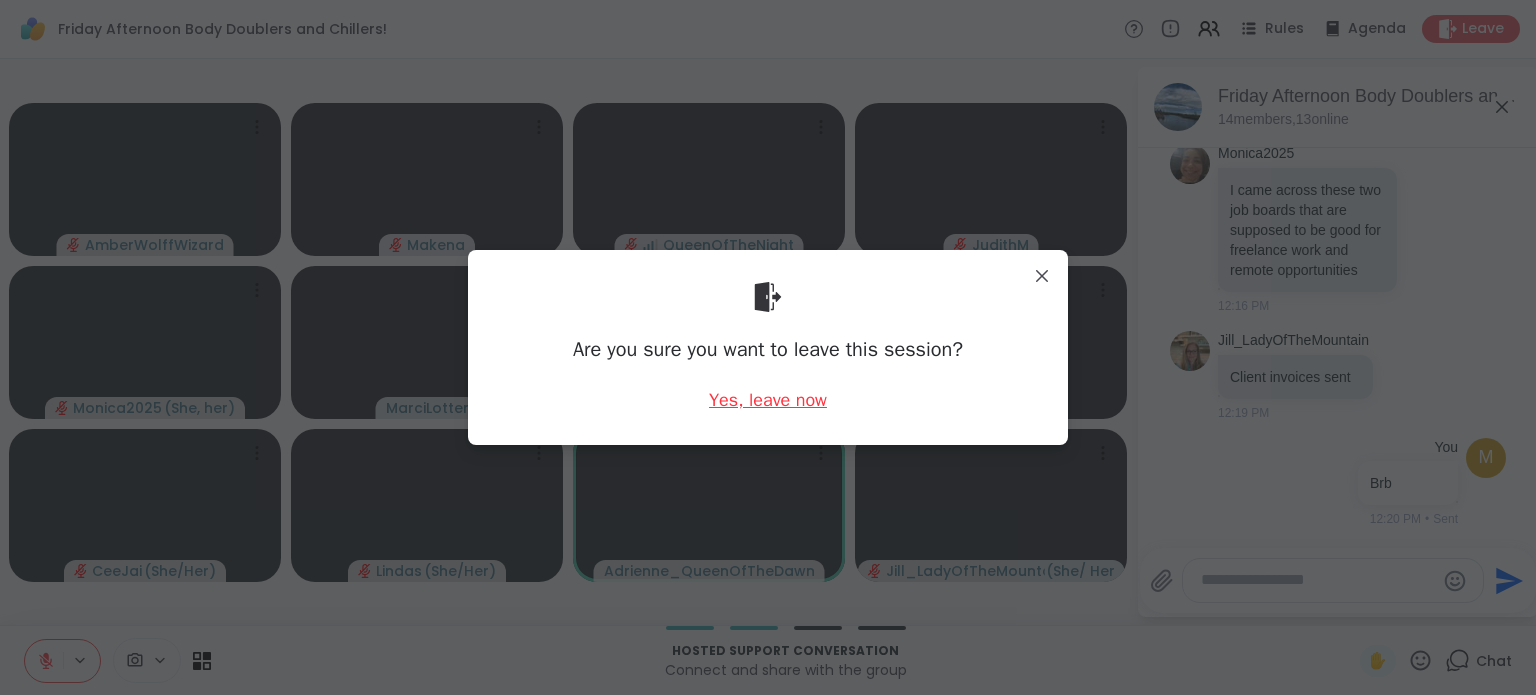 click on "Yes, leave now" at bounding box center [768, 400] 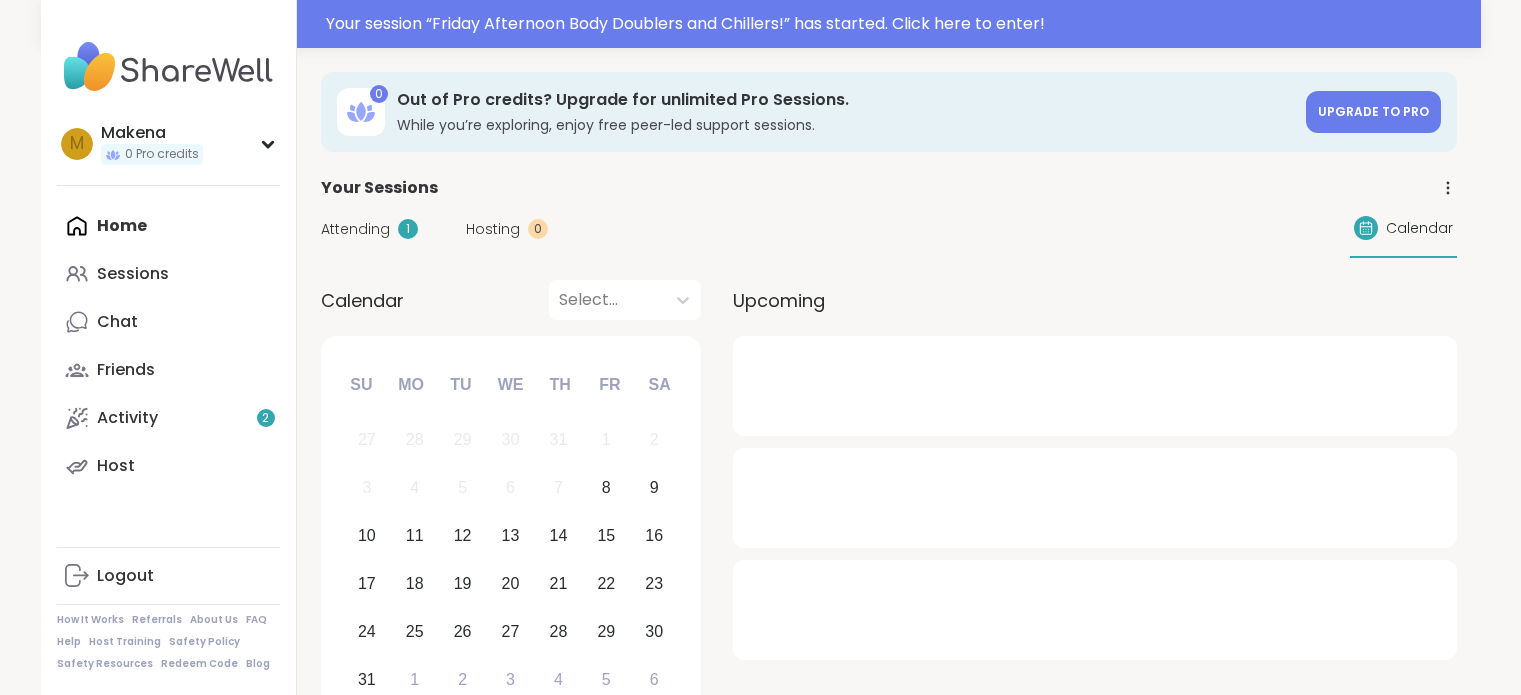 scroll, scrollTop: 0, scrollLeft: 0, axis: both 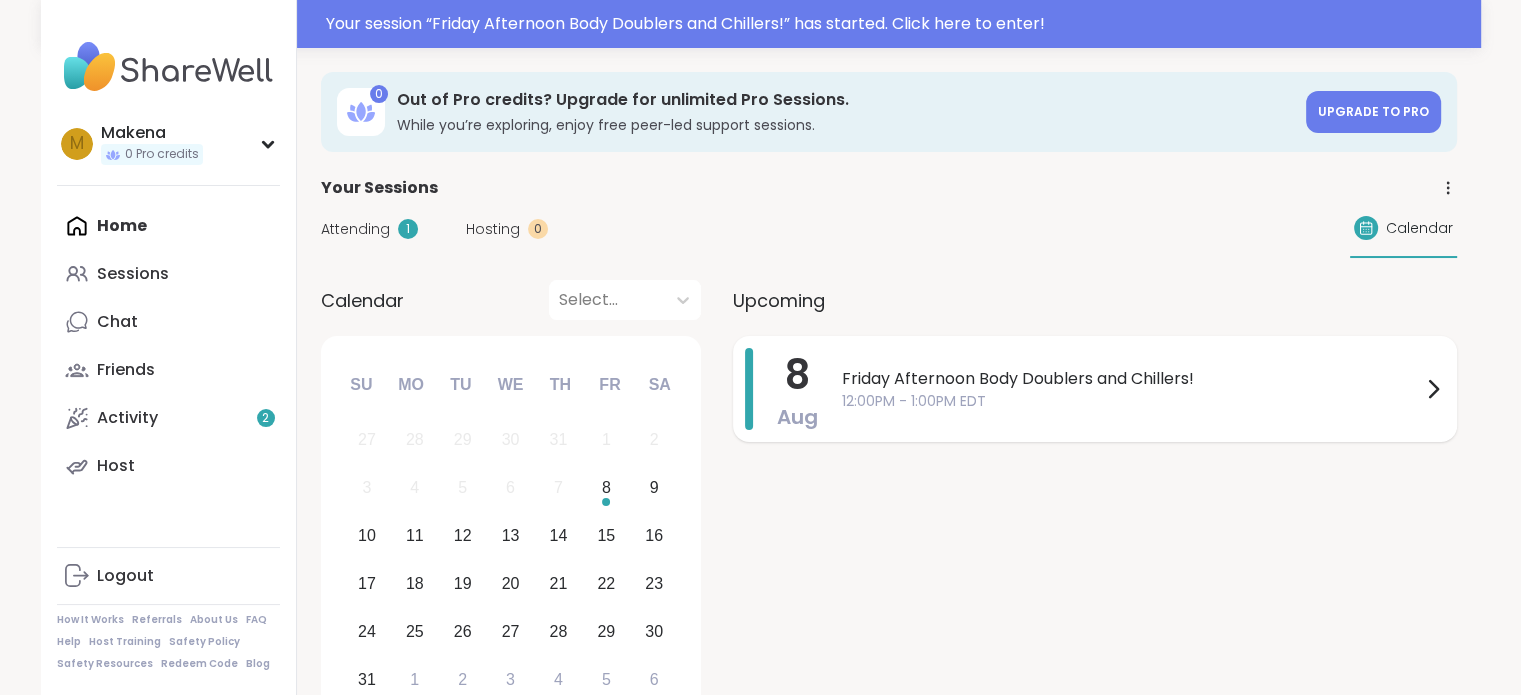 click on "Friday Afternoon Body Doublers and Chillers!" at bounding box center [1131, 379] 